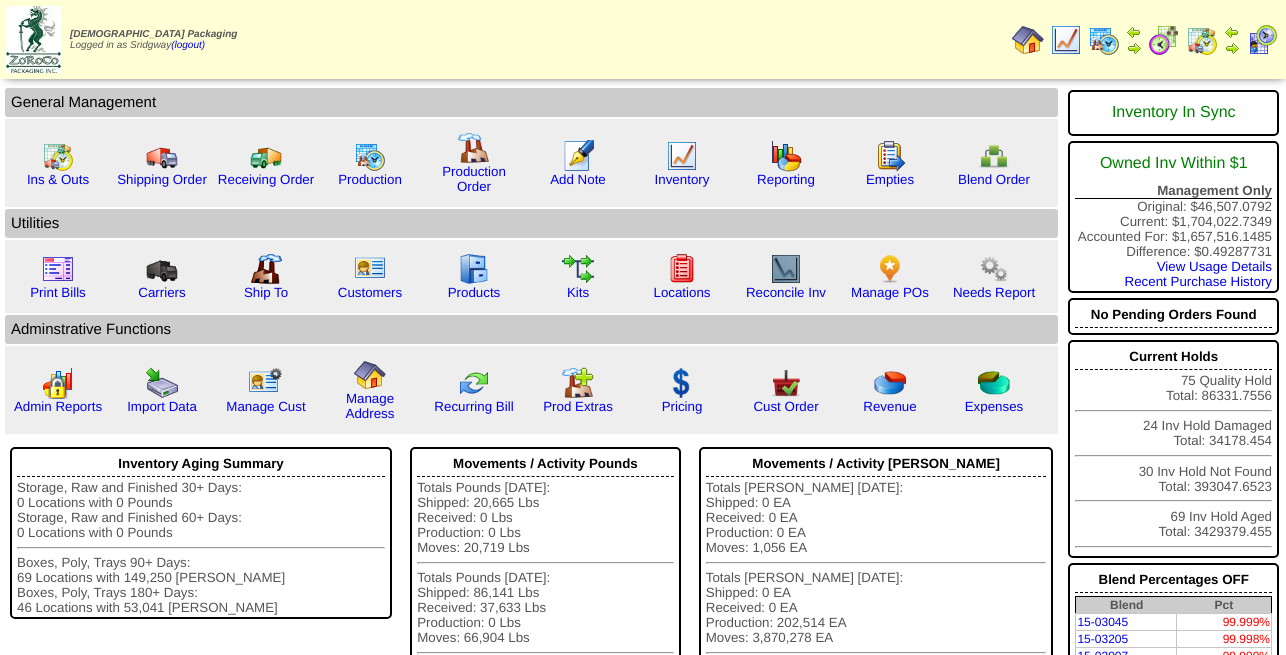 scroll, scrollTop: 0, scrollLeft: 0, axis: both 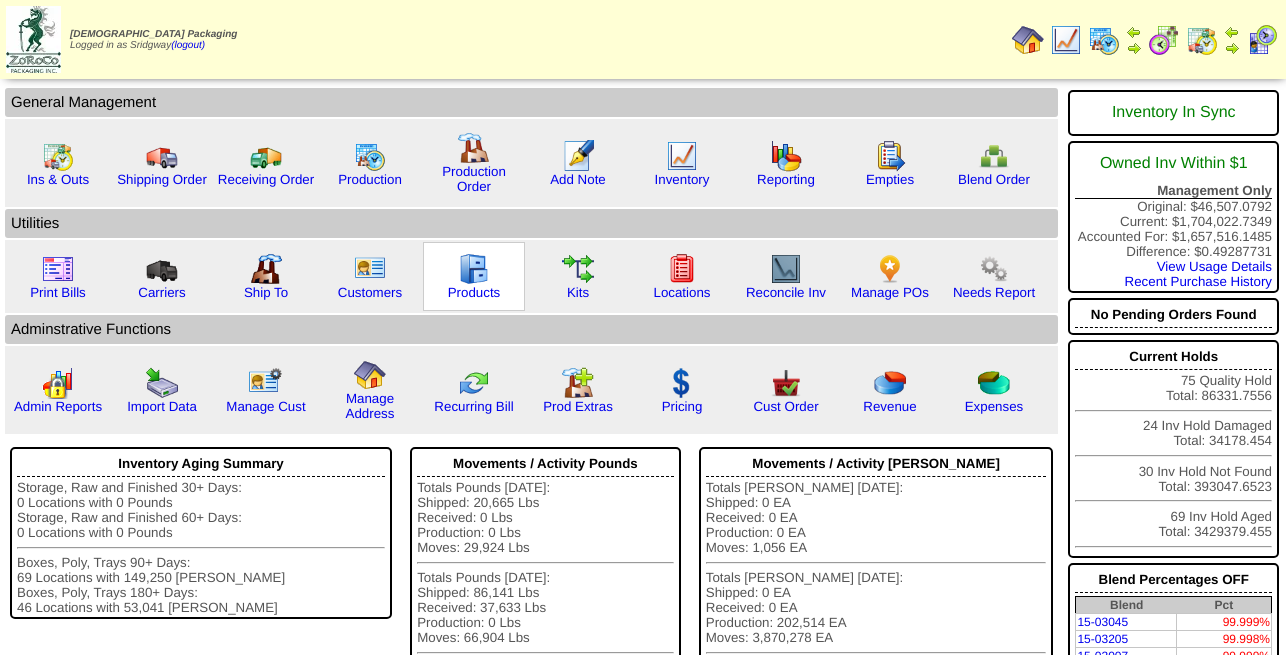 click on "Products" at bounding box center [474, 276] 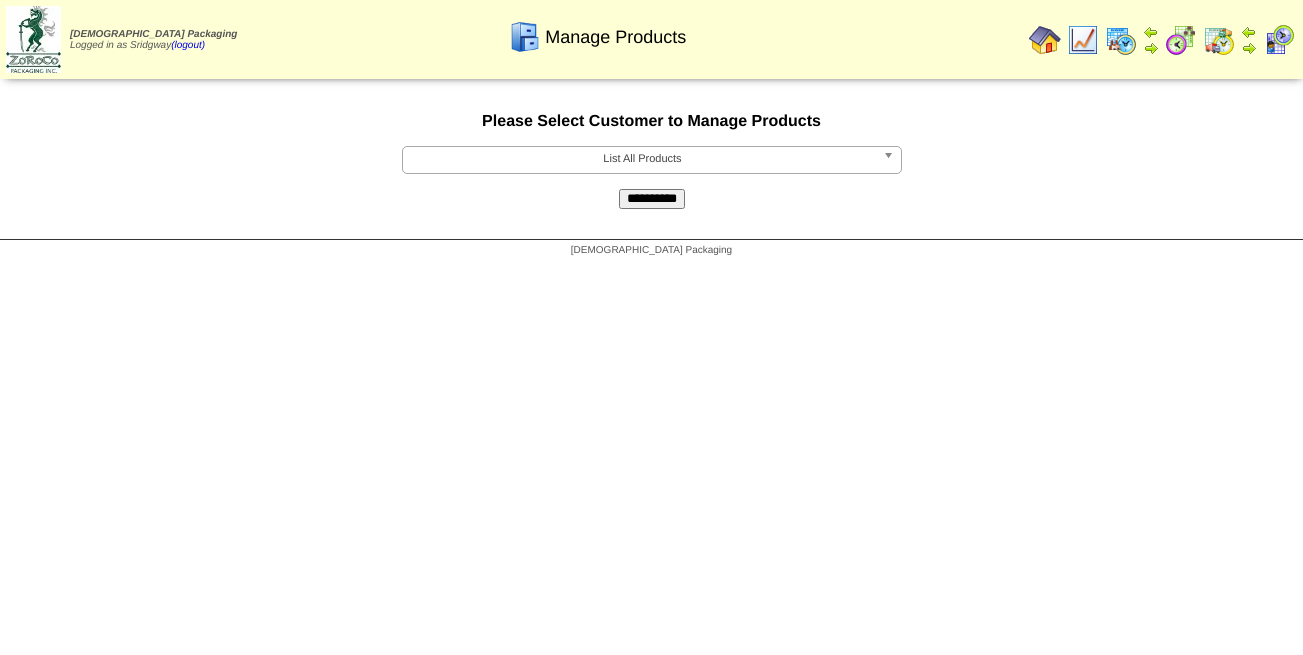 scroll, scrollTop: 0, scrollLeft: 0, axis: both 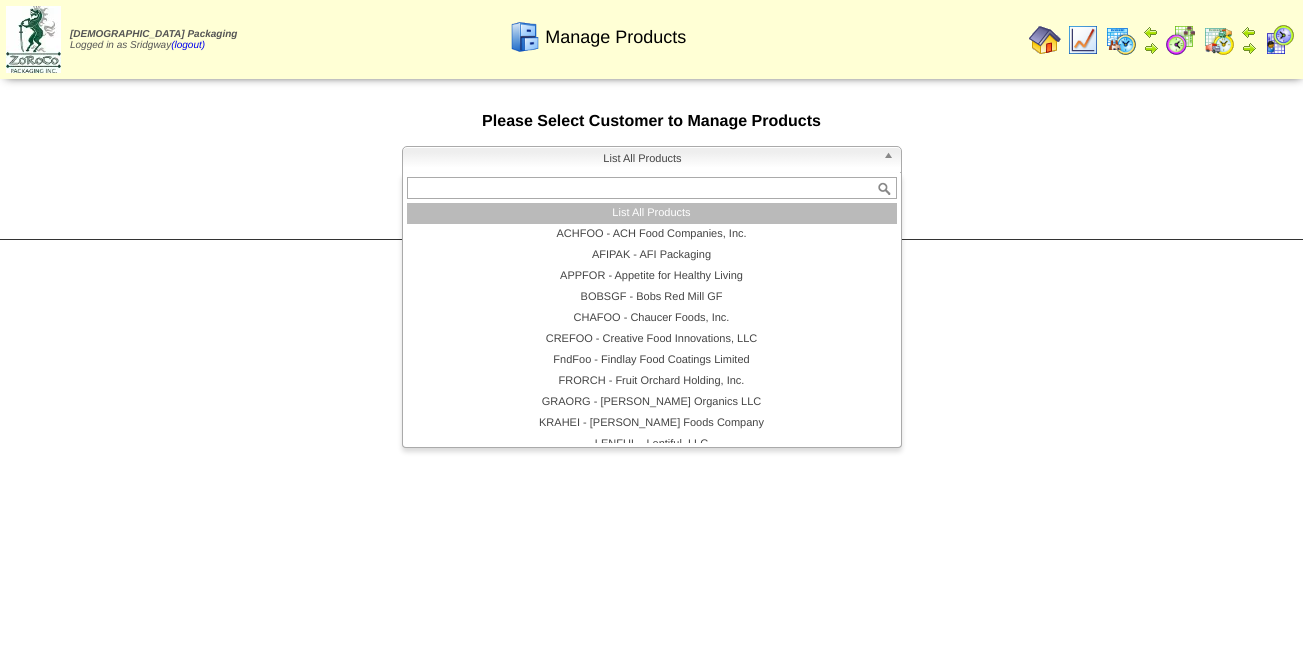 click on "List All Products" at bounding box center [643, 159] 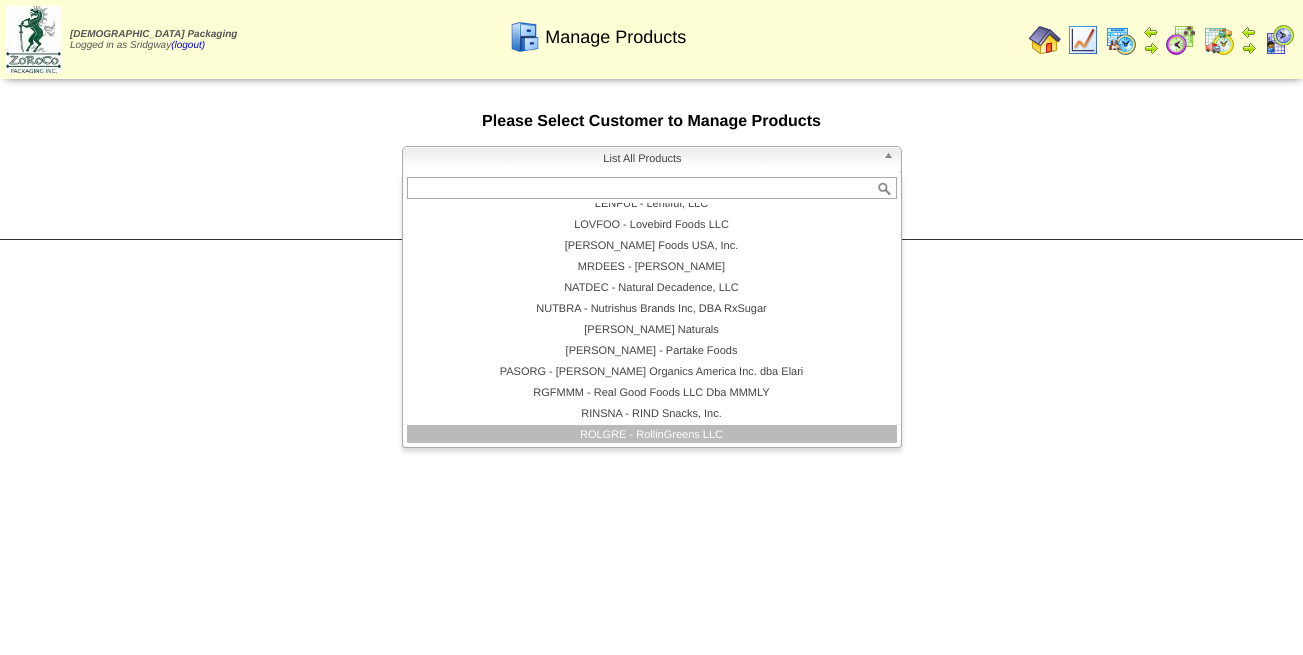 scroll, scrollTop: 243, scrollLeft: 0, axis: vertical 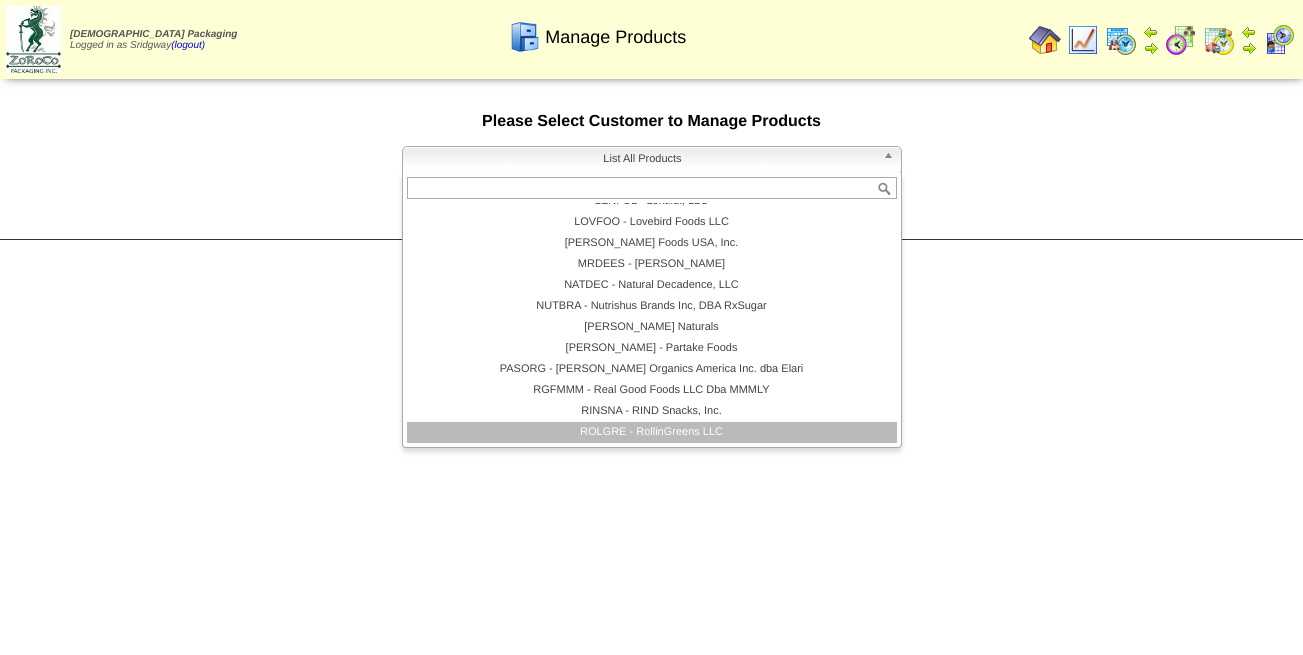 click on "ROLGRE - RollinGreens LLC" at bounding box center [652, 432] 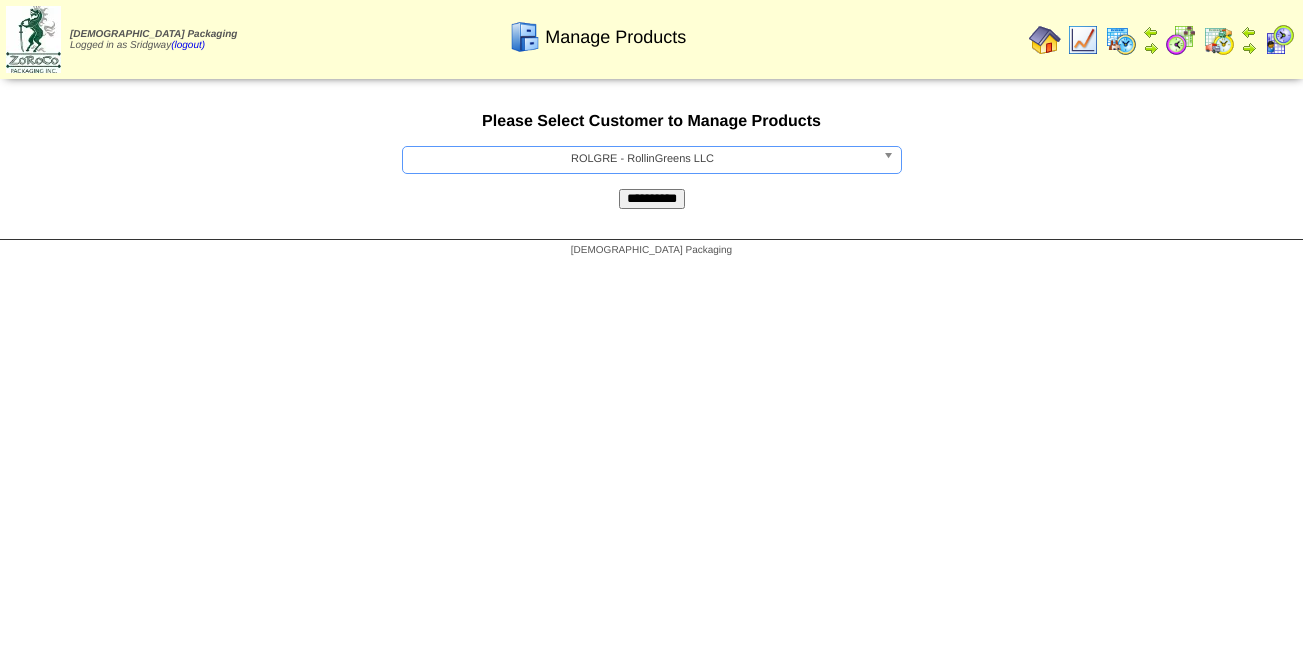 click on "**********" at bounding box center [652, 199] 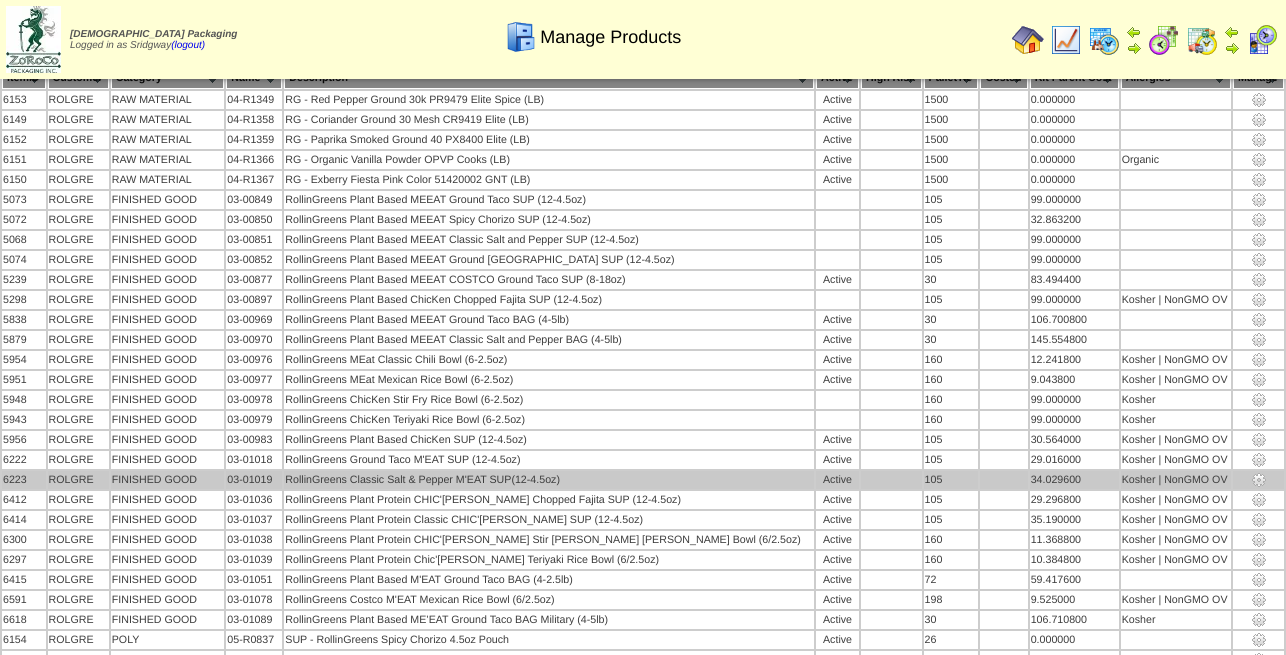 scroll, scrollTop: 0, scrollLeft: 0, axis: both 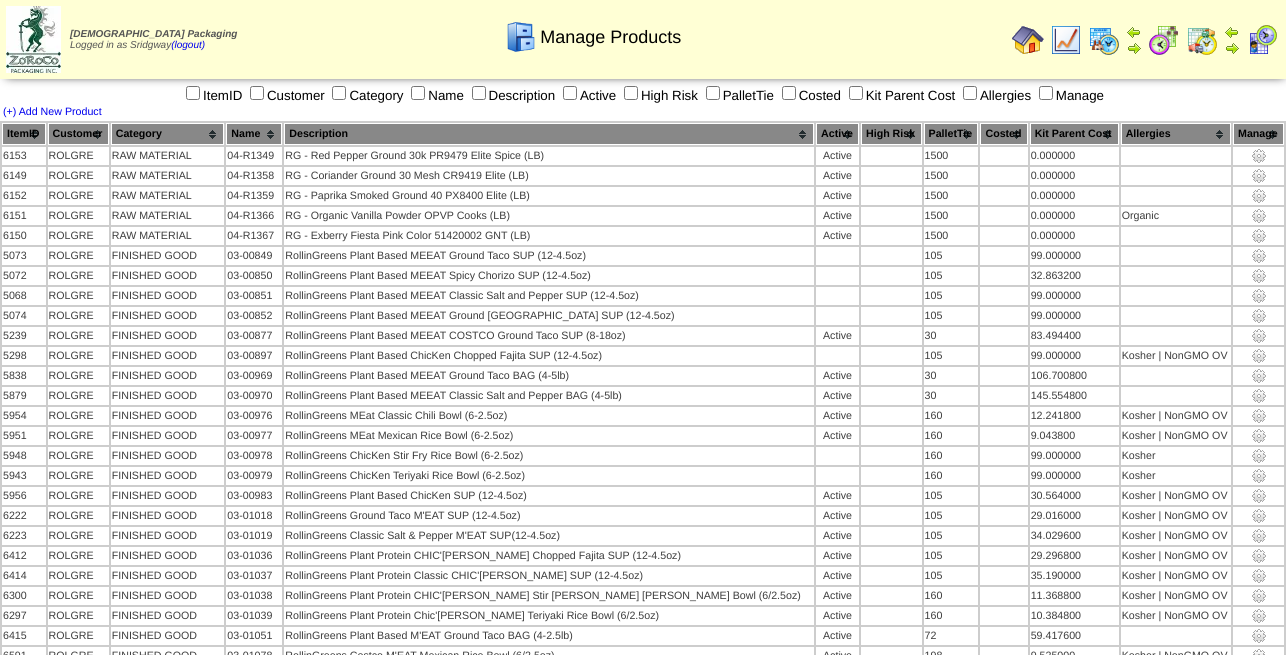 click at bounding box center [1028, 40] 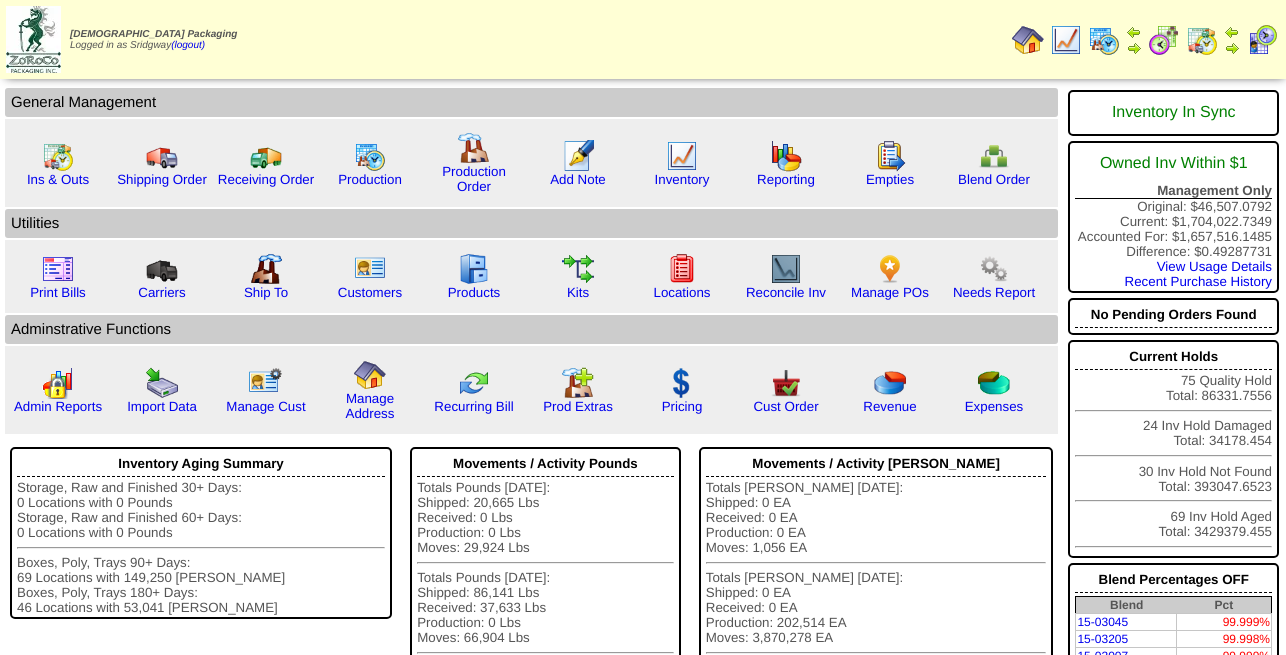 scroll, scrollTop: 0, scrollLeft: 0, axis: both 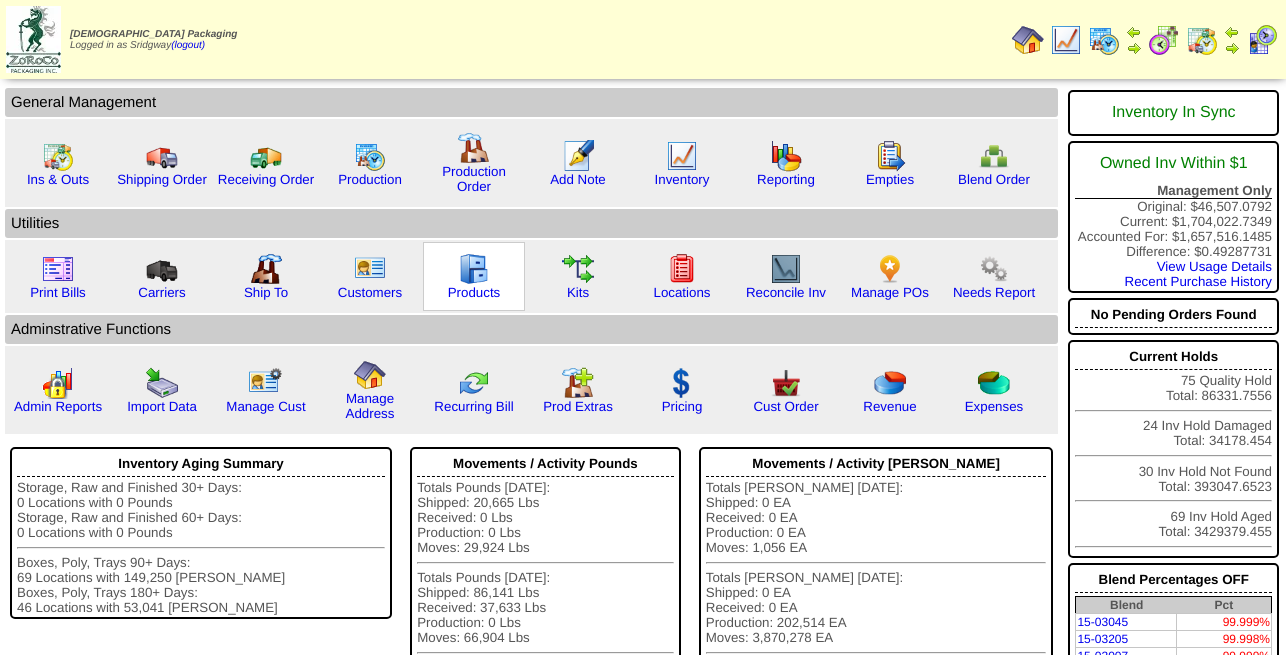 click at bounding box center (474, 269) 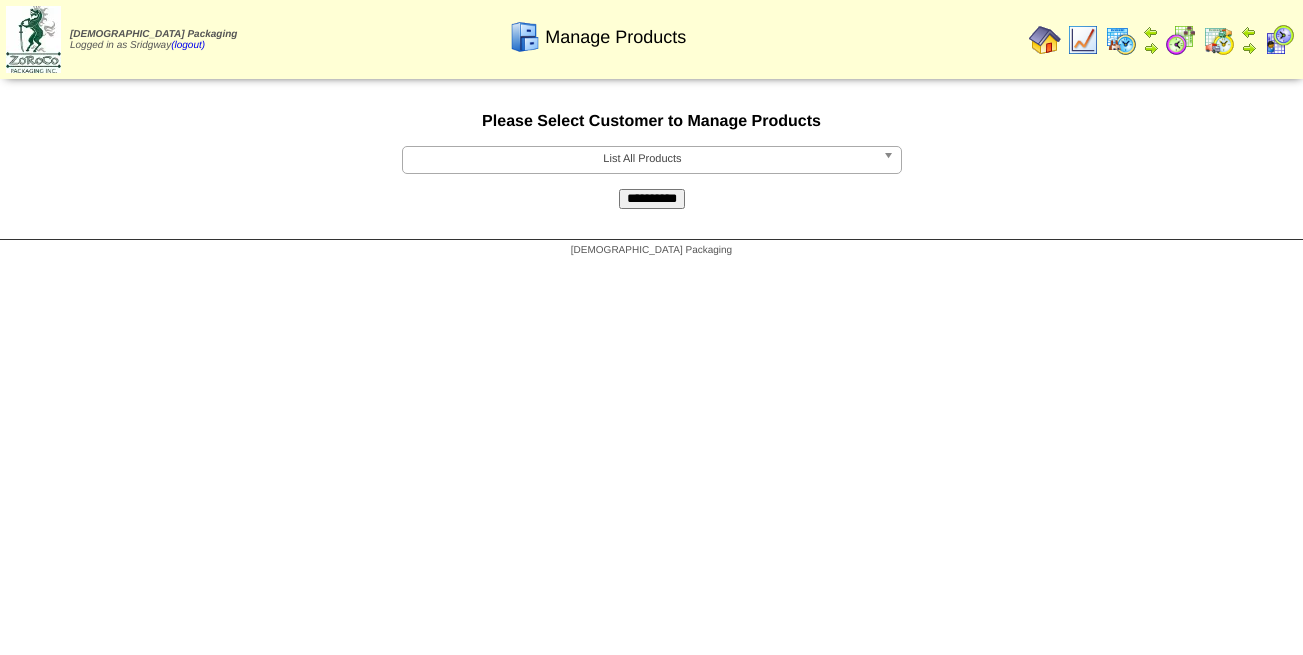 scroll, scrollTop: 0, scrollLeft: 0, axis: both 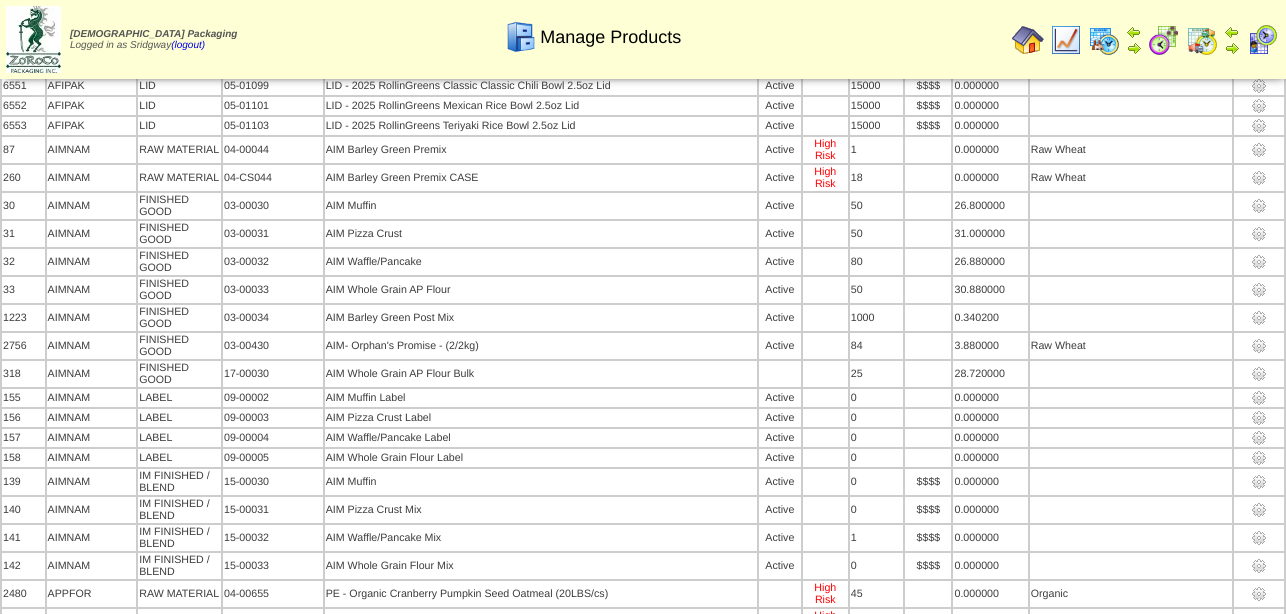 click at bounding box center [1066, 40] 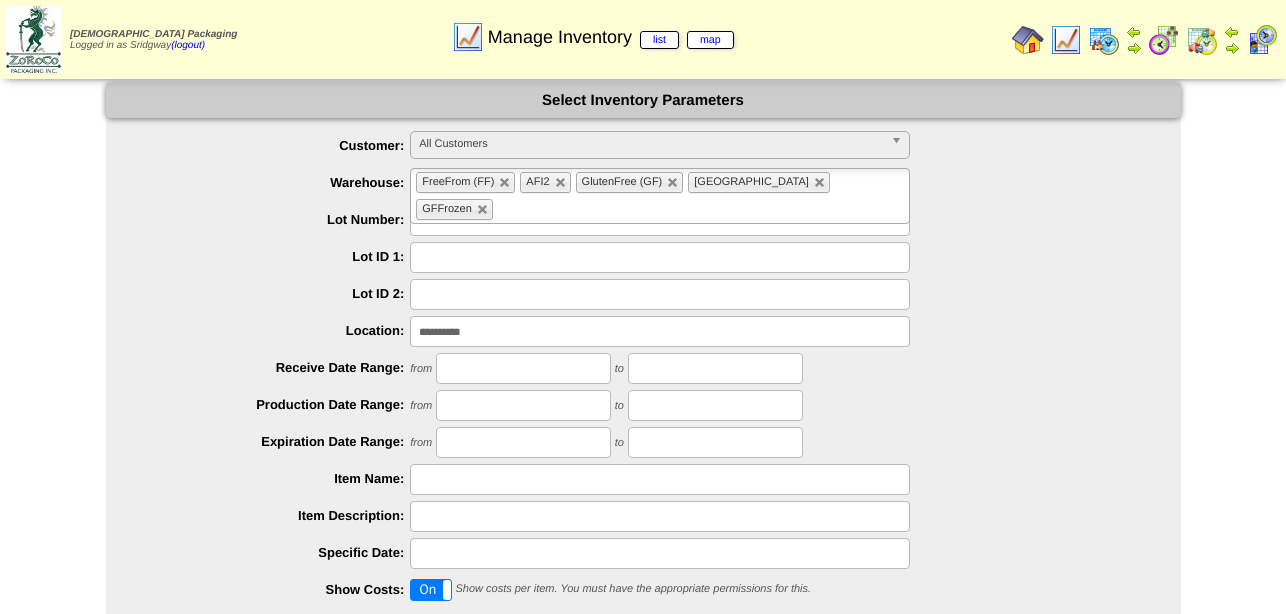 scroll, scrollTop: 0, scrollLeft: 0, axis: both 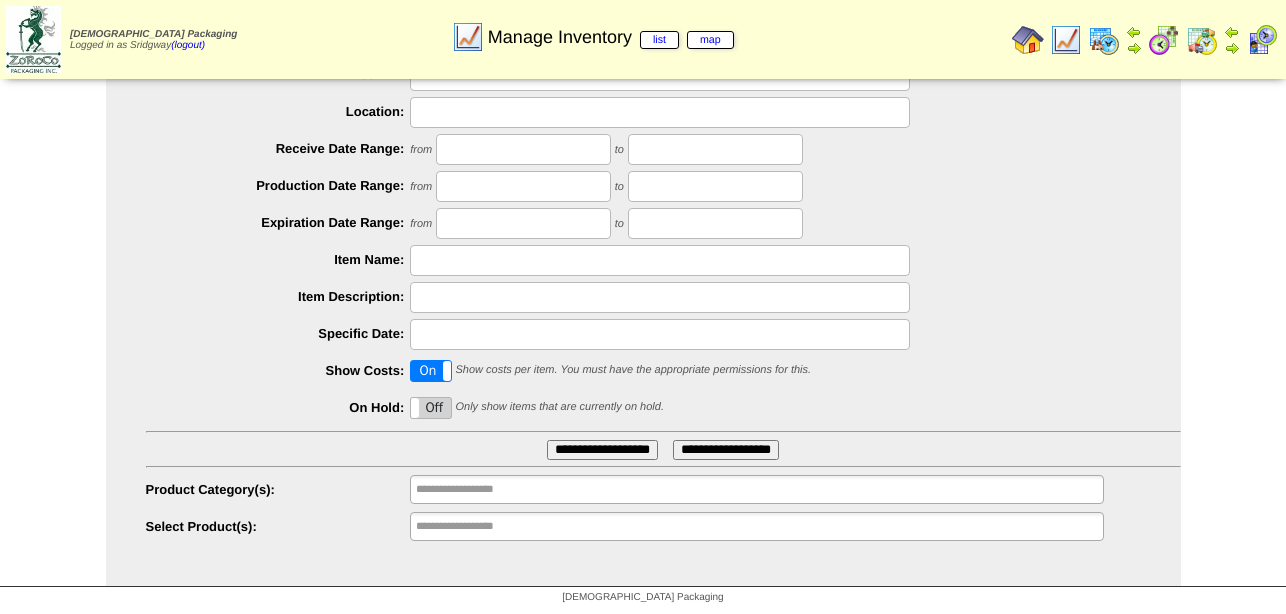type 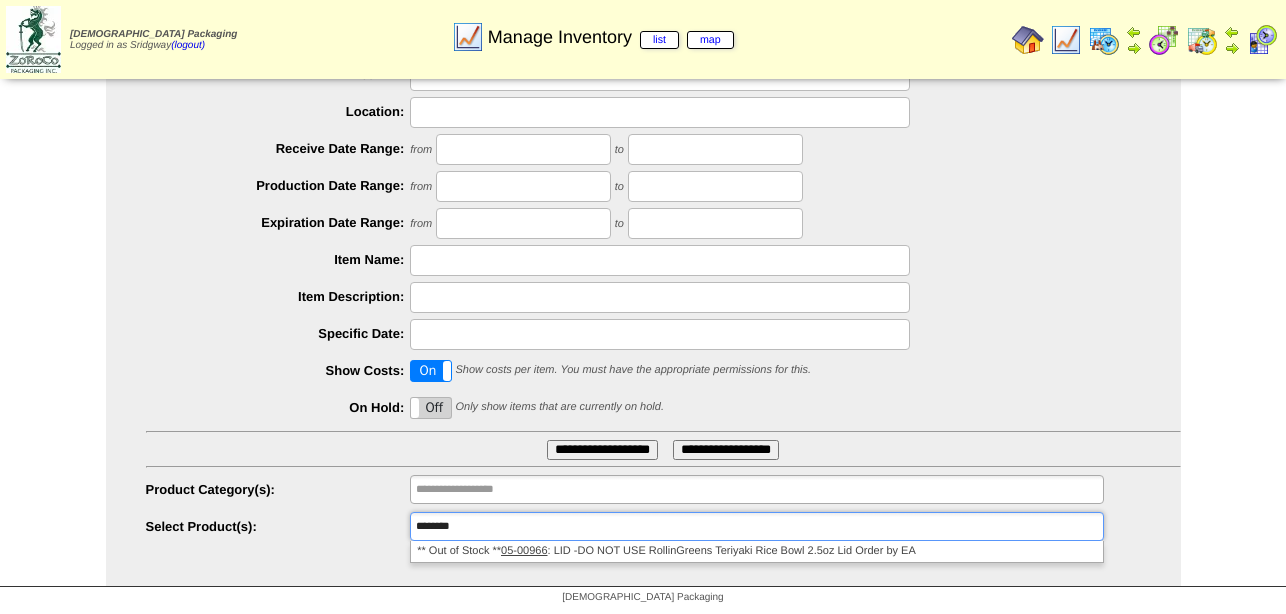 drag, startPoint x: 465, startPoint y: 526, endPoint x: 270, endPoint y: 522, distance: 195.04102 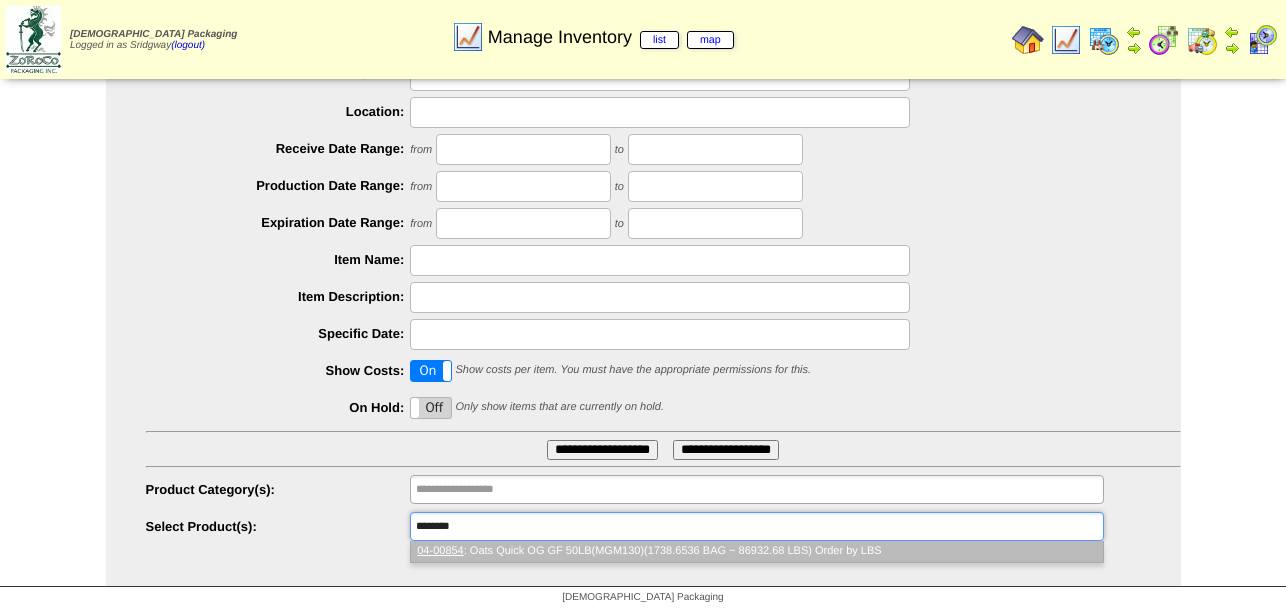type on "********" 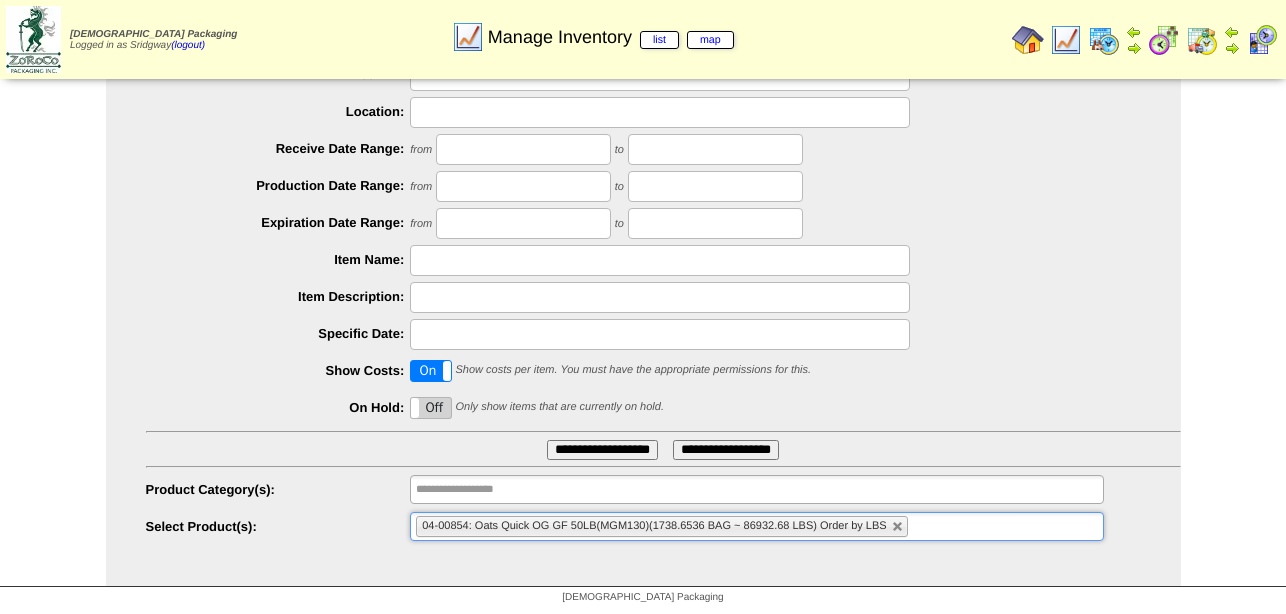 click on "**********" at bounding box center (602, 450) 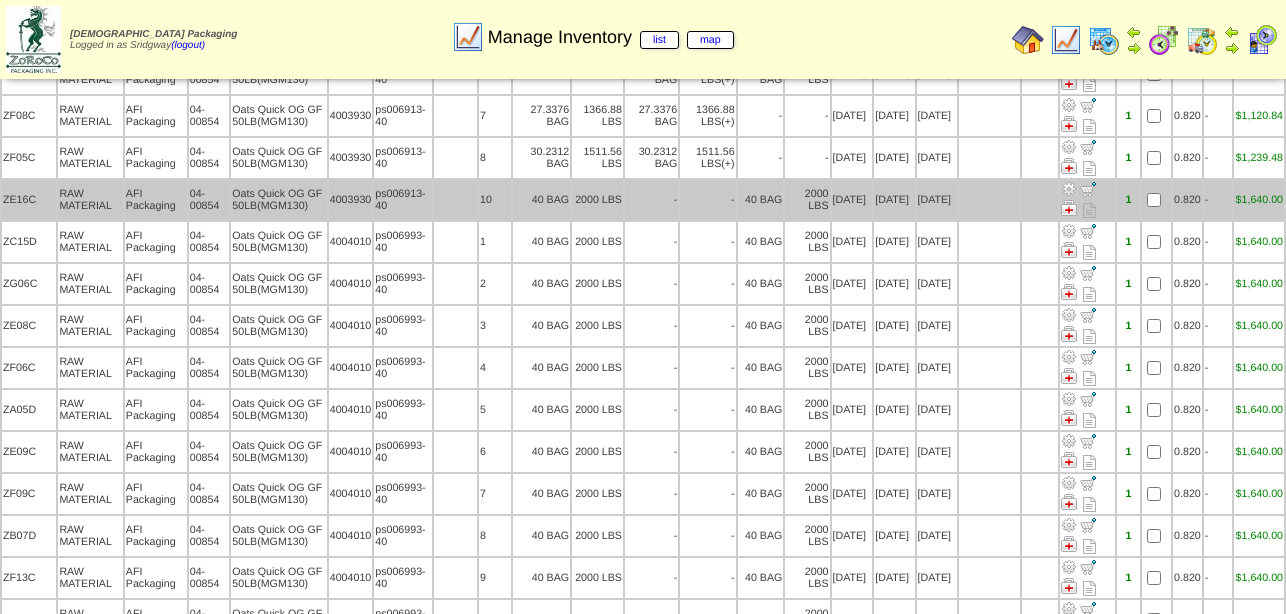 scroll, scrollTop: 0, scrollLeft: 0, axis: both 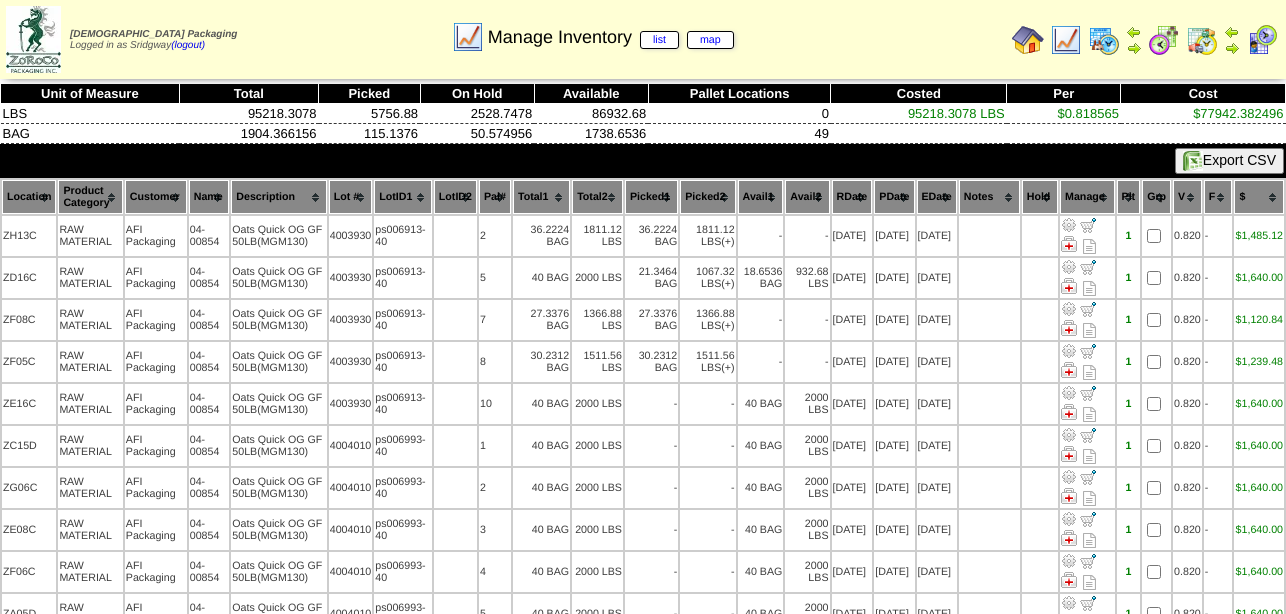 click on "Lot #" at bounding box center (351, 197) 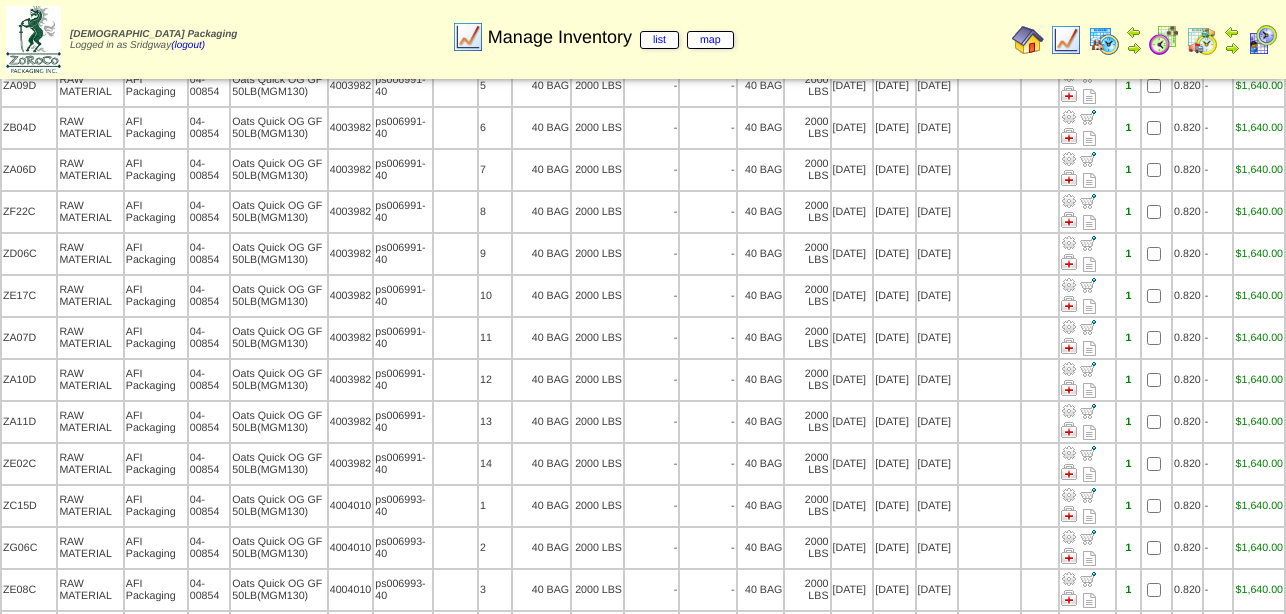 scroll, scrollTop: 102, scrollLeft: 0, axis: vertical 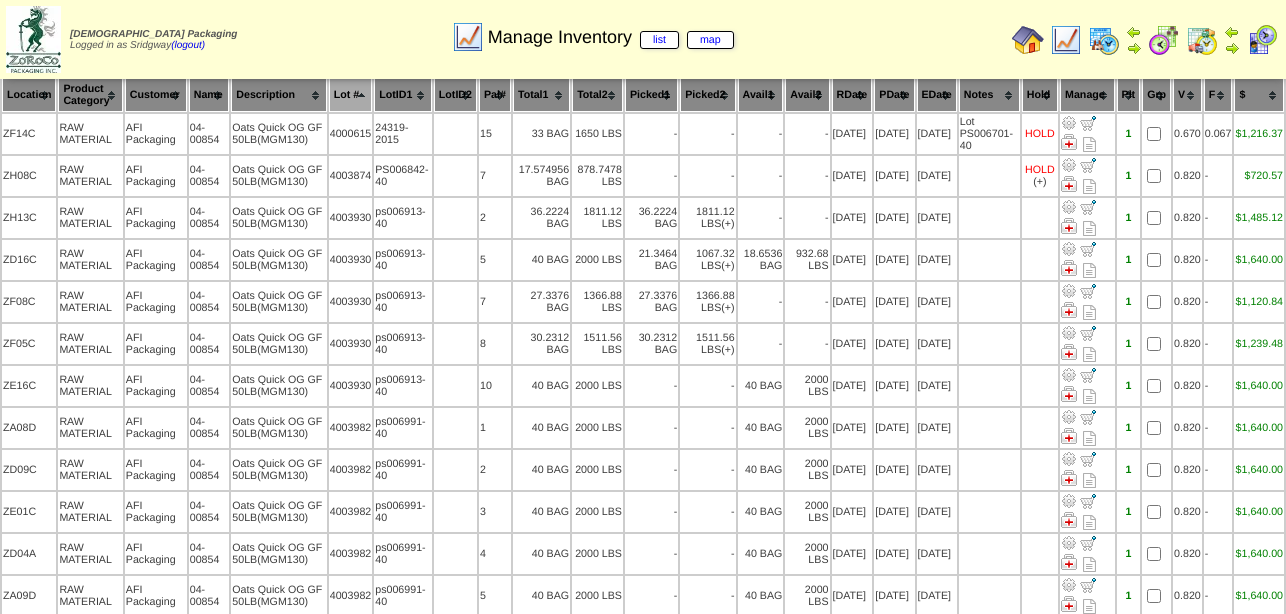 click at bounding box center (1066, 40) 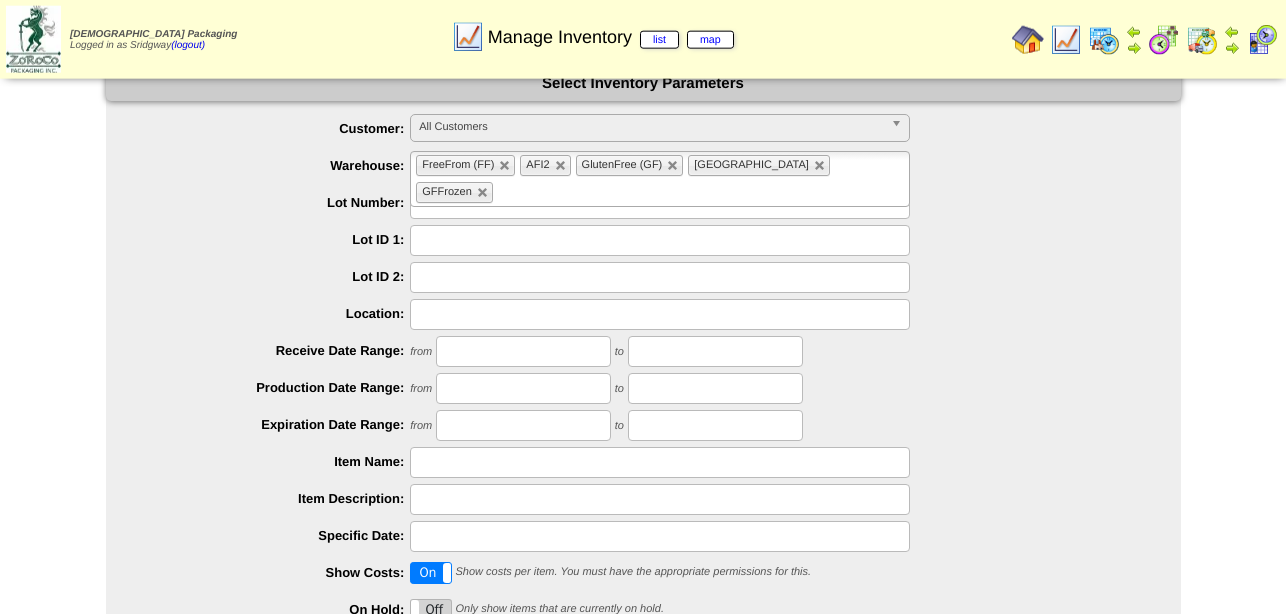 scroll, scrollTop: 223, scrollLeft: 0, axis: vertical 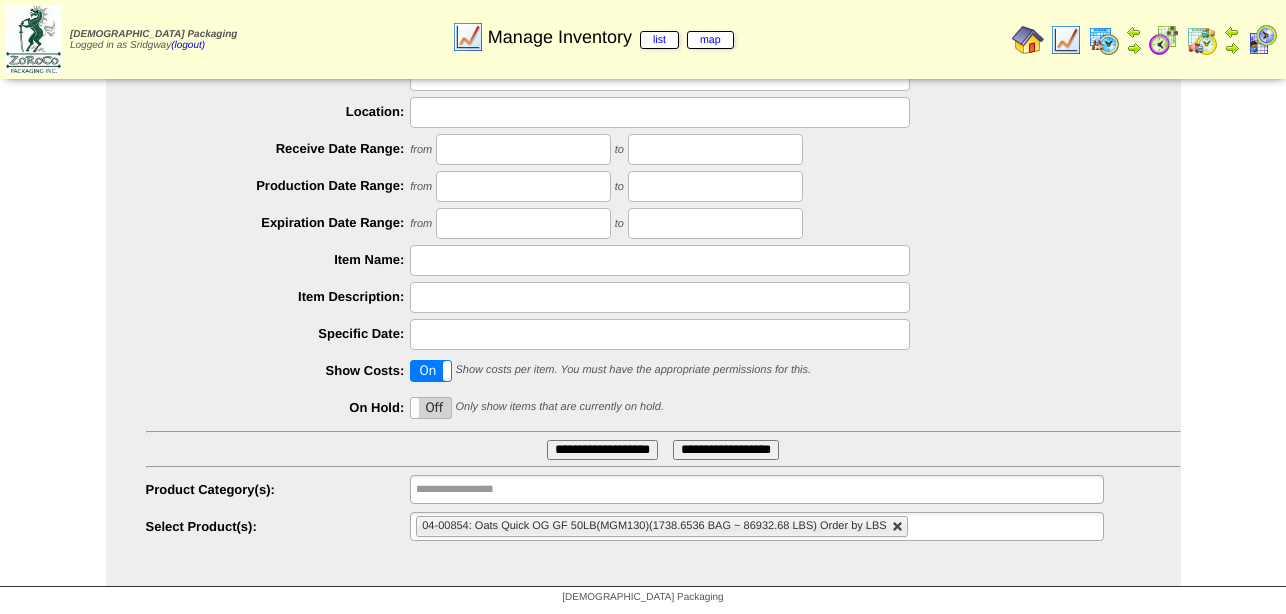 click at bounding box center [898, 527] 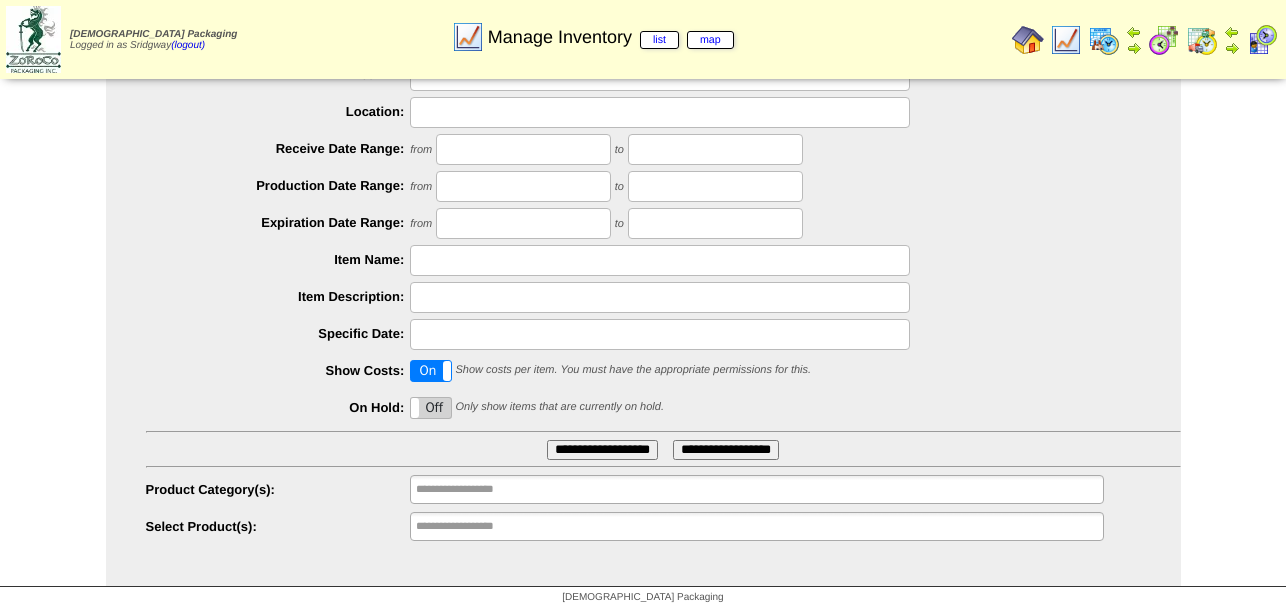 click on "**********" at bounding box center (756, 526) 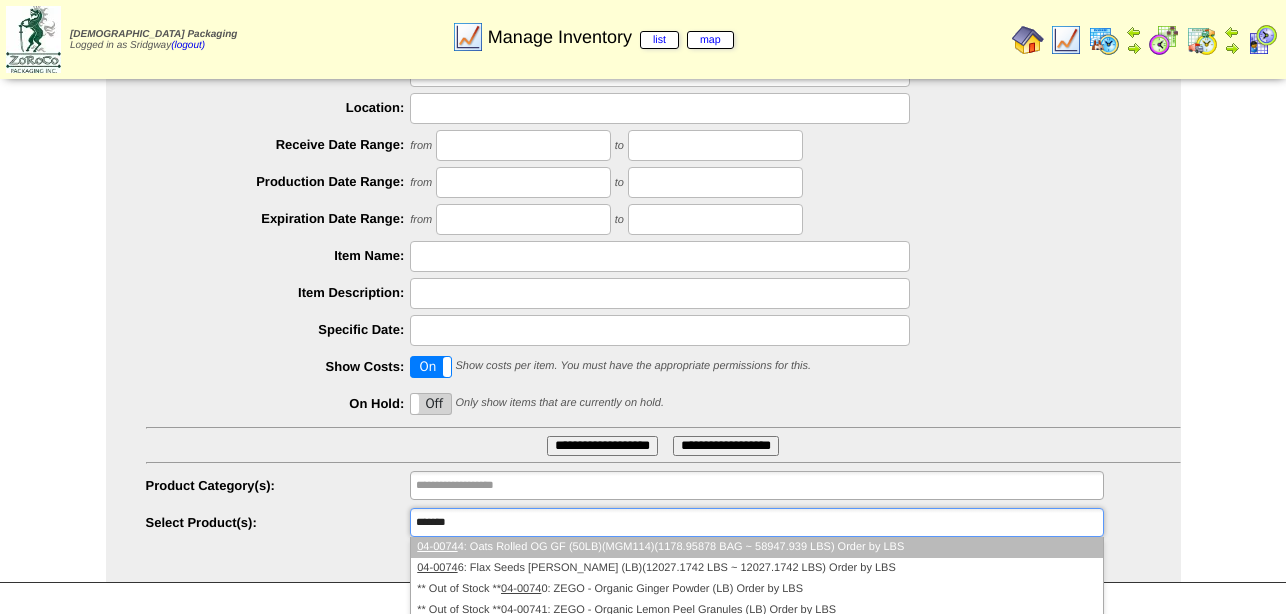 type on "********" 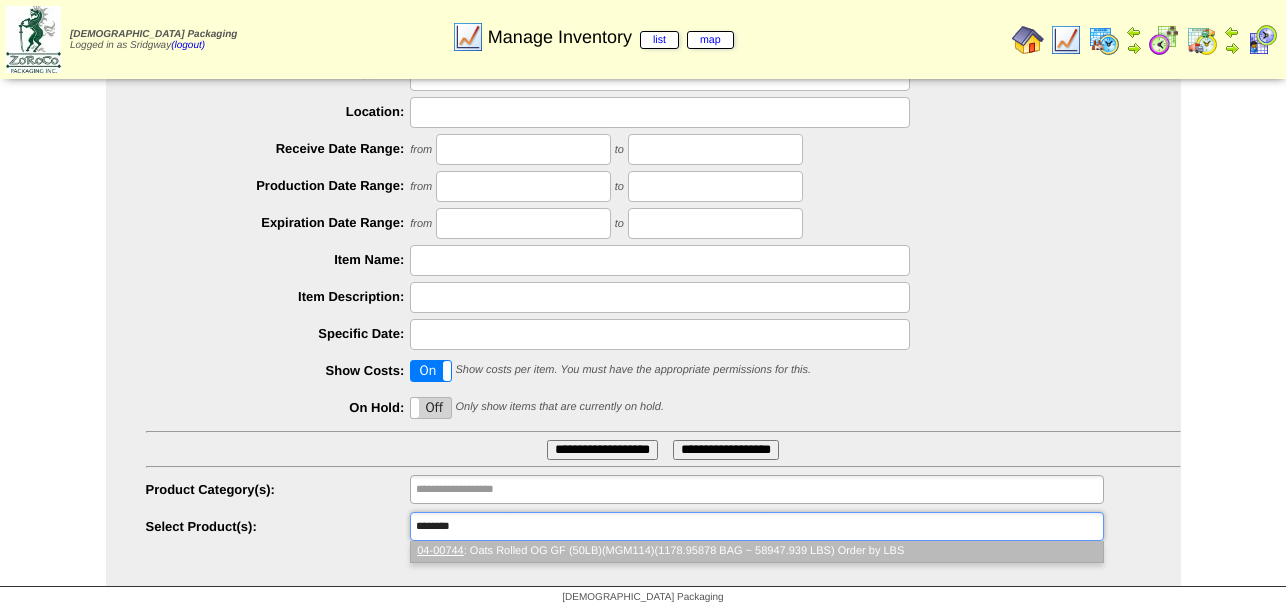 type 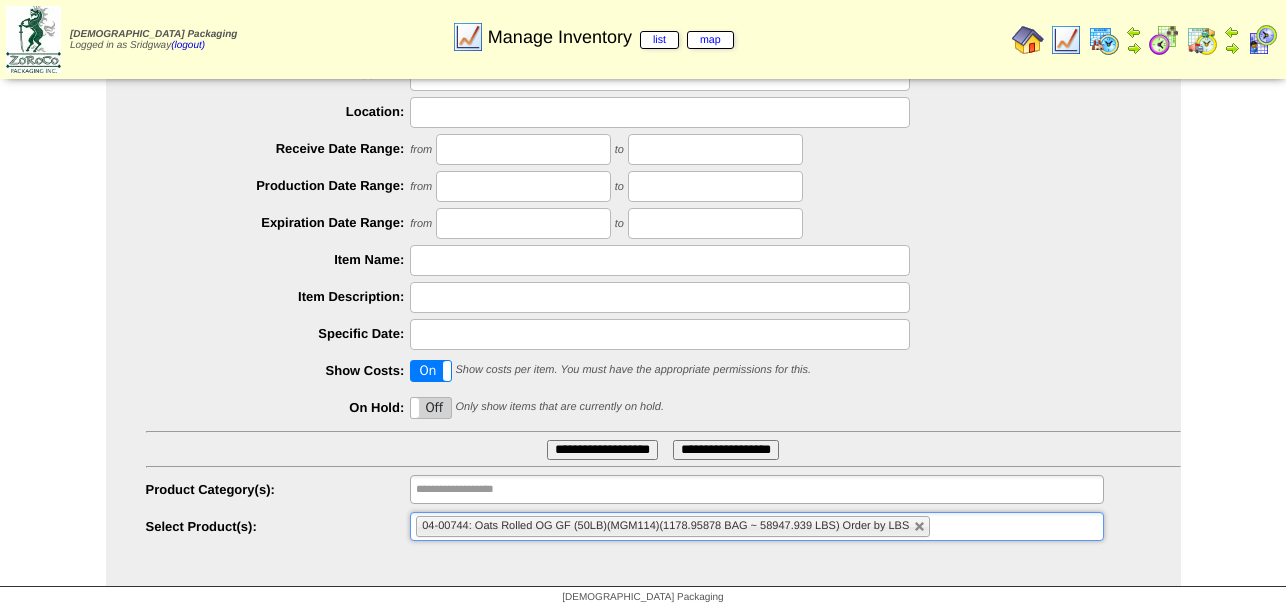 click on "**********" at bounding box center [602, 450] 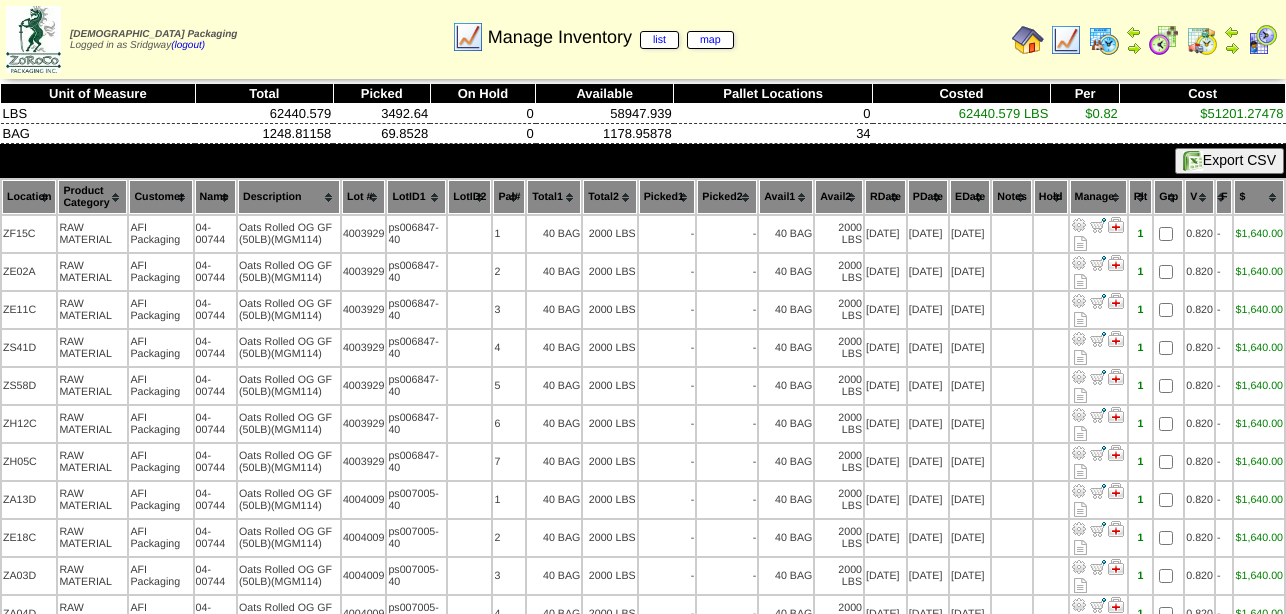 scroll, scrollTop: 0, scrollLeft: 0, axis: both 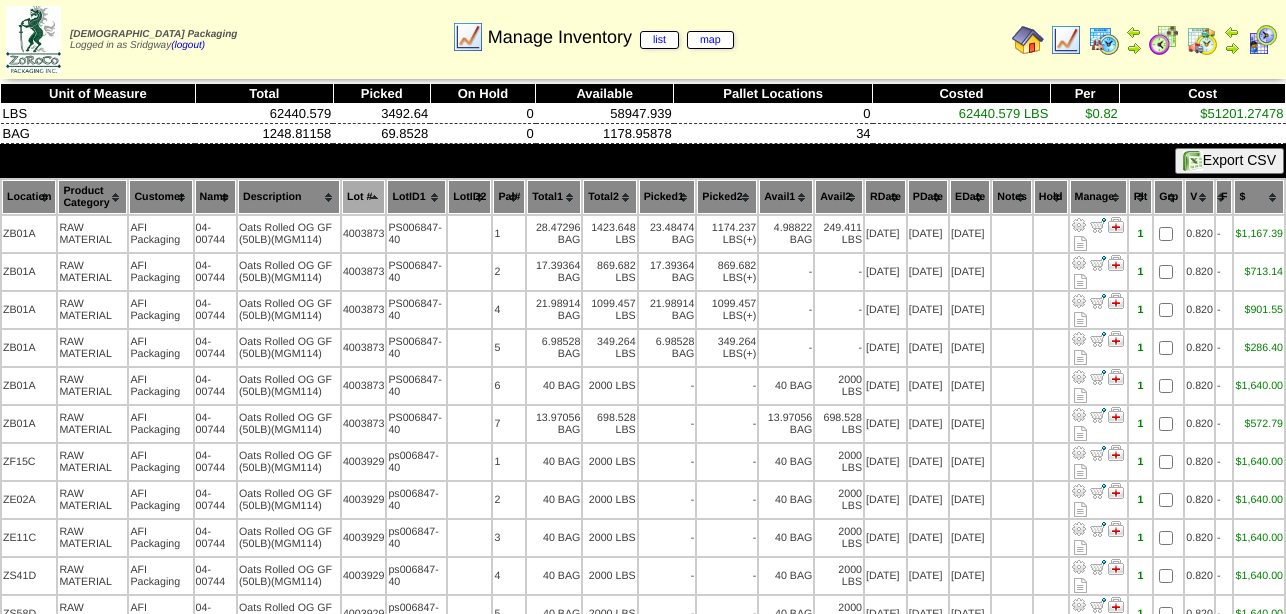 click at bounding box center (1066, 40) 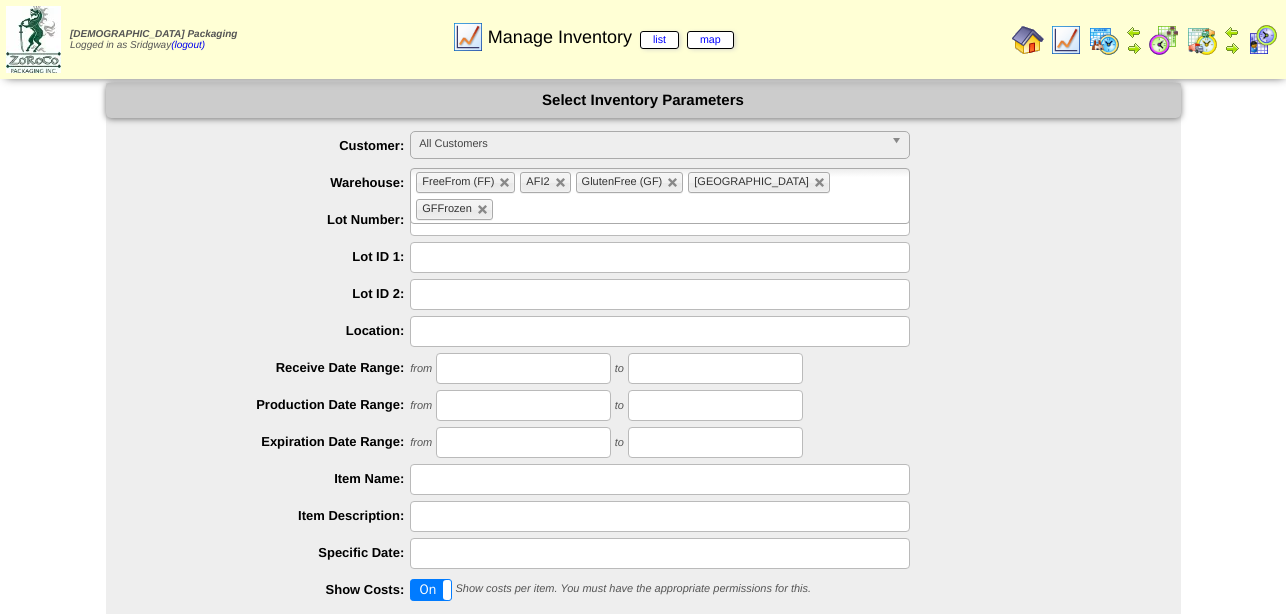 scroll, scrollTop: 223, scrollLeft: 0, axis: vertical 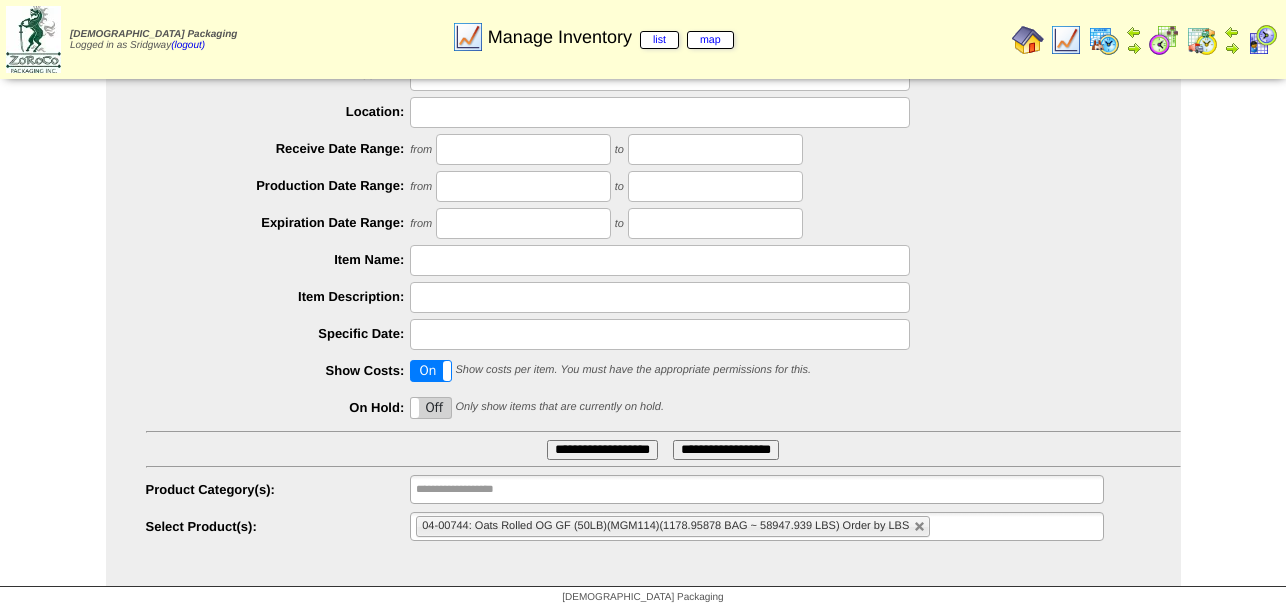 click on "04-00744: Oats Rolled OG GF (50LB)(MGM114)(1178.95878 BAG ~ 58947.939 LBS) Order by LBS" at bounding box center [673, 526] 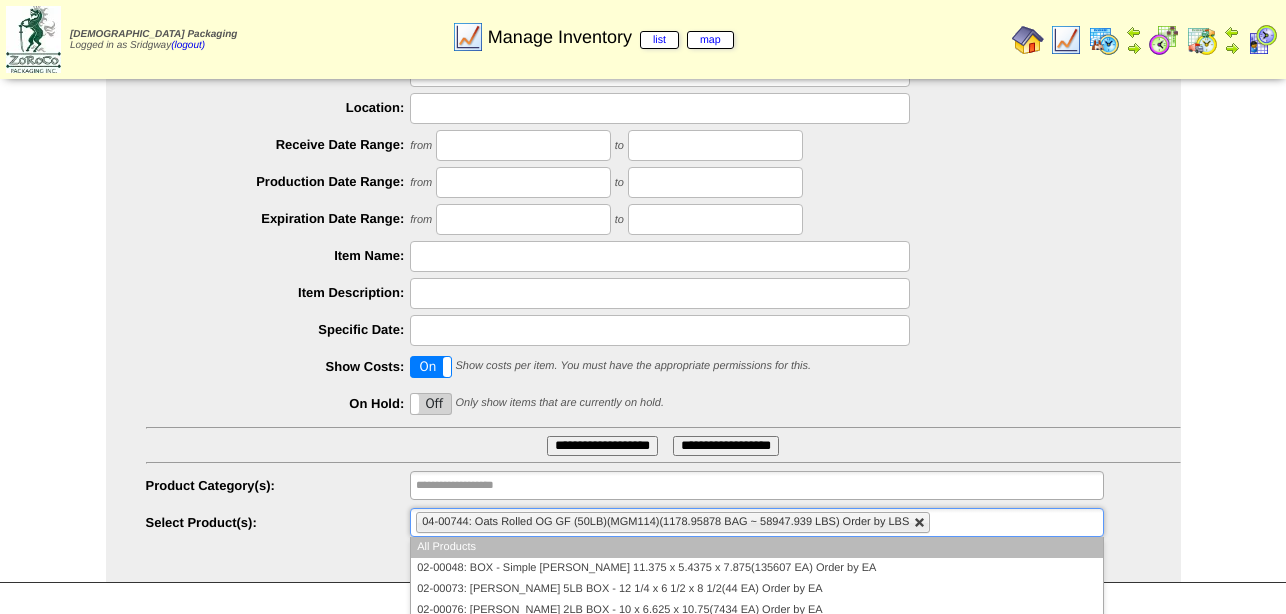 click at bounding box center (920, 523) 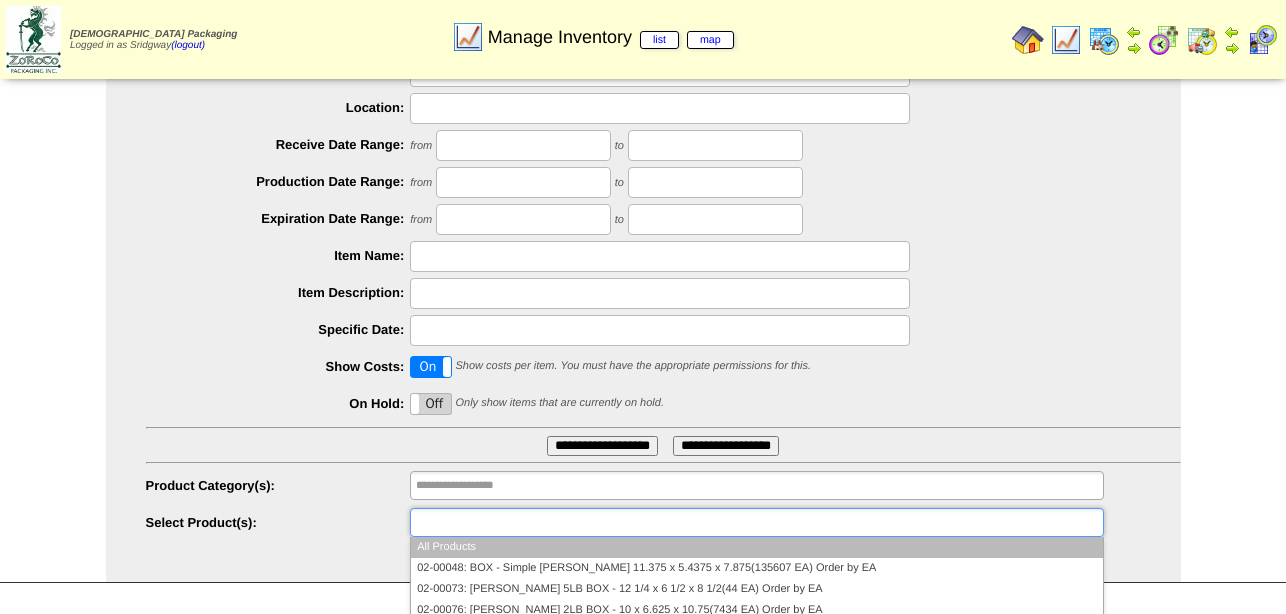 click at bounding box center (756, 522) 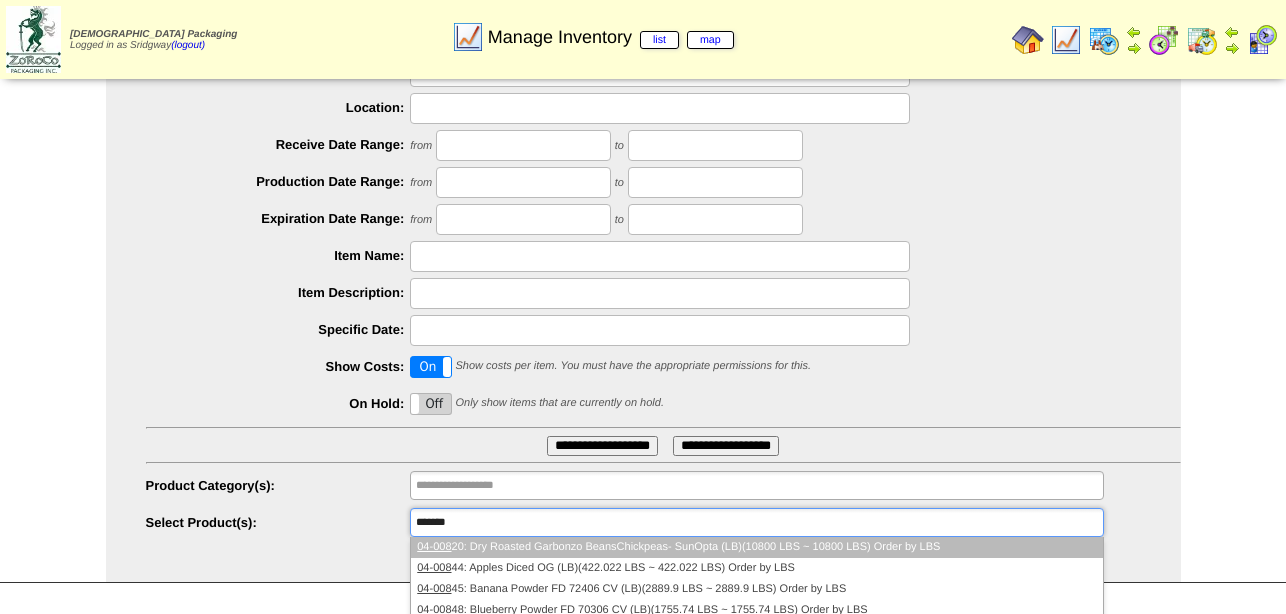 type on "********" 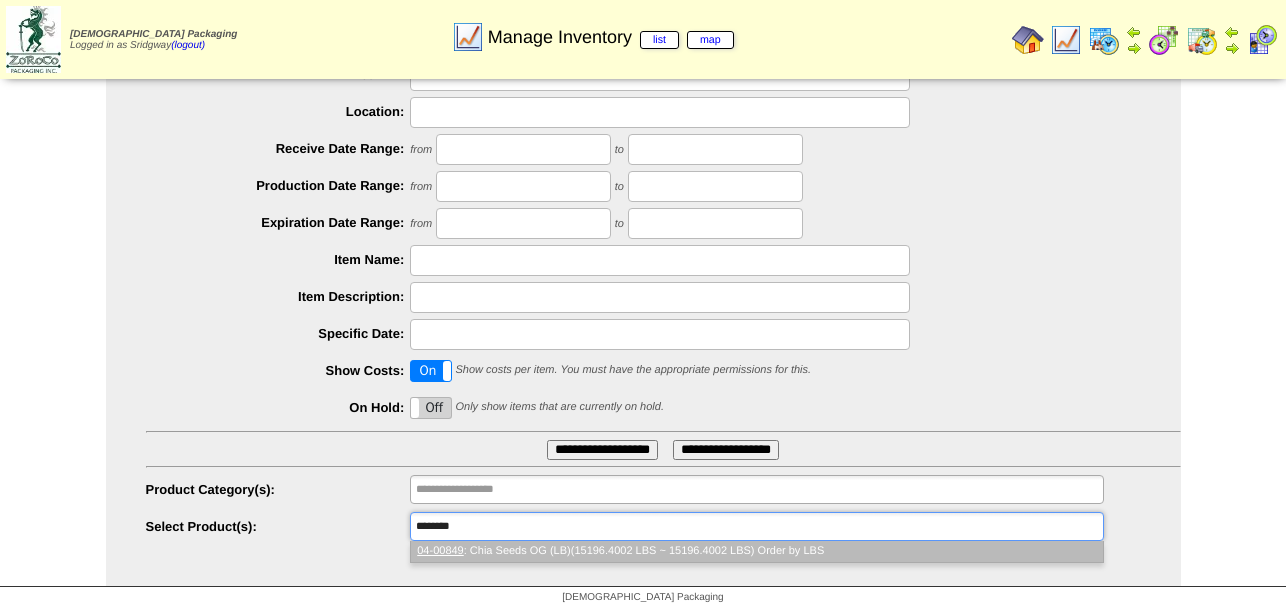 type 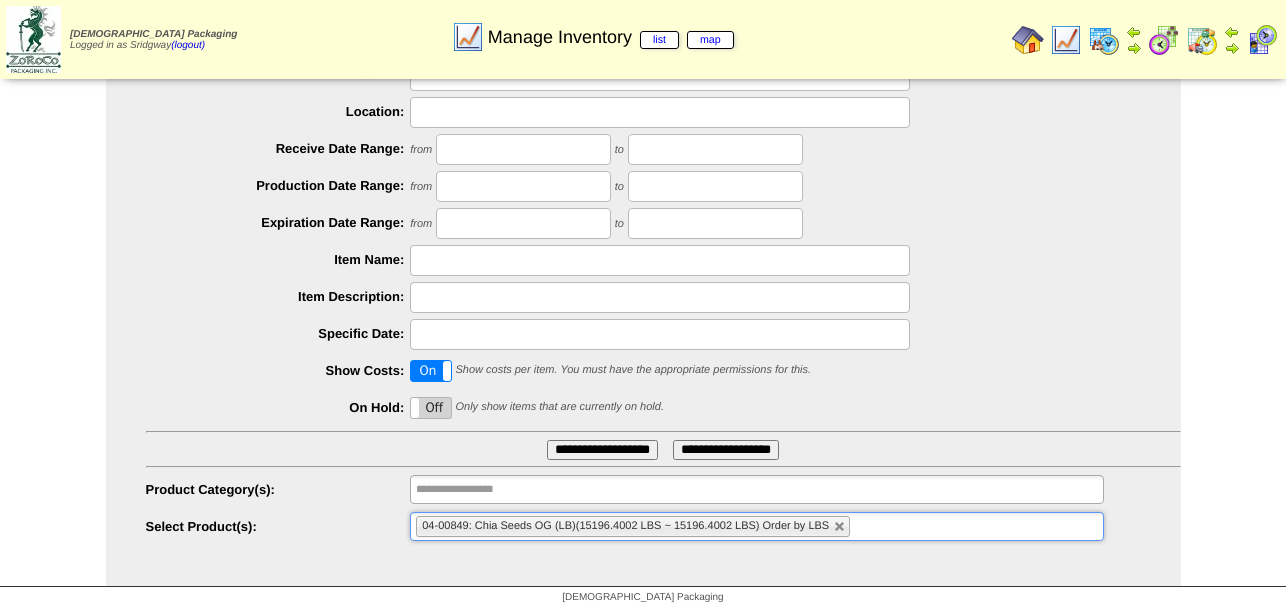 click on "**********" at bounding box center (602, 450) 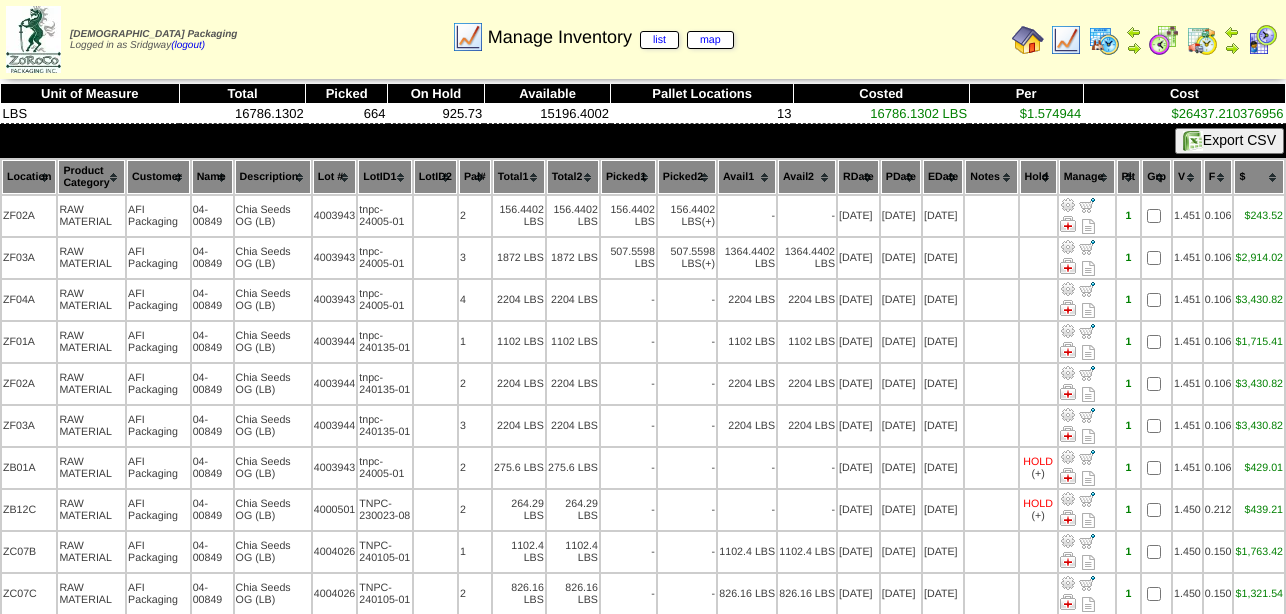 scroll, scrollTop: 0, scrollLeft: 0, axis: both 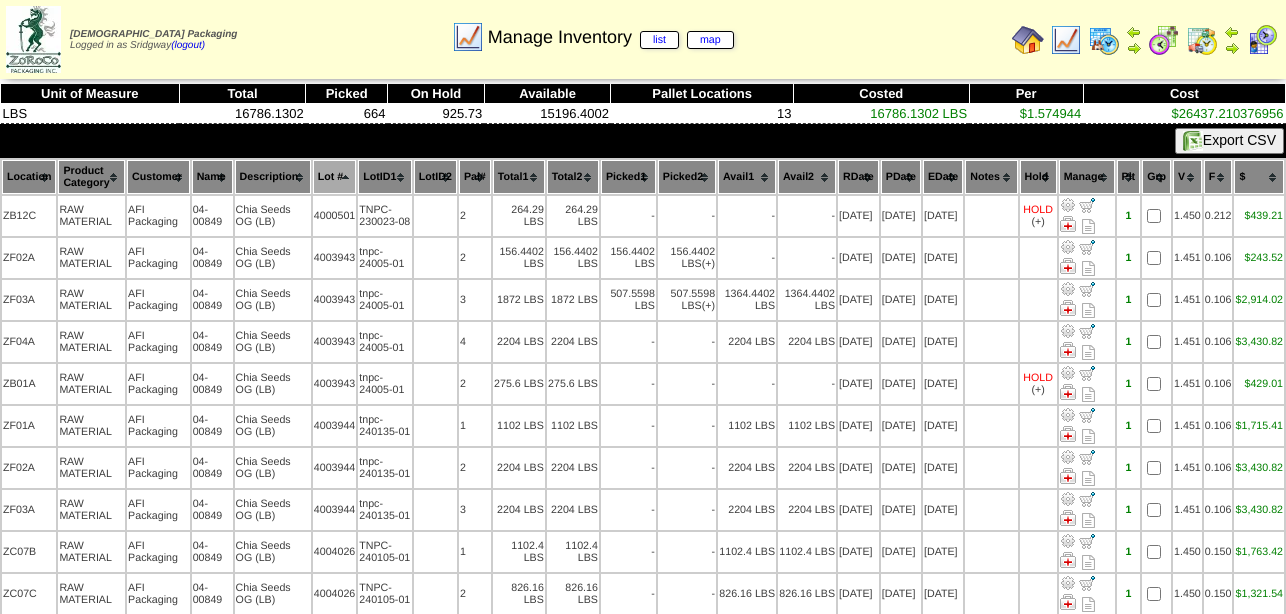 click at bounding box center (1066, 40) 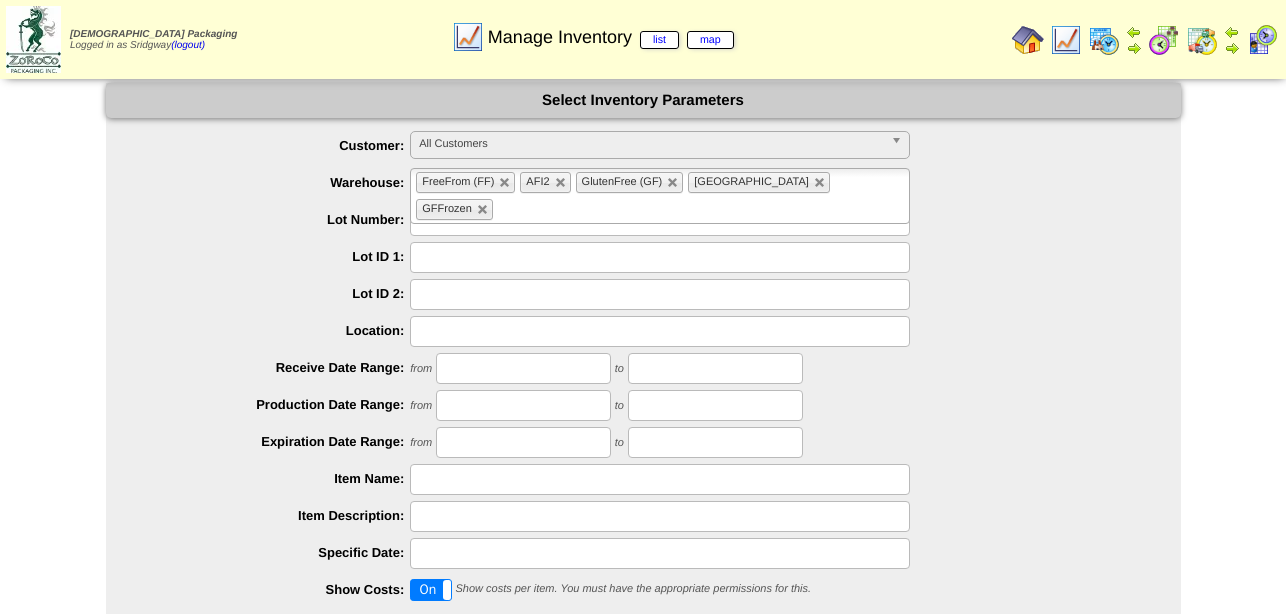 scroll, scrollTop: 223, scrollLeft: 0, axis: vertical 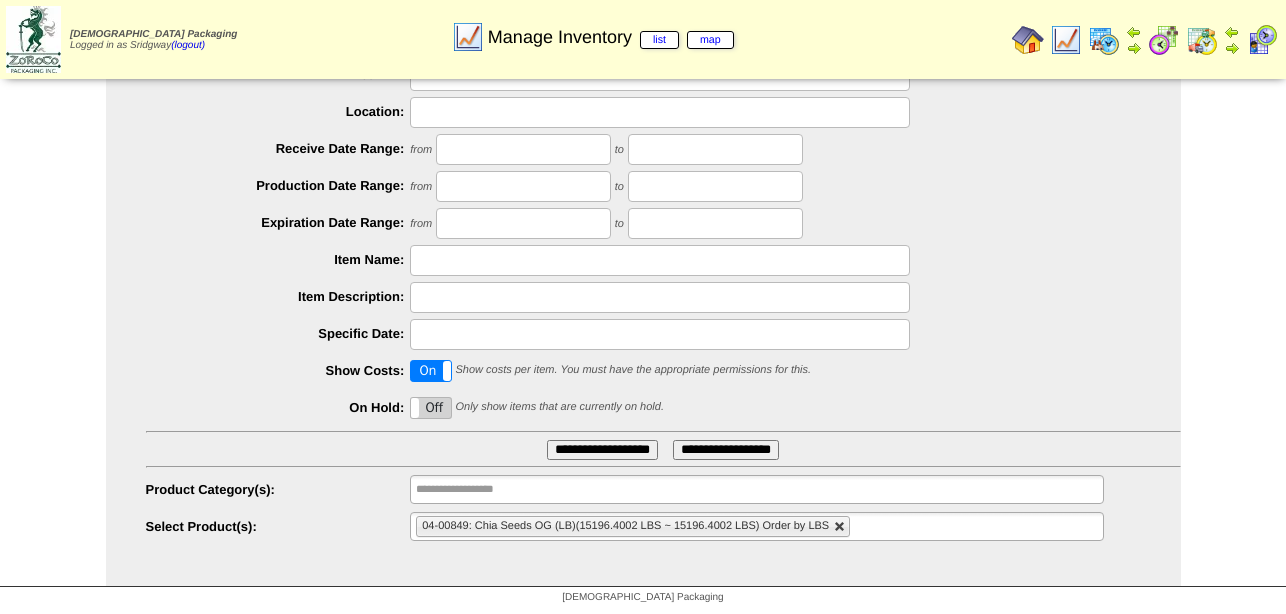 click at bounding box center [840, 527] 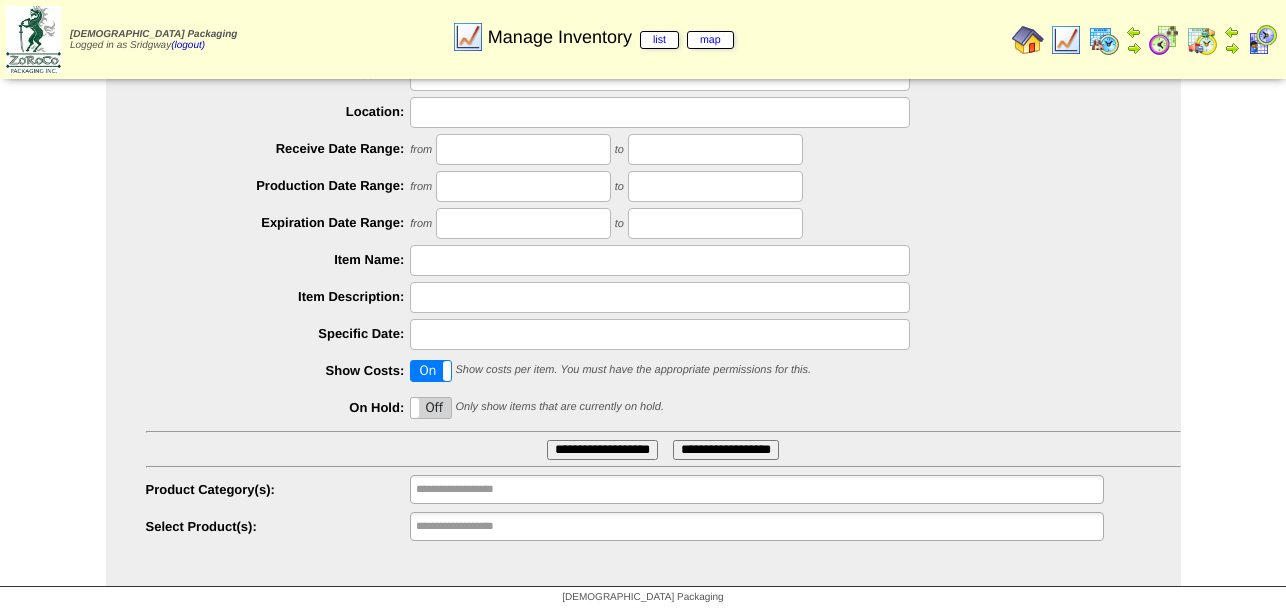 click on "**********" at bounding box center (756, 526) 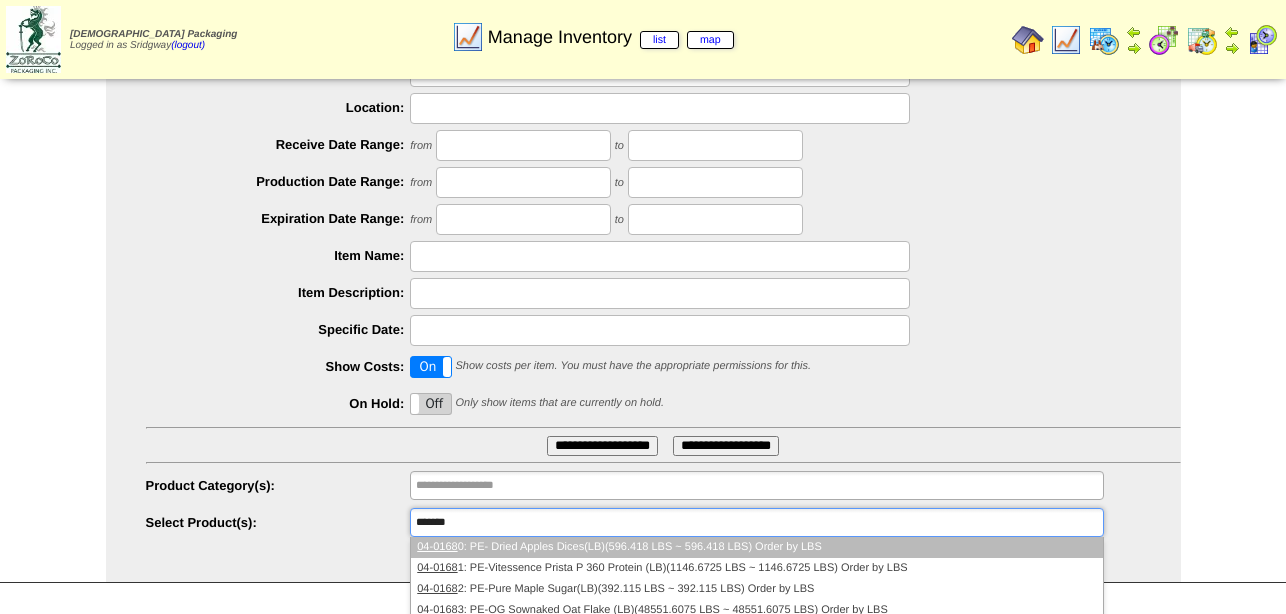 type on "********" 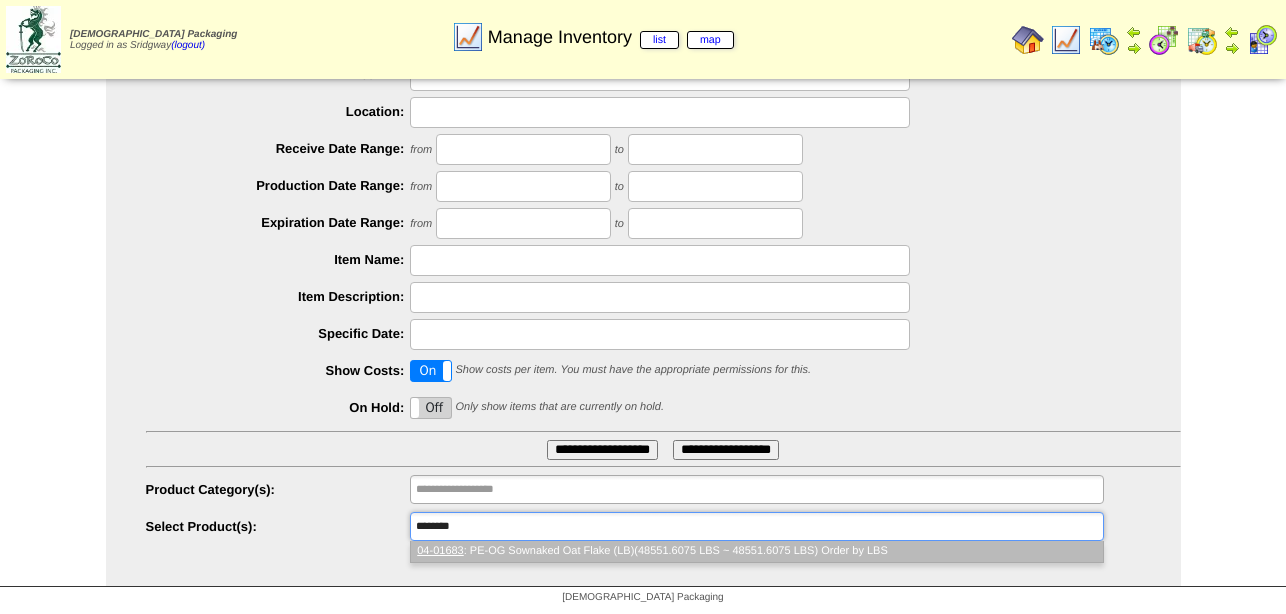 type 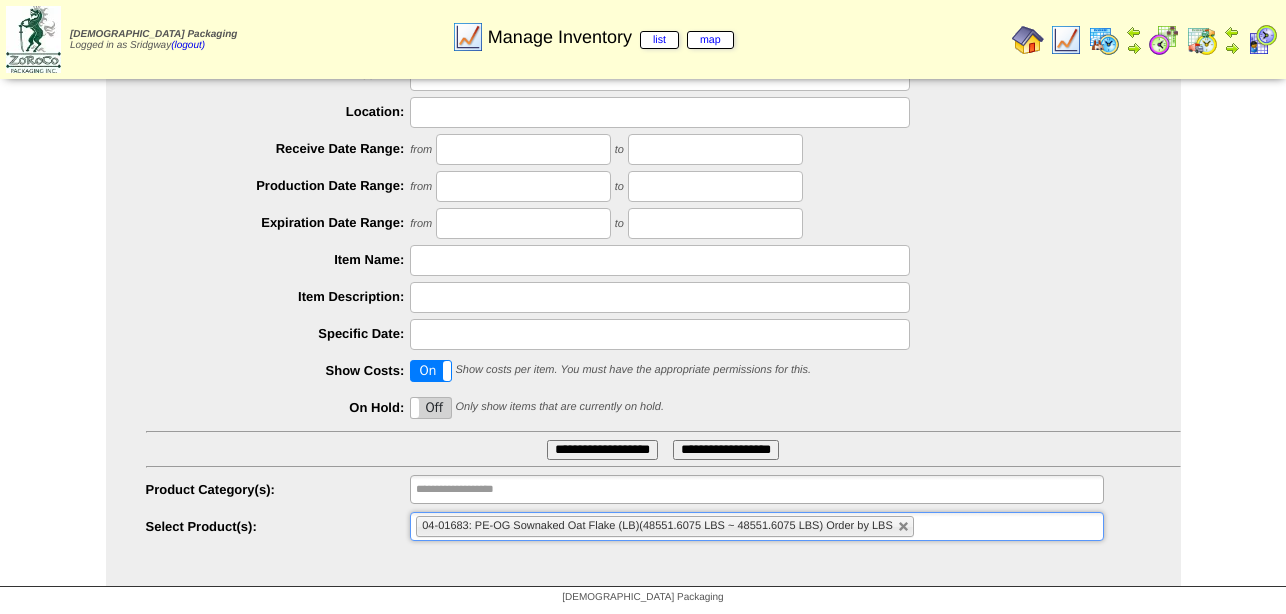 click on "**********" at bounding box center (602, 450) 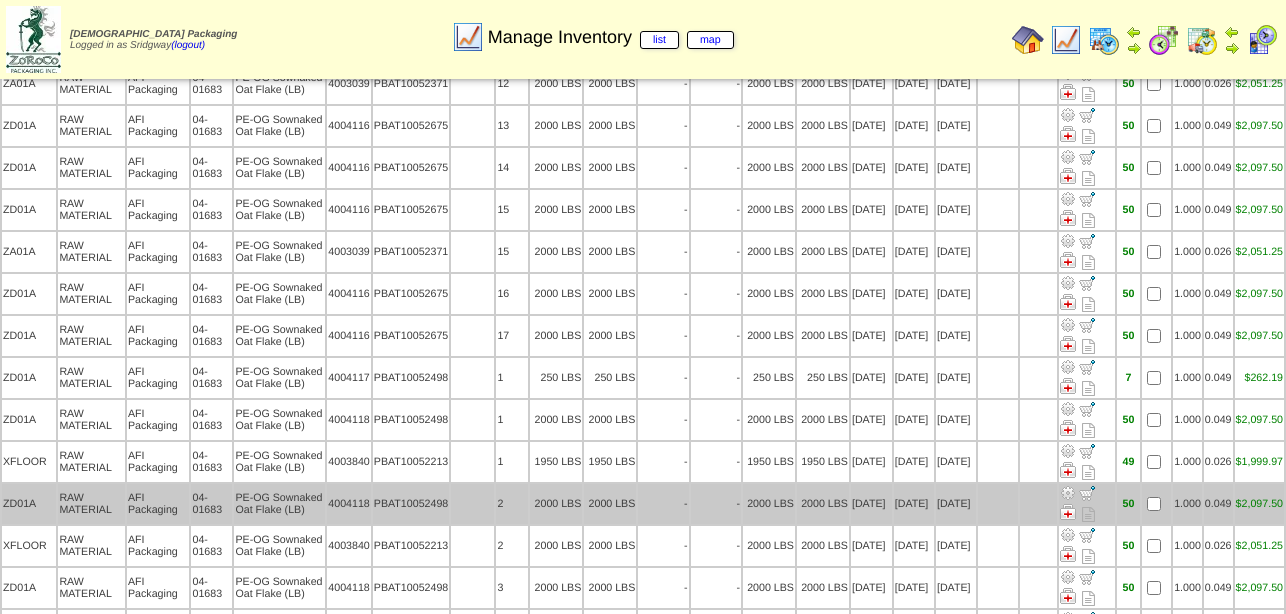 scroll, scrollTop: 906, scrollLeft: 0, axis: vertical 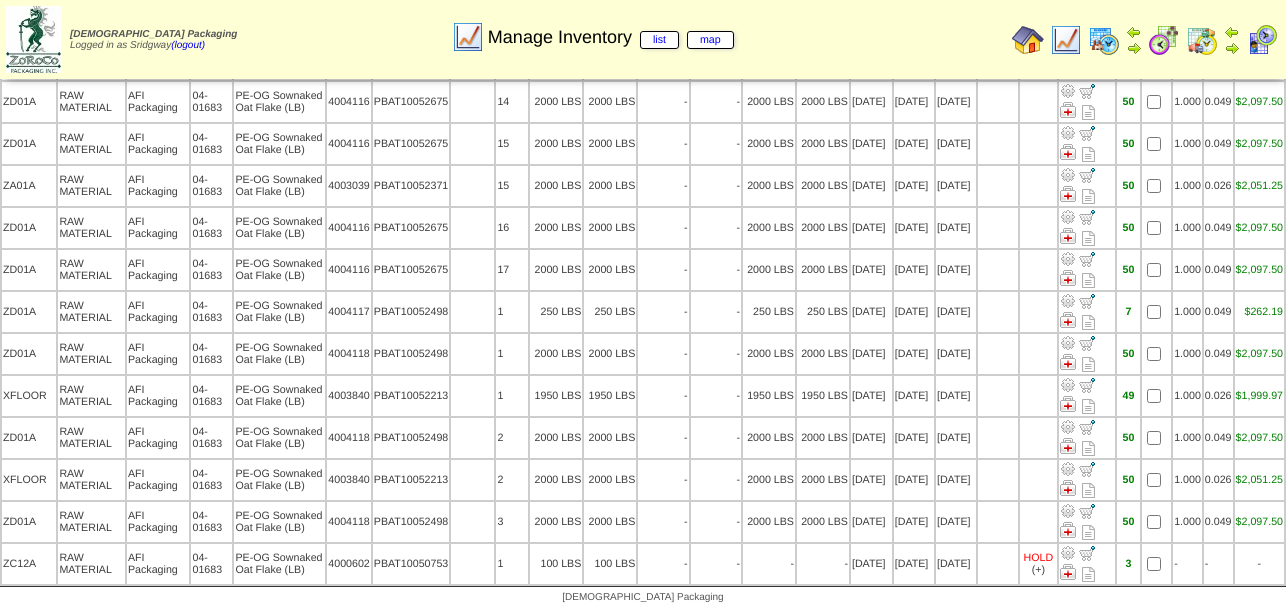 click at bounding box center (1066, 40) 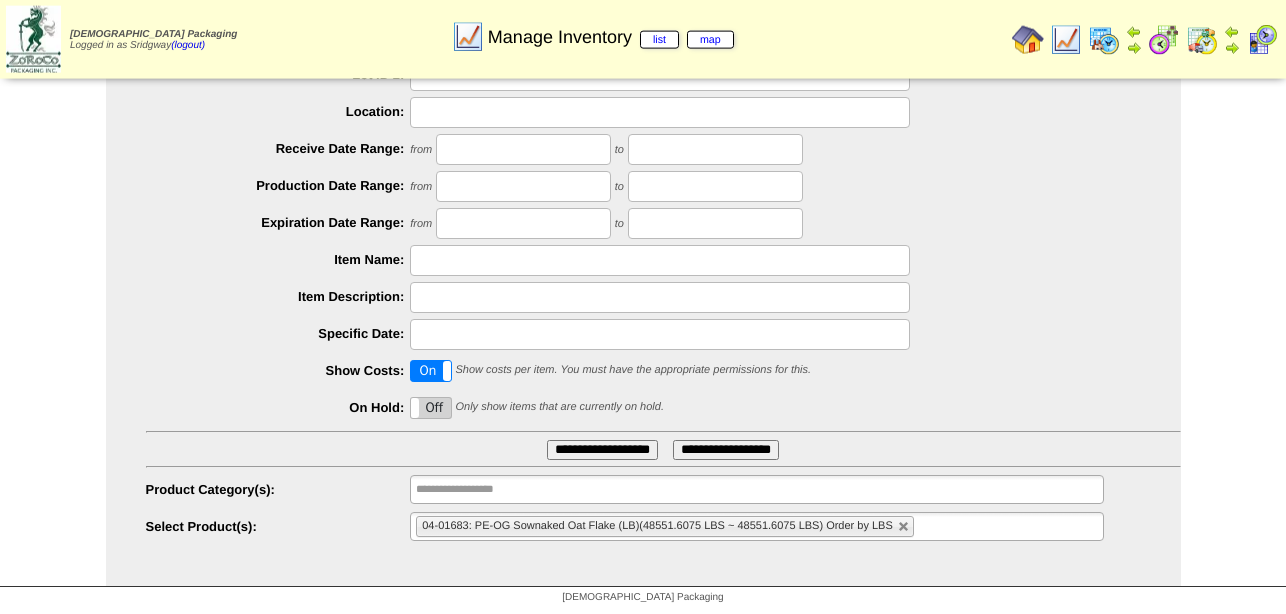 scroll, scrollTop: 223, scrollLeft: 0, axis: vertical 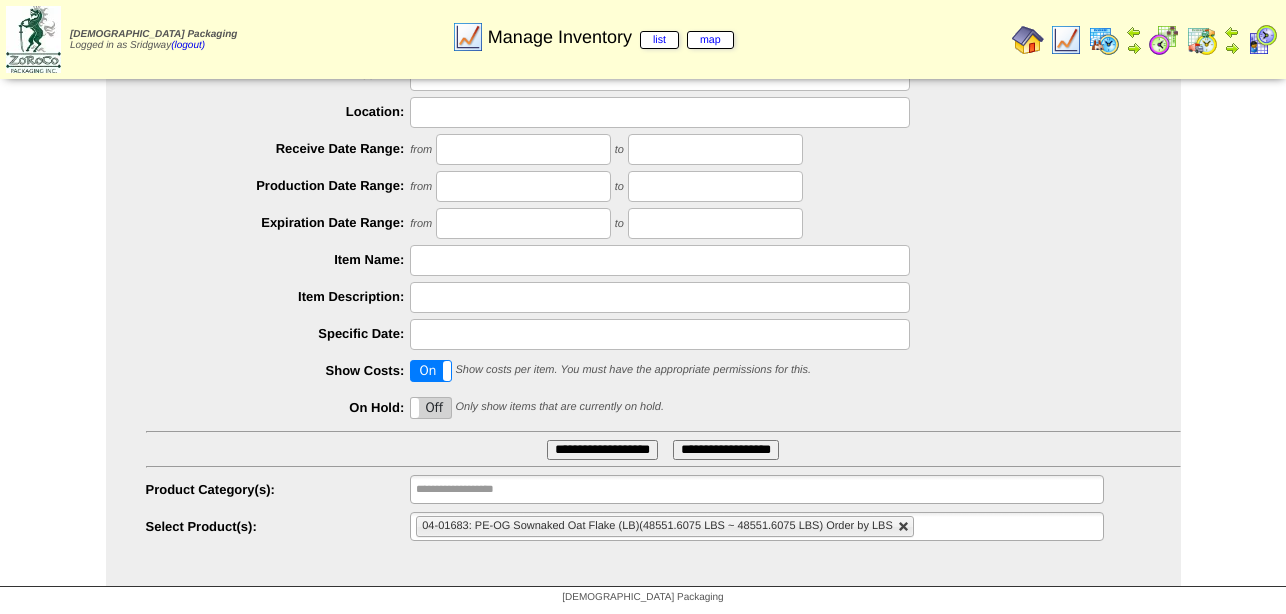click at bounding box center [904, 527] 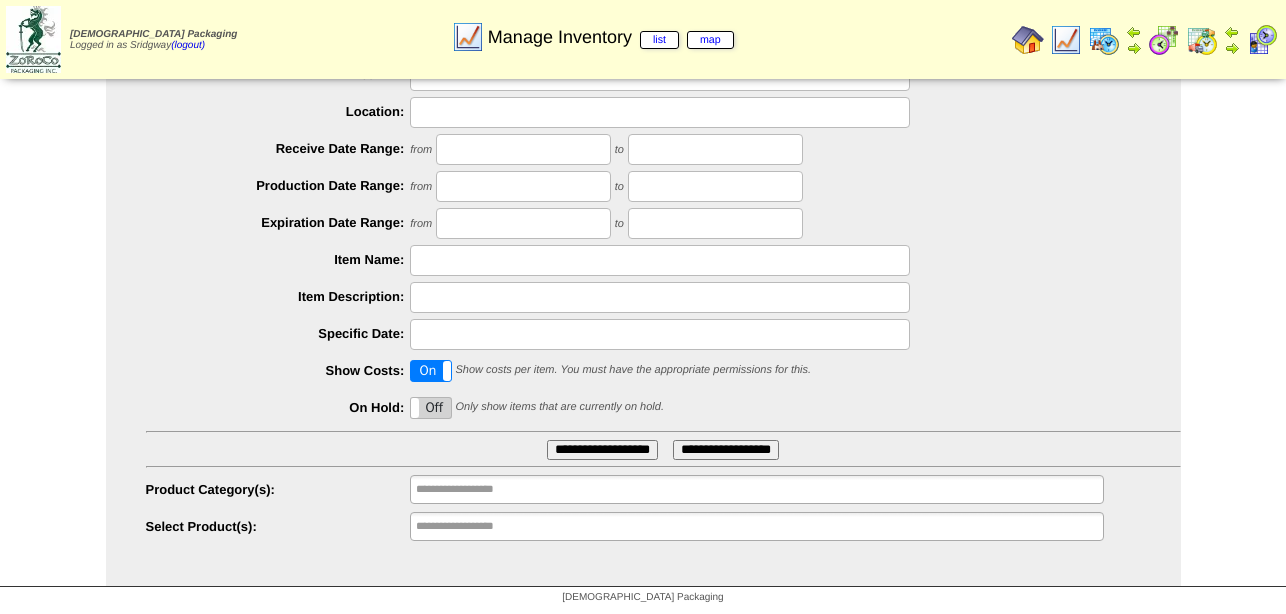 click on "**********" at bounding box center [756, 526] 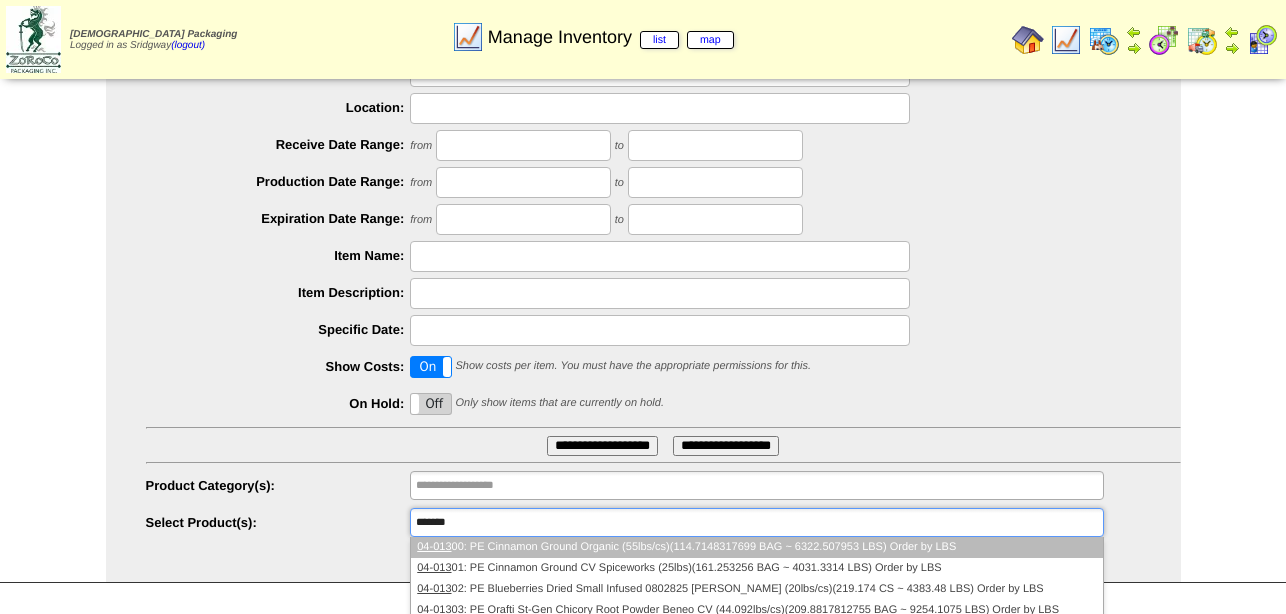 type on "********" 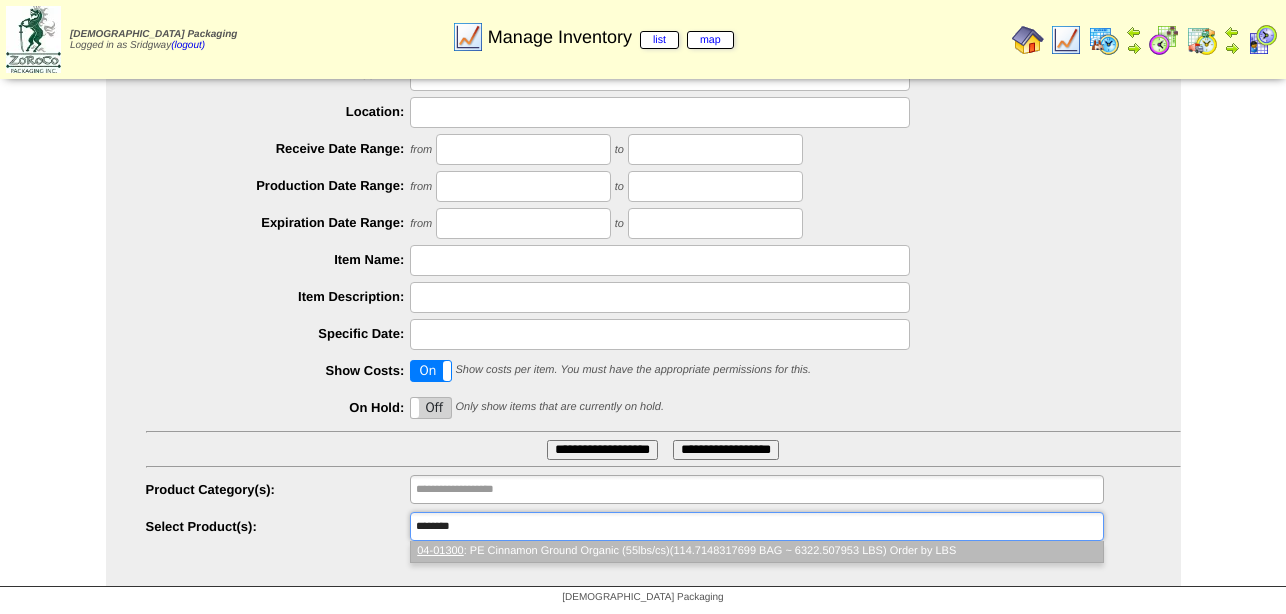 type 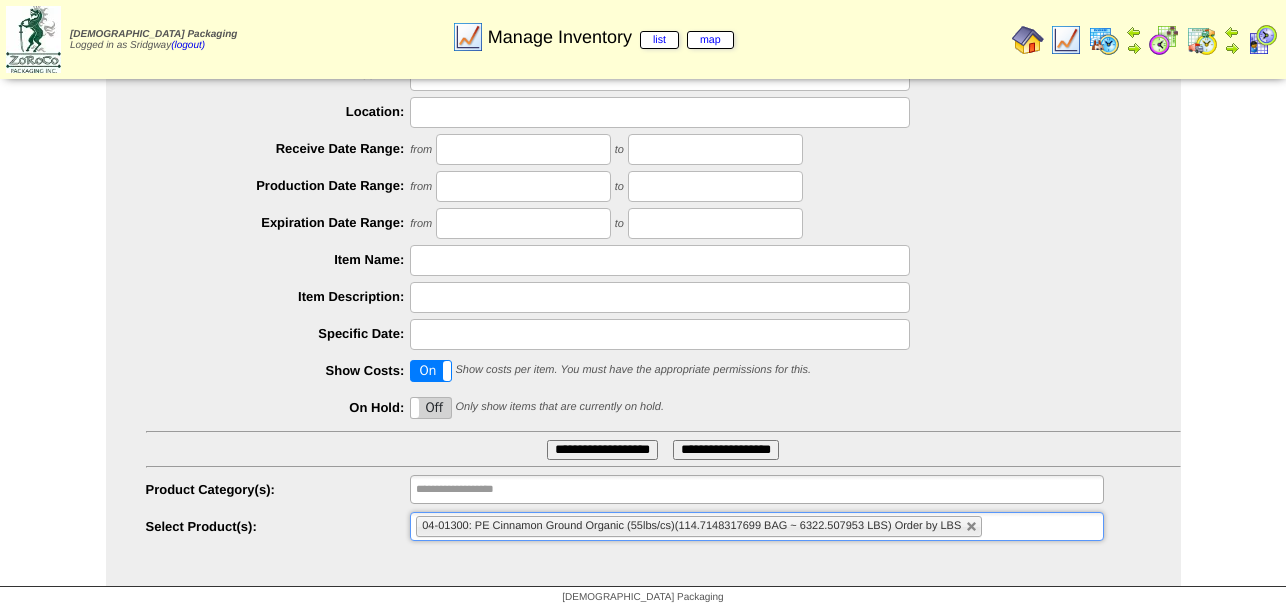 click on "**********" at bounding box center (602, 450) 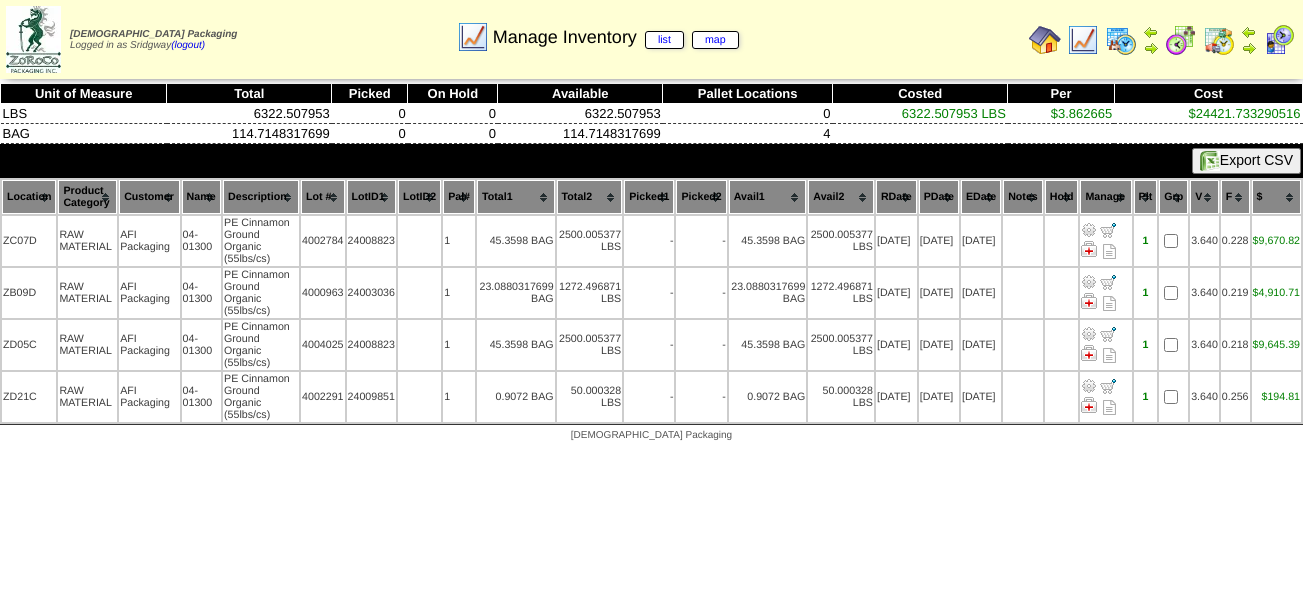 scroll, scrollTop: 0, scrollLeft: 0, axis: both 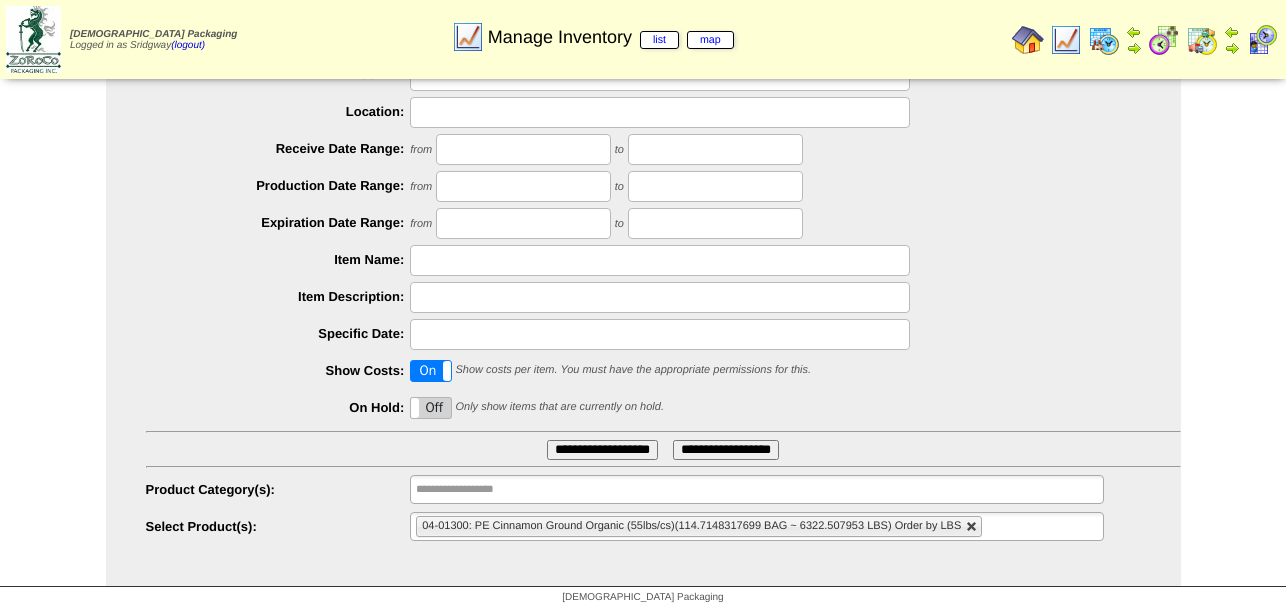 click at bounding box center (972, 527) 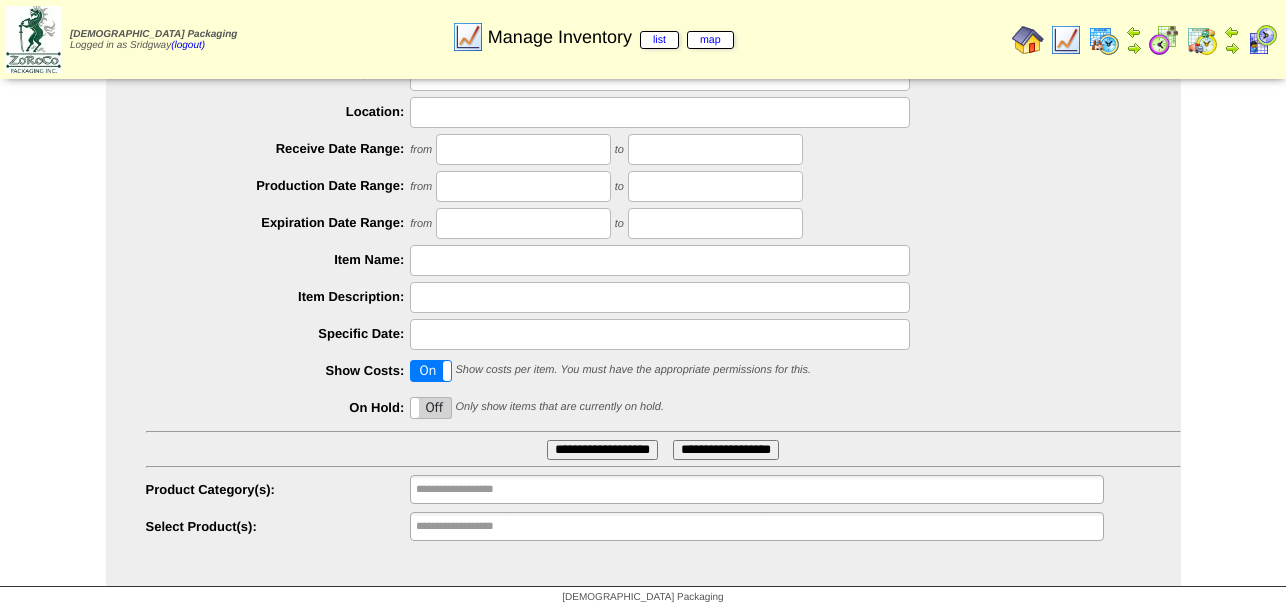 click on "**********" at bounding box center [756, 526] 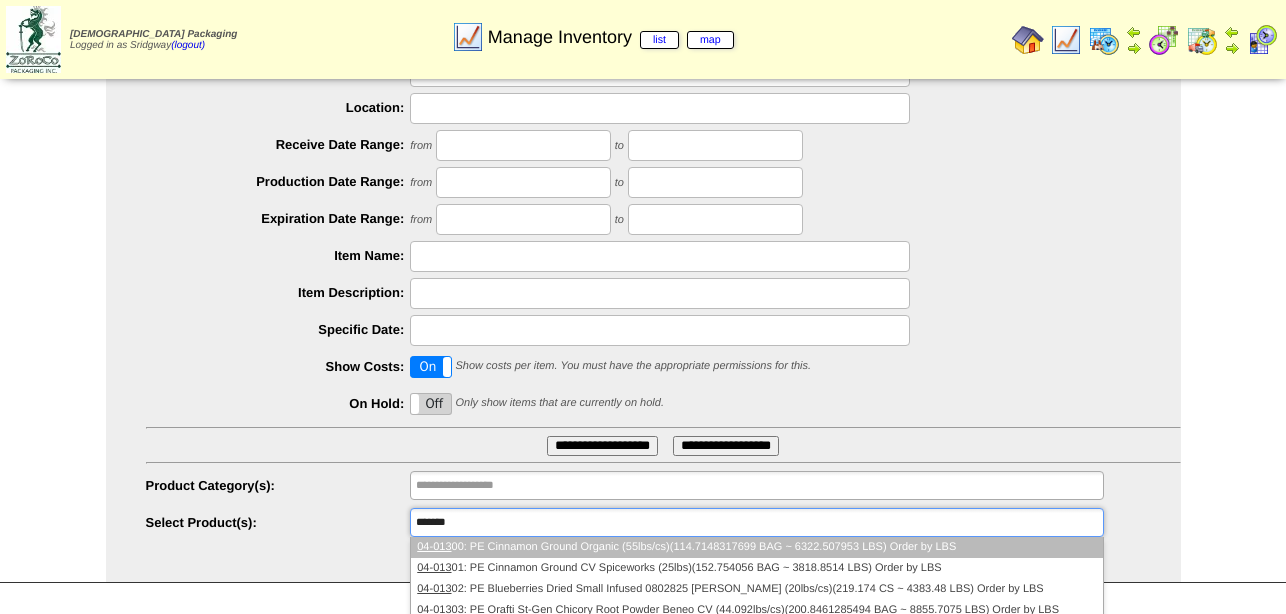 type on "********" 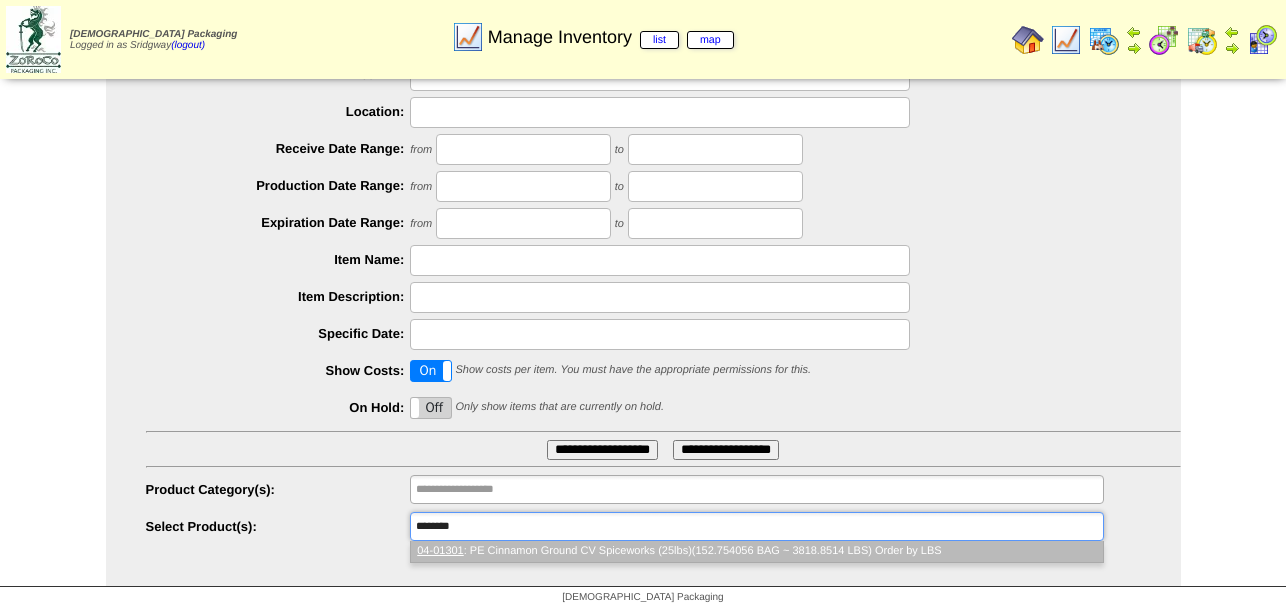 type 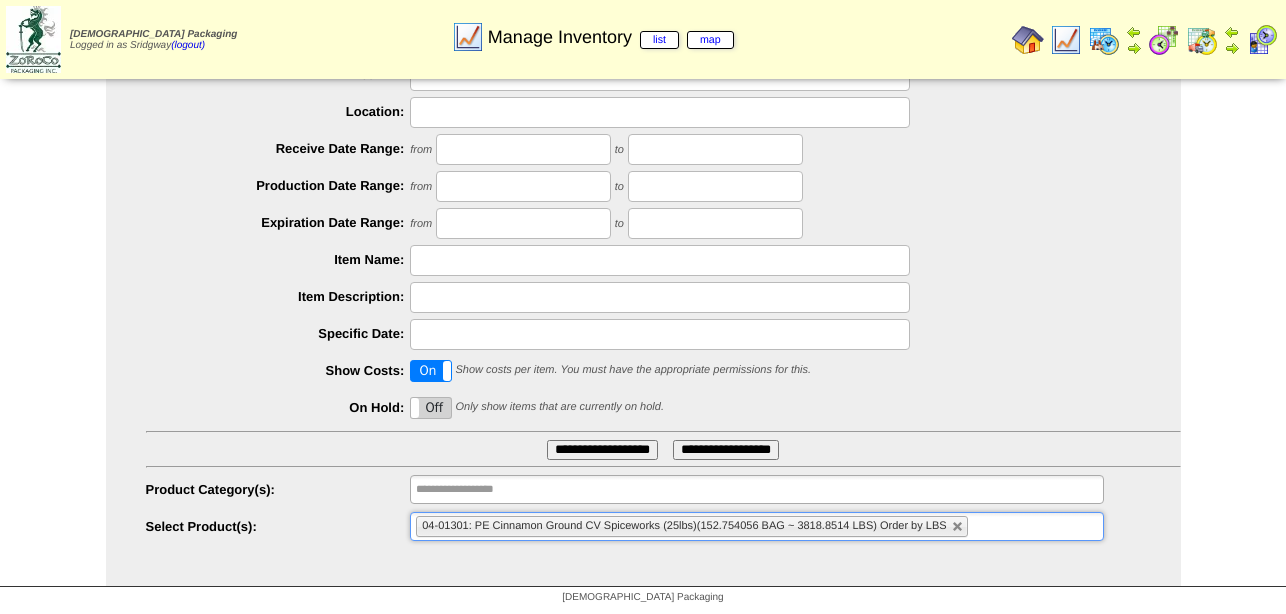 click on "**********" at bounding box center [602, 450] 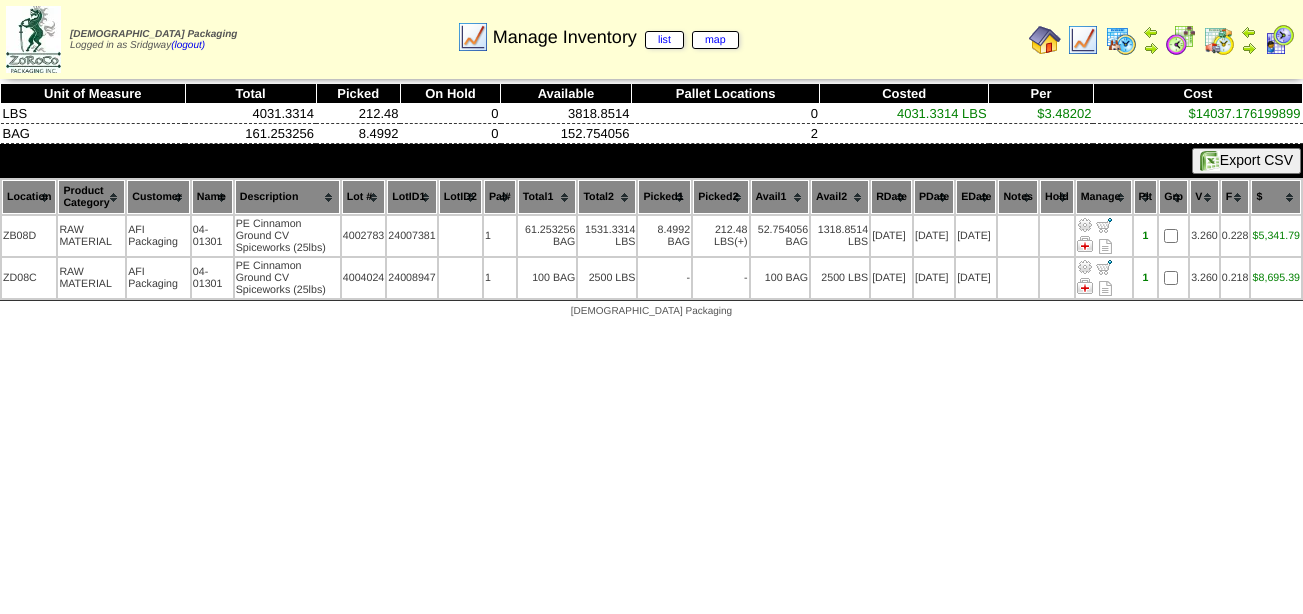 scroll, scrollTop: 0, scrollLeft: 0, axis: both 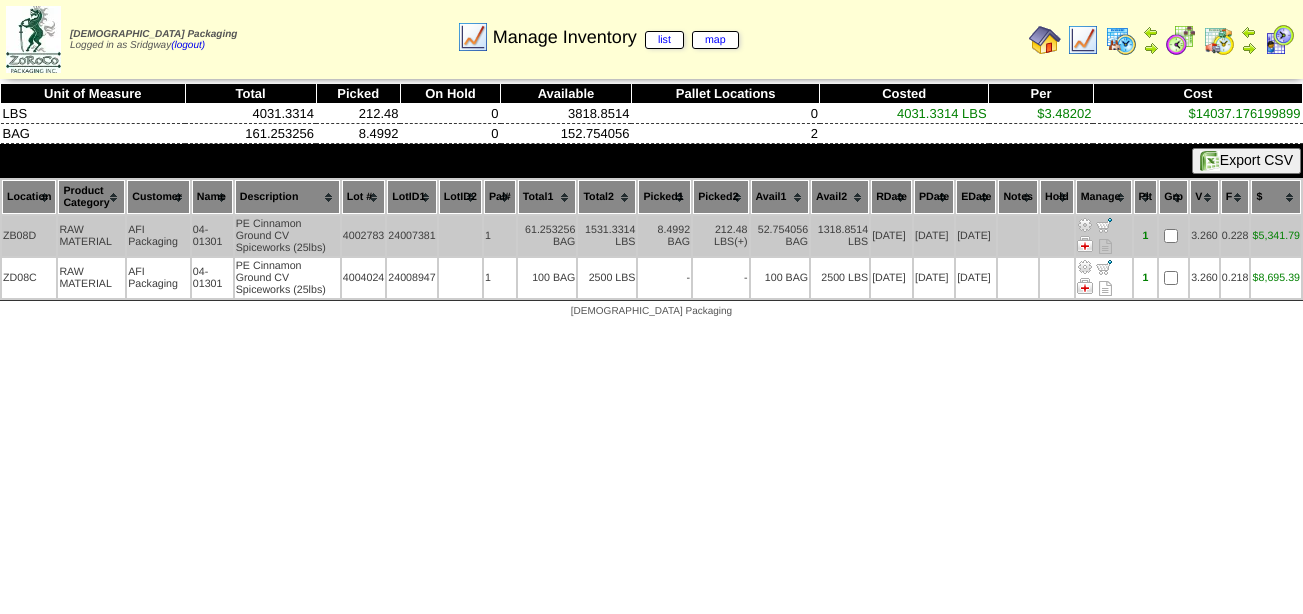 click on "4002783" at bounding box center (364, 236) 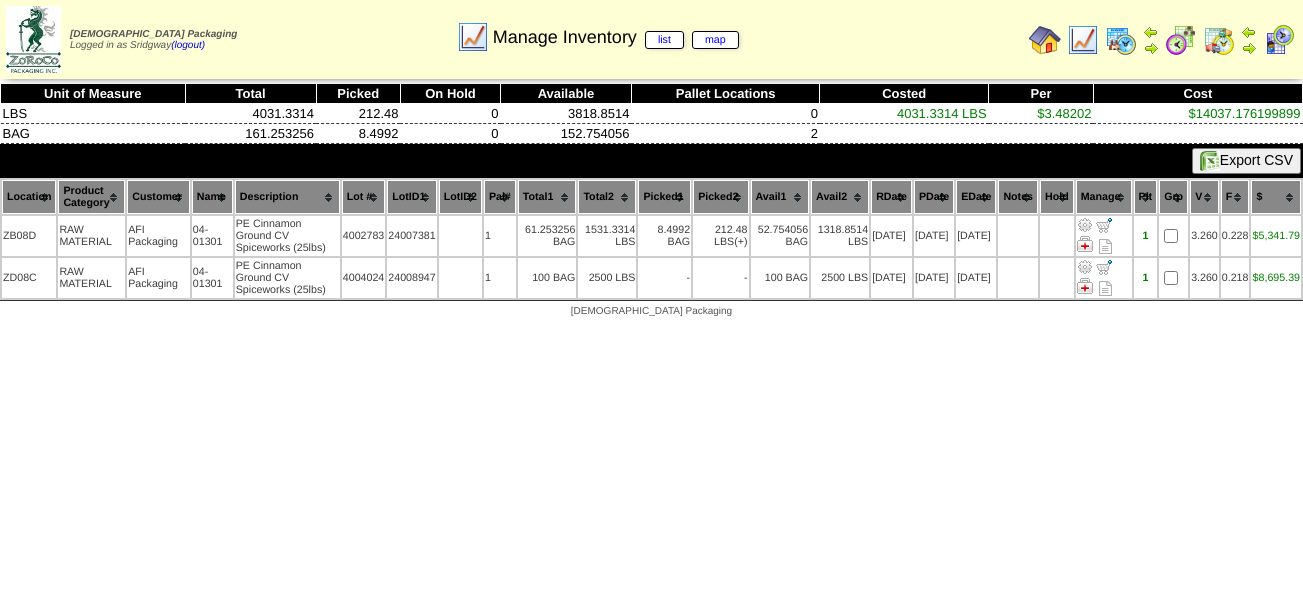 click at bounding box center [1083, 40] 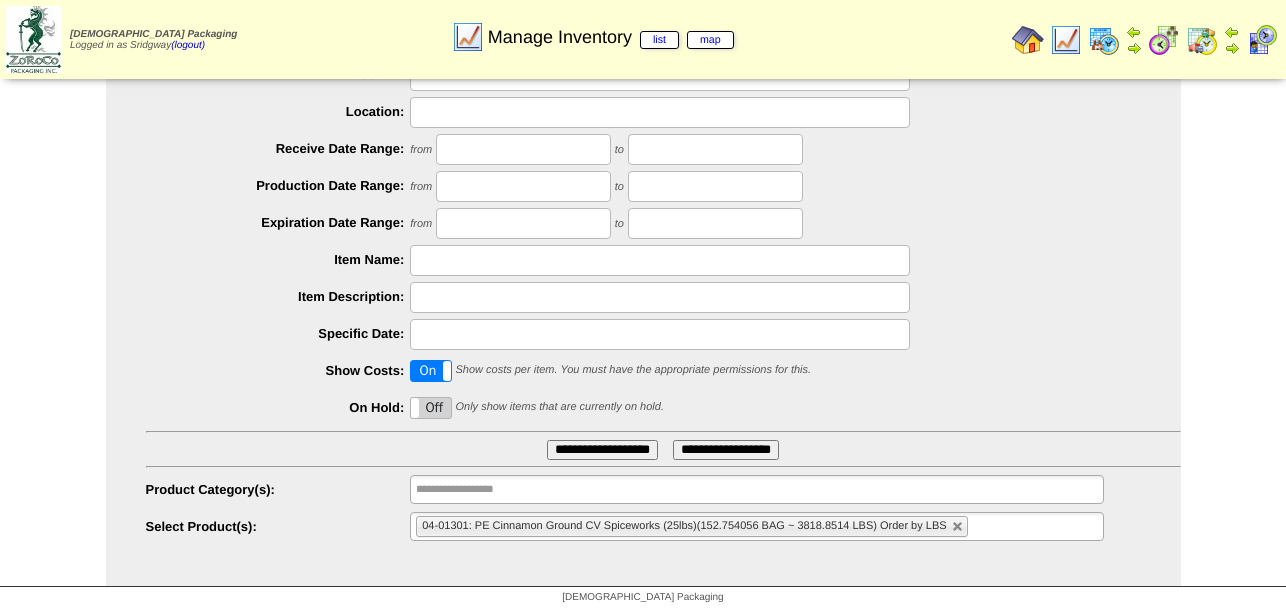 scroll, scrollTop: 223, scrollLeft: 0, axis: vertical 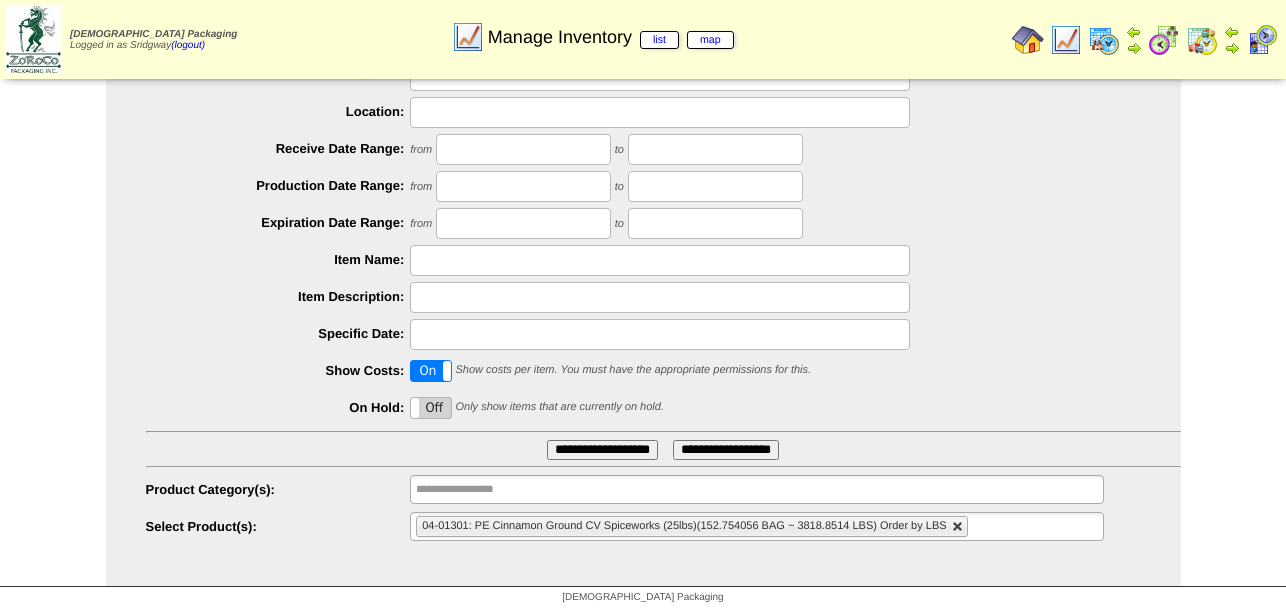 click at bounding box center (958, 527) 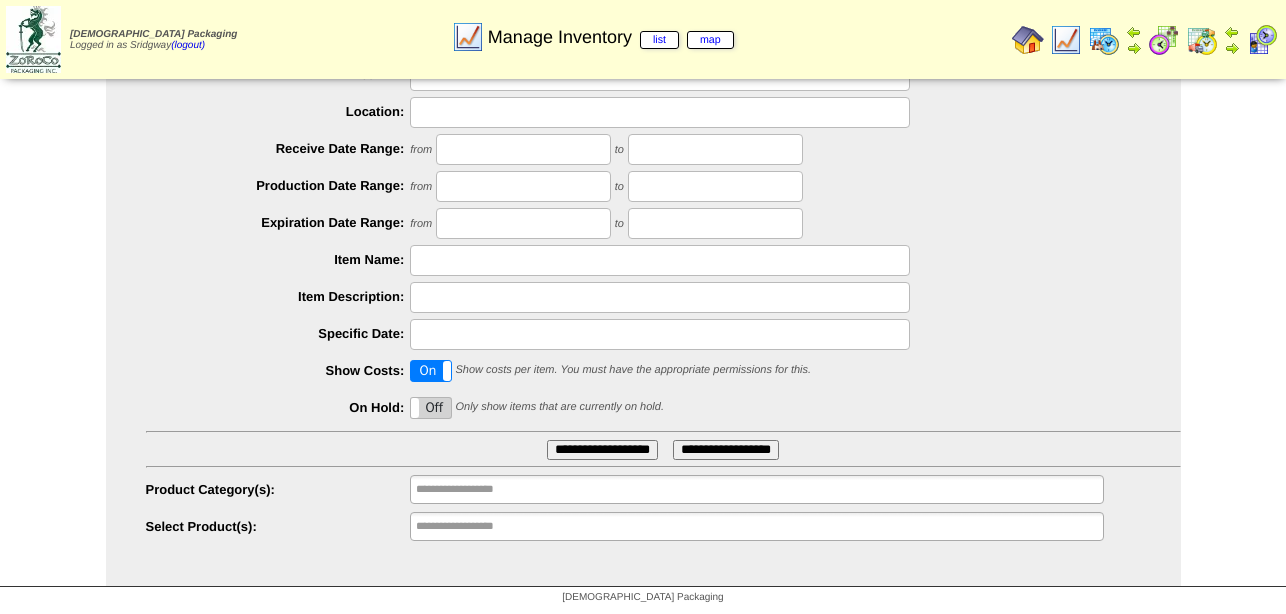 click on "**********" at bounding box center [756, 526] 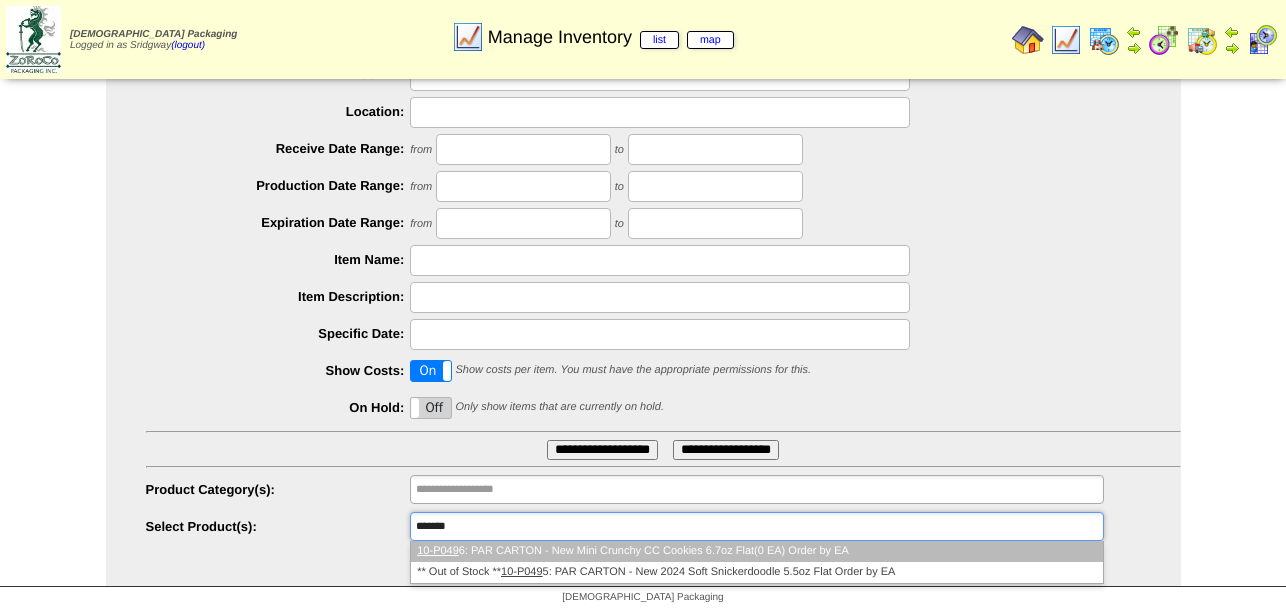 type on "********" 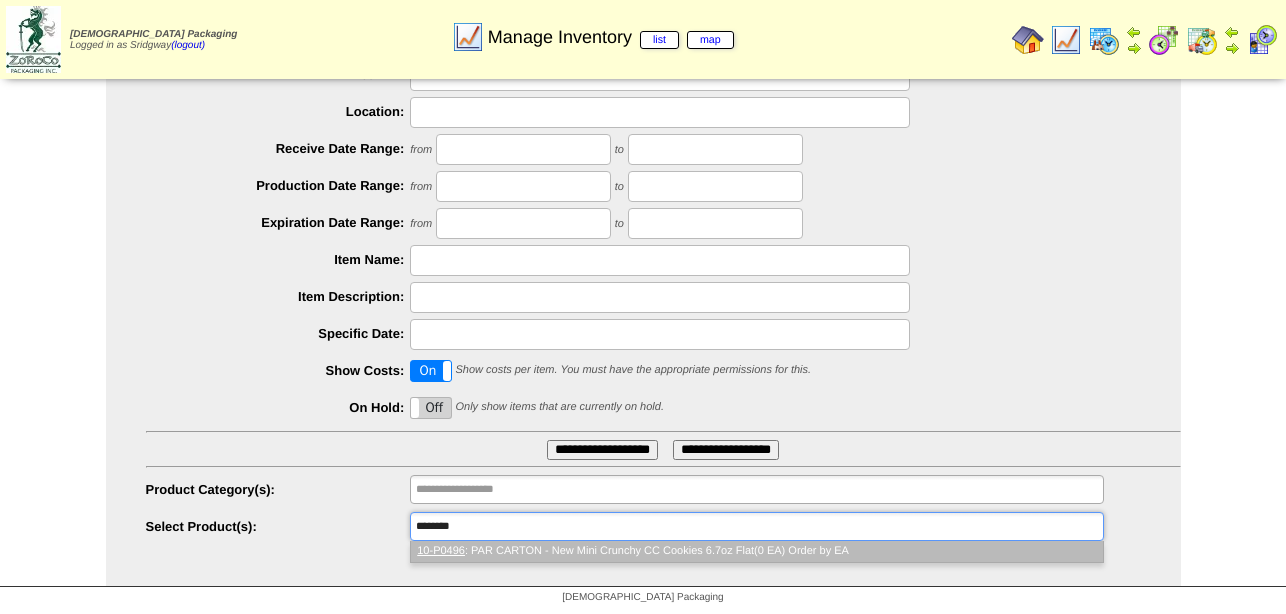 type 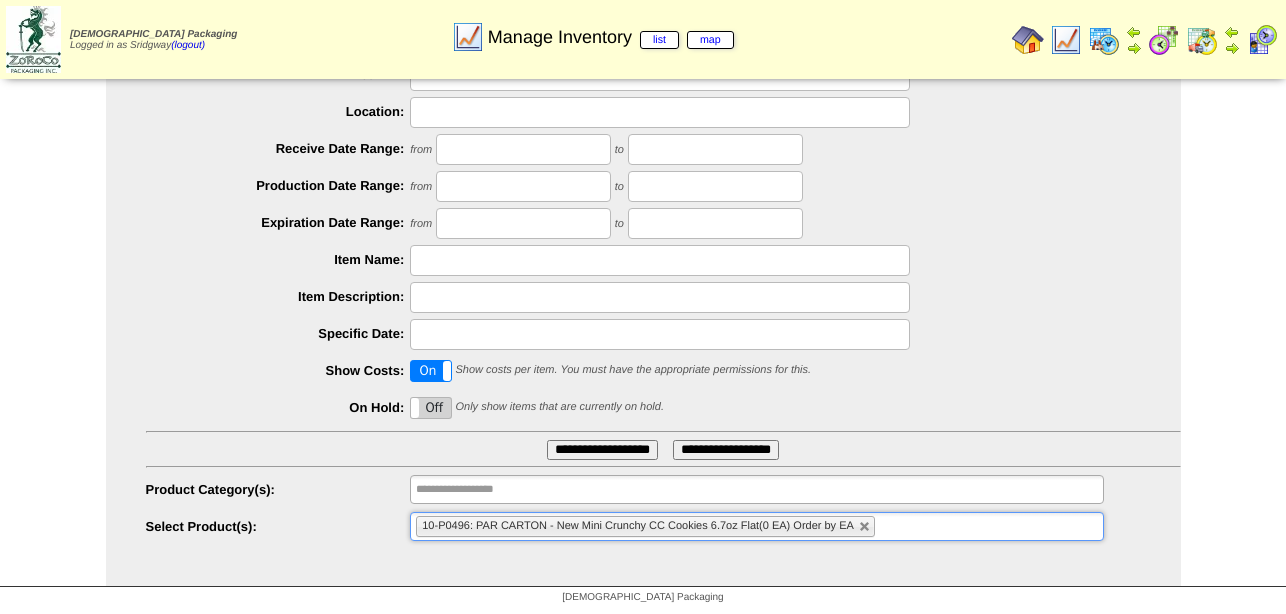 click on "**********" at bounding box center (602, 450) 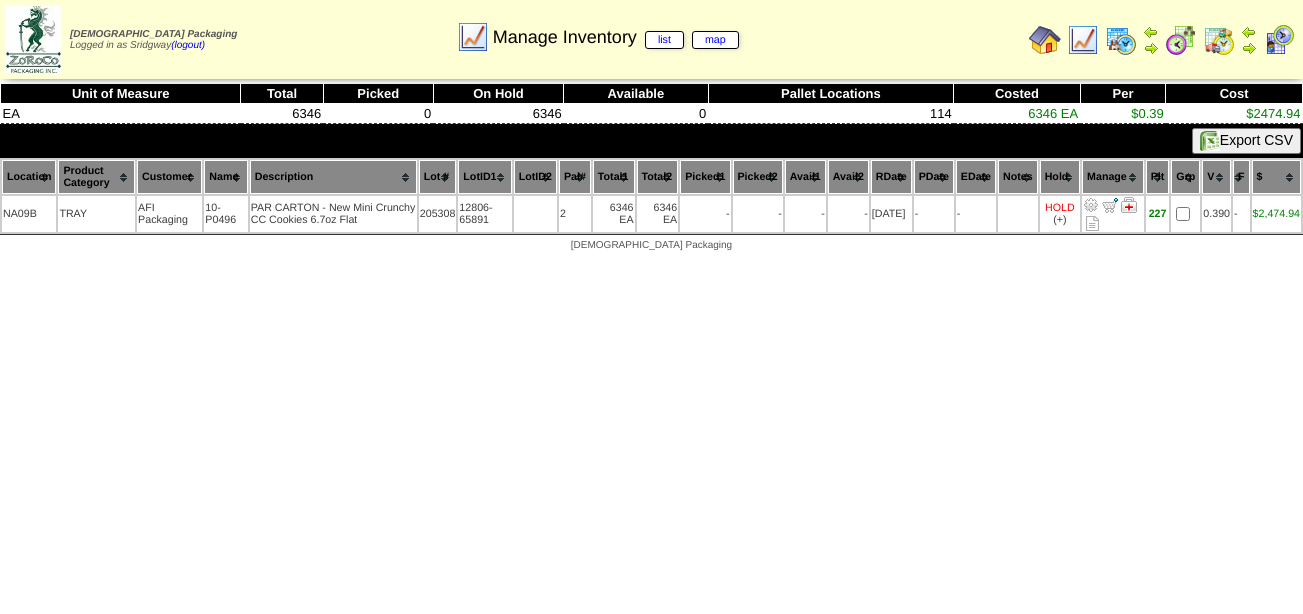 scroll, scrollTop: 0, scrollLeft: 0, axis: both 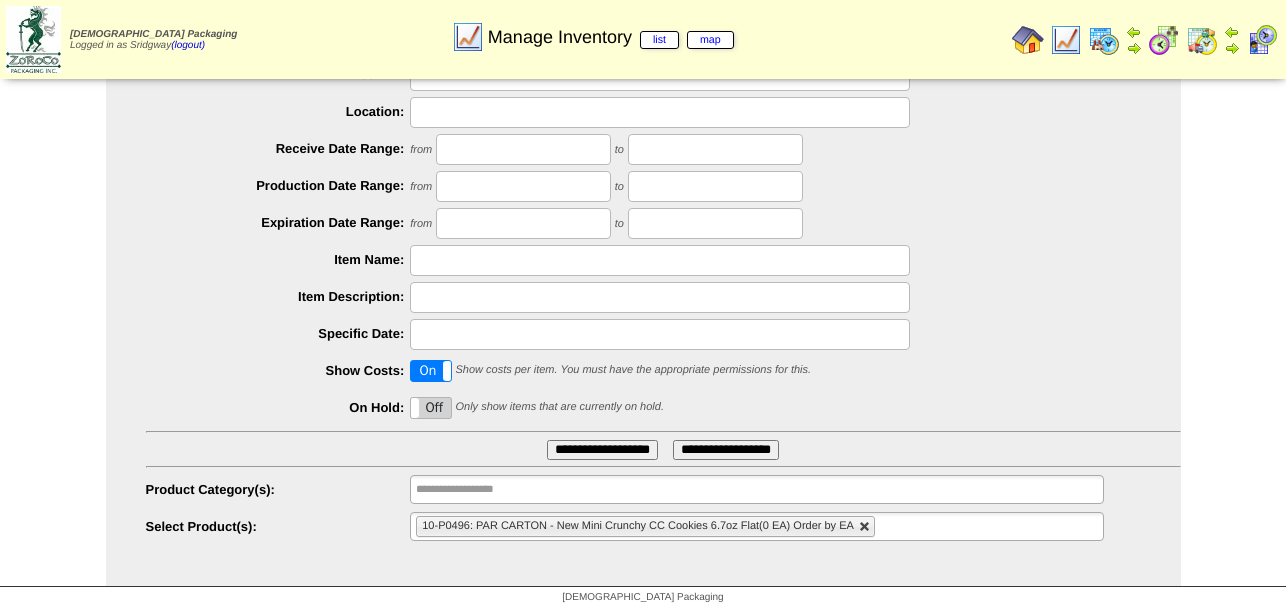 click at bounding box center (865, 527) 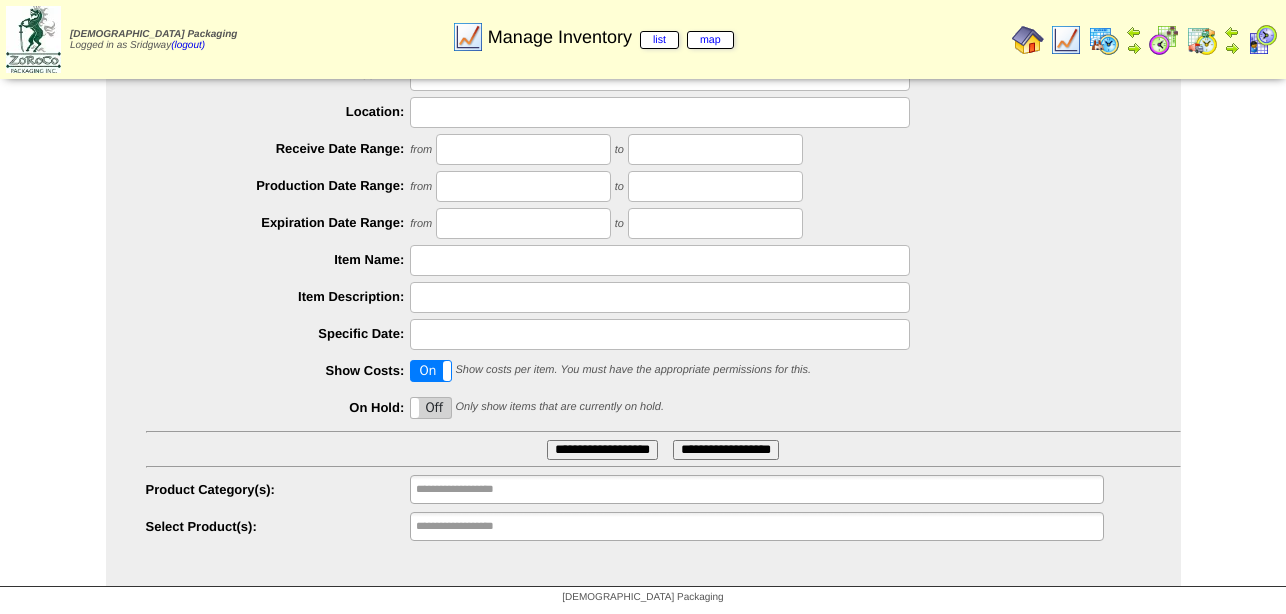 click on "Off" at bounding box center (431, 408) 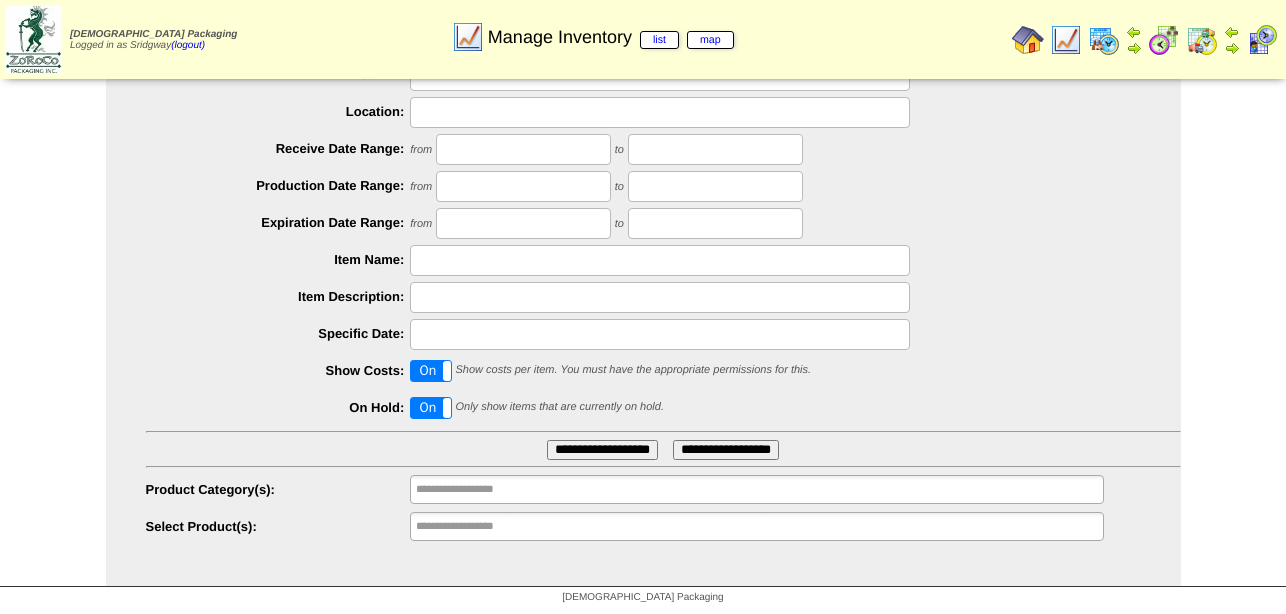 click on "**********" at bounding box center (602, 450) 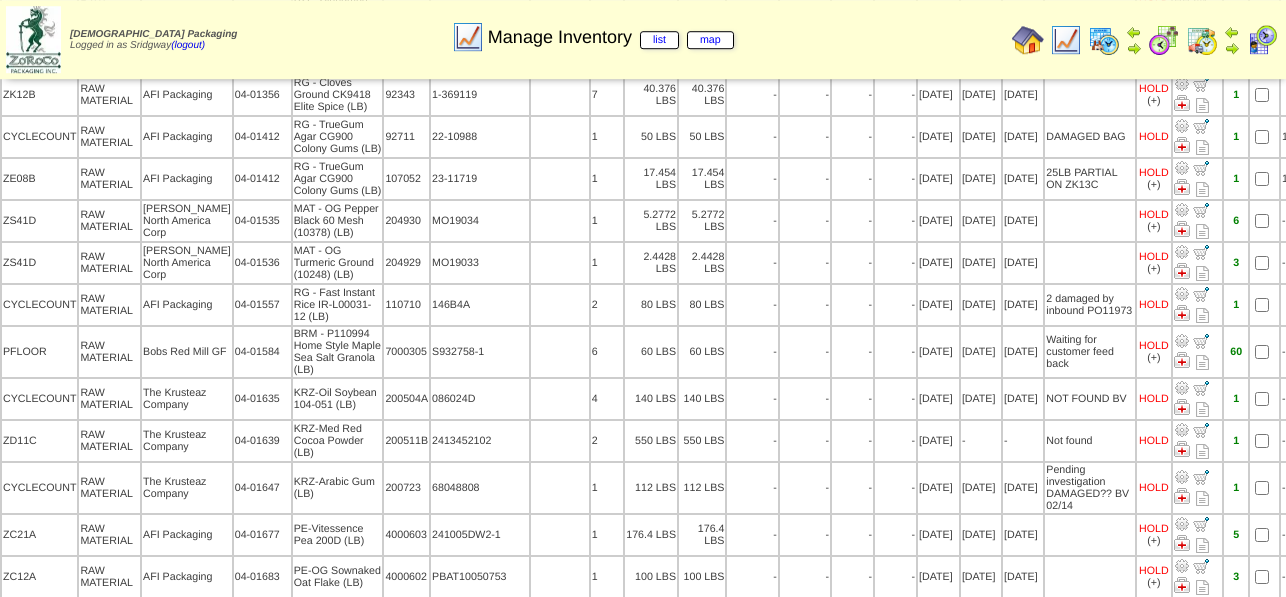 scroll, scrollTop: 9384, scrollLeft: 0, axis: vertical 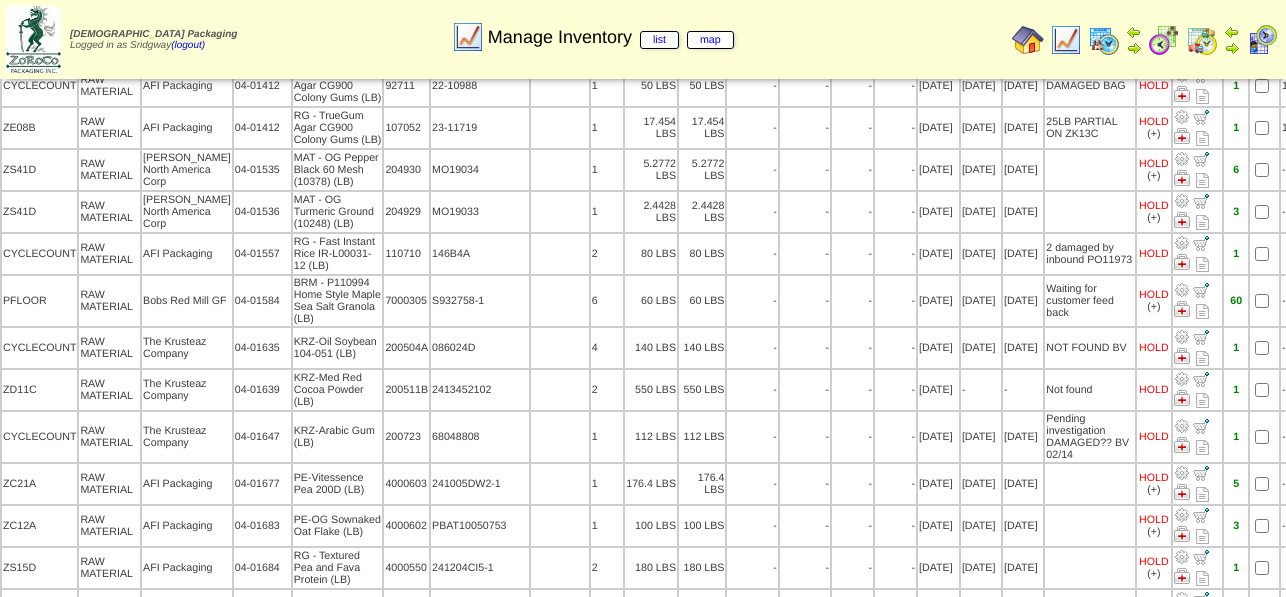 drag, startPoint x: 1103, startPoint y: 451, endPoint x: 1035, endPoint y: 476, distance: 72.44998 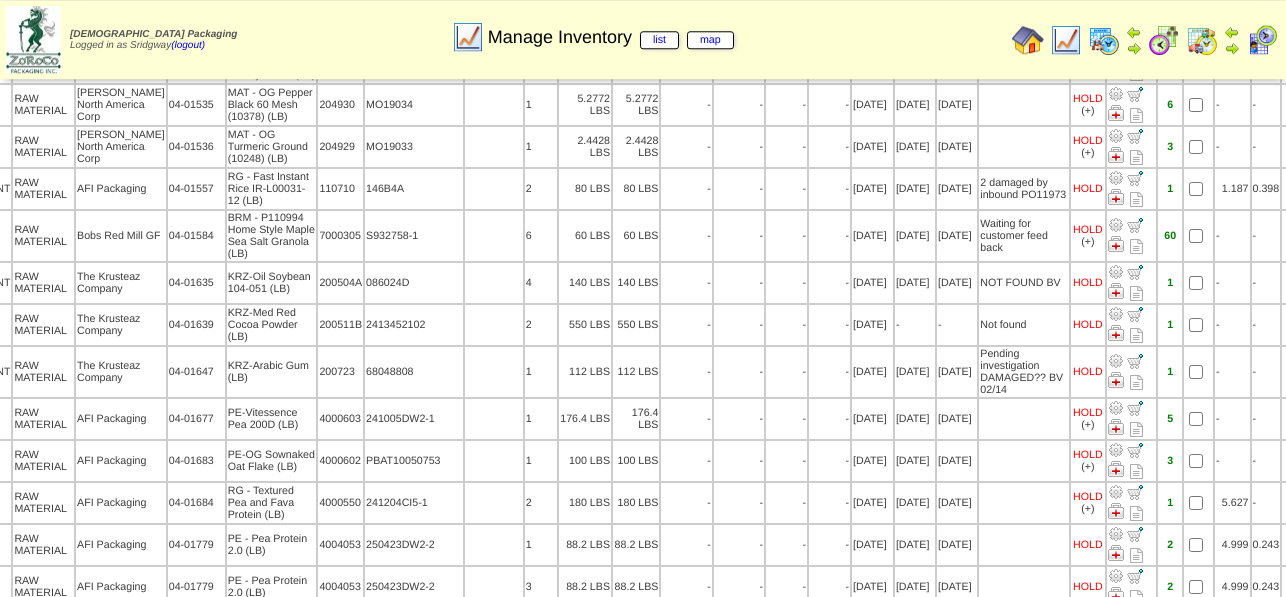 scroll, scrollTop: 9486, scrollLeft: 66, axis: both 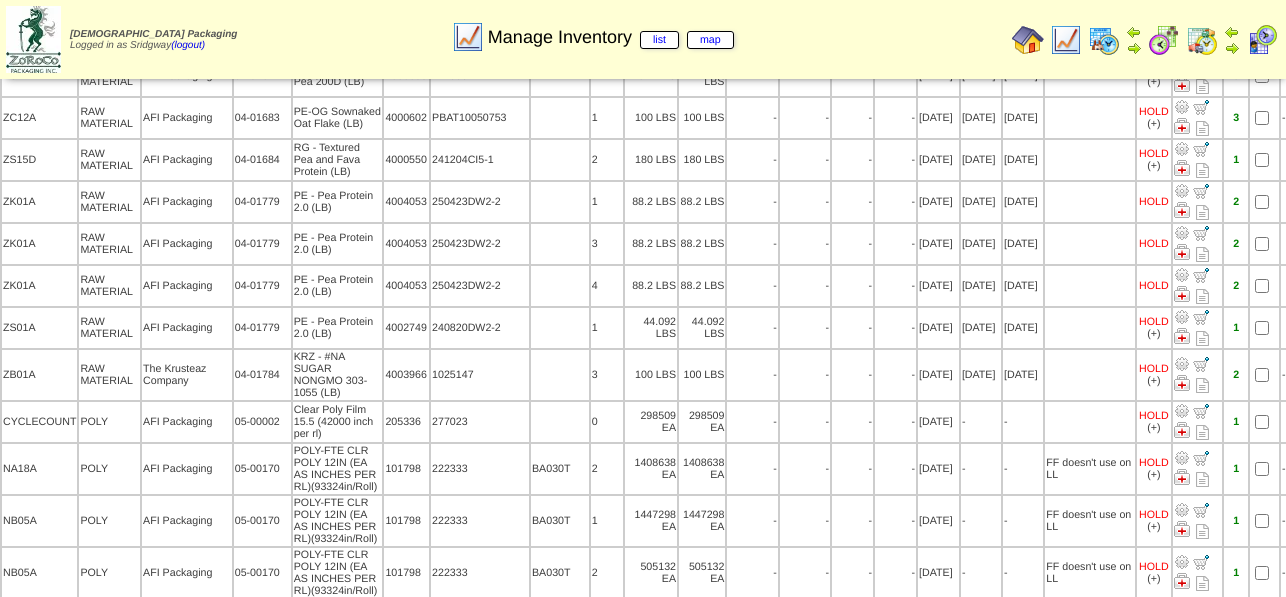 drag, startPoint x: 1097, startPoint y: 459, endPoint x: 1103, endPoint y: 491, distance: 32.55764 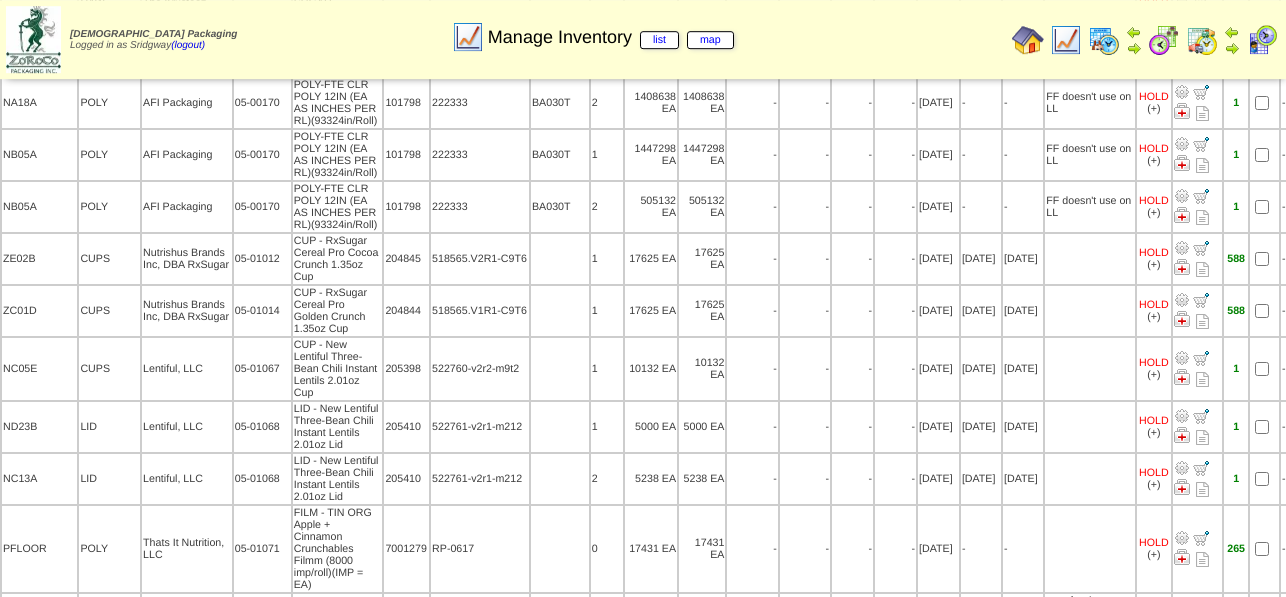 scroll, scrollTop: 10200, scrollLeft: 0, axis: vertical 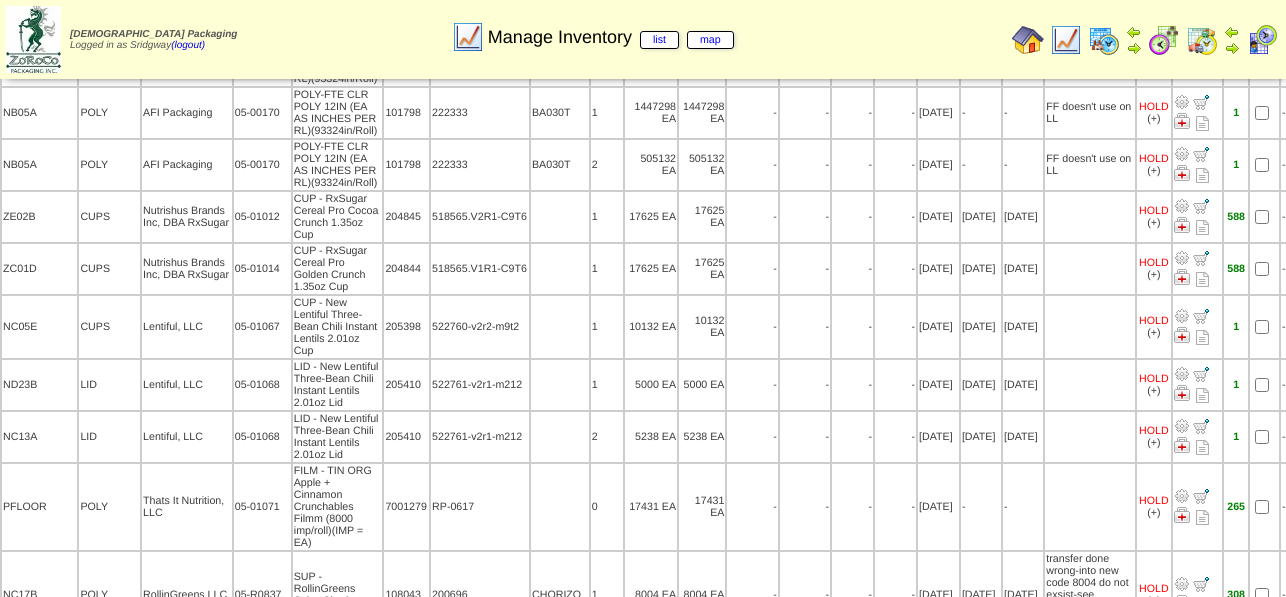 click on "HOLD FOR FM 052125 180LBSLEFT" at bounding box center (1204, -243) 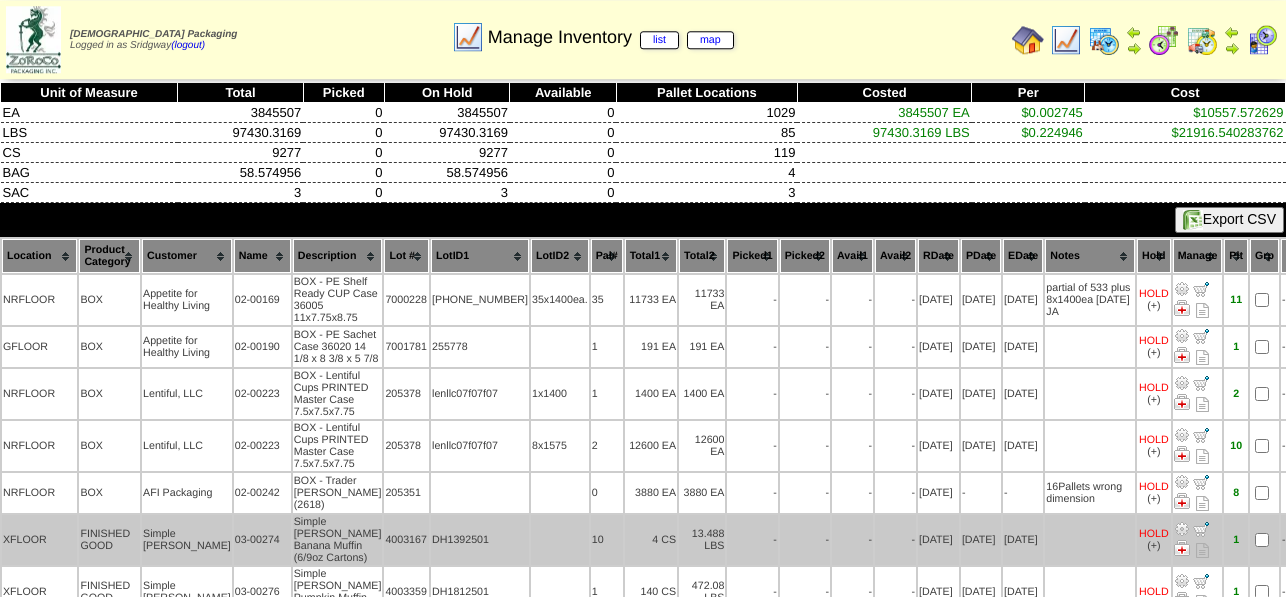 scroll, scrollTop: 0, scrollLeft: 0, axis: both 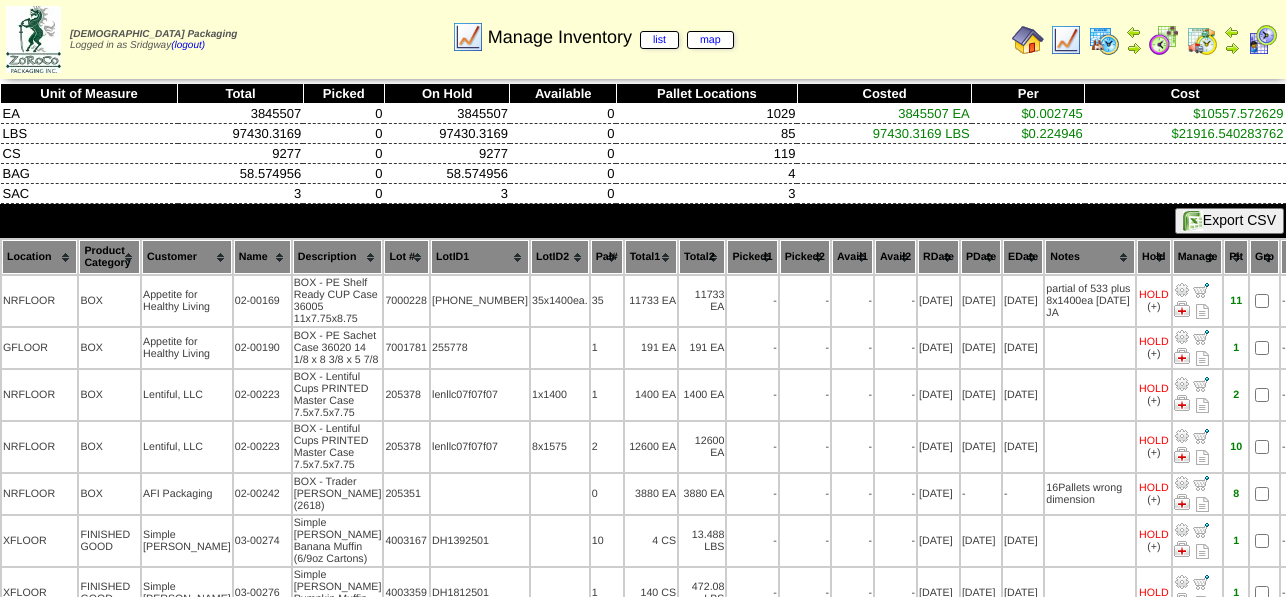 click at bounding box center (1066, 40) 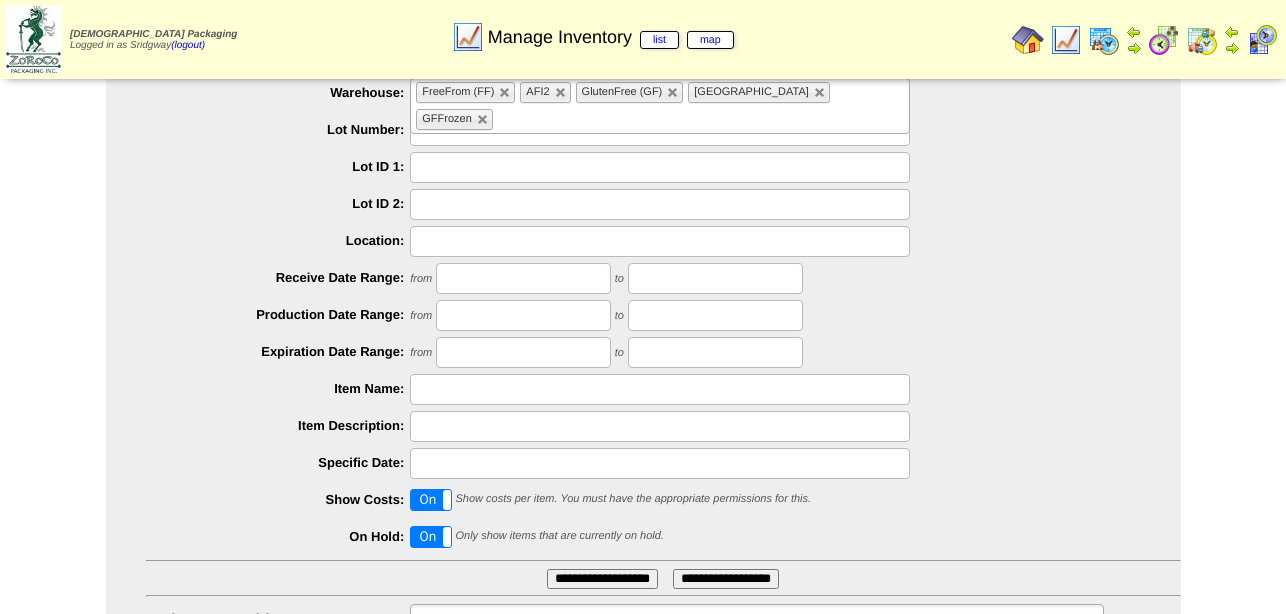 scroll, scrollTop: 204, scrollLeft: 0, axis: vertical 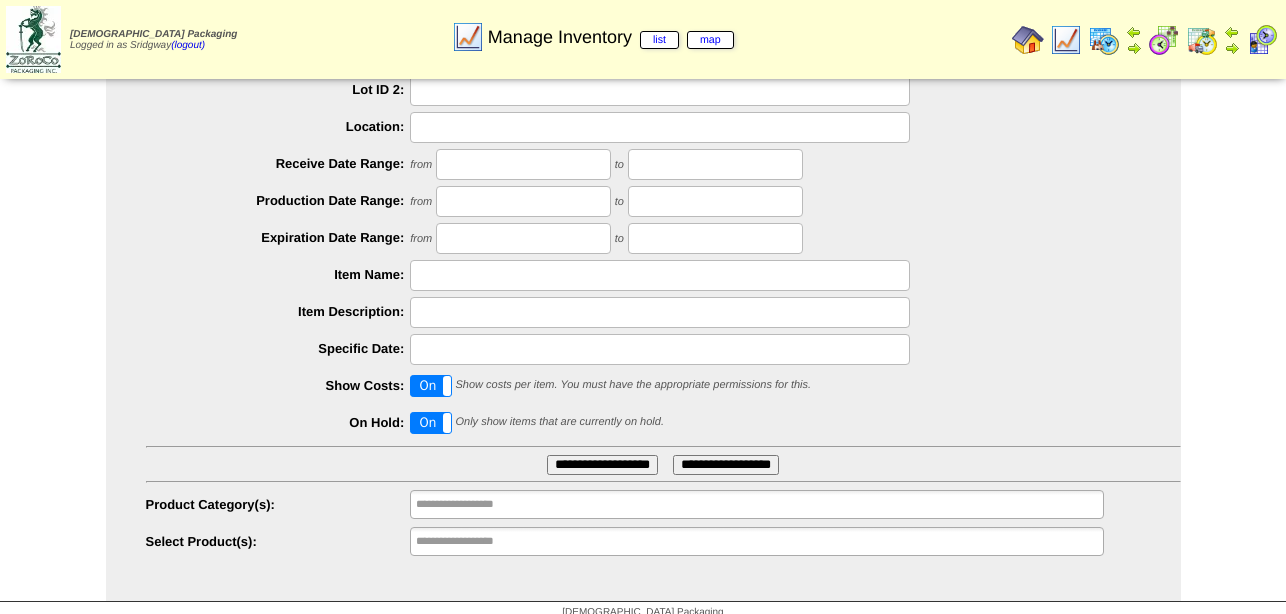 click on "**********" at bounding box center [602, 465] 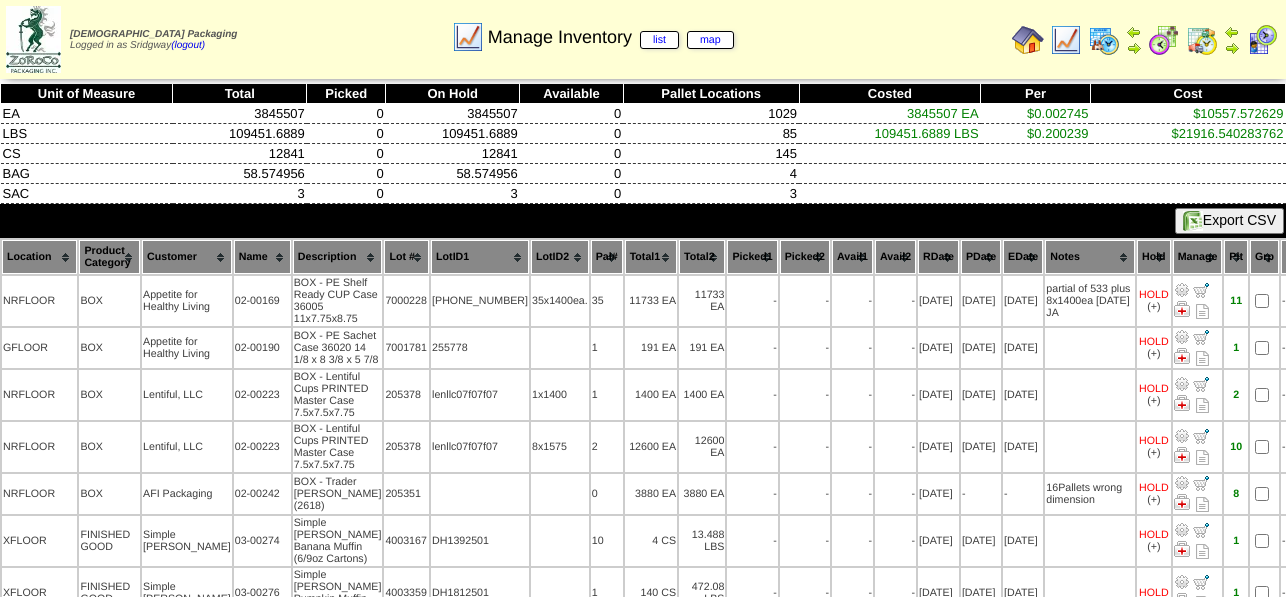 scroll, scrollTop: 0, scrollLeft: 0, axis: both 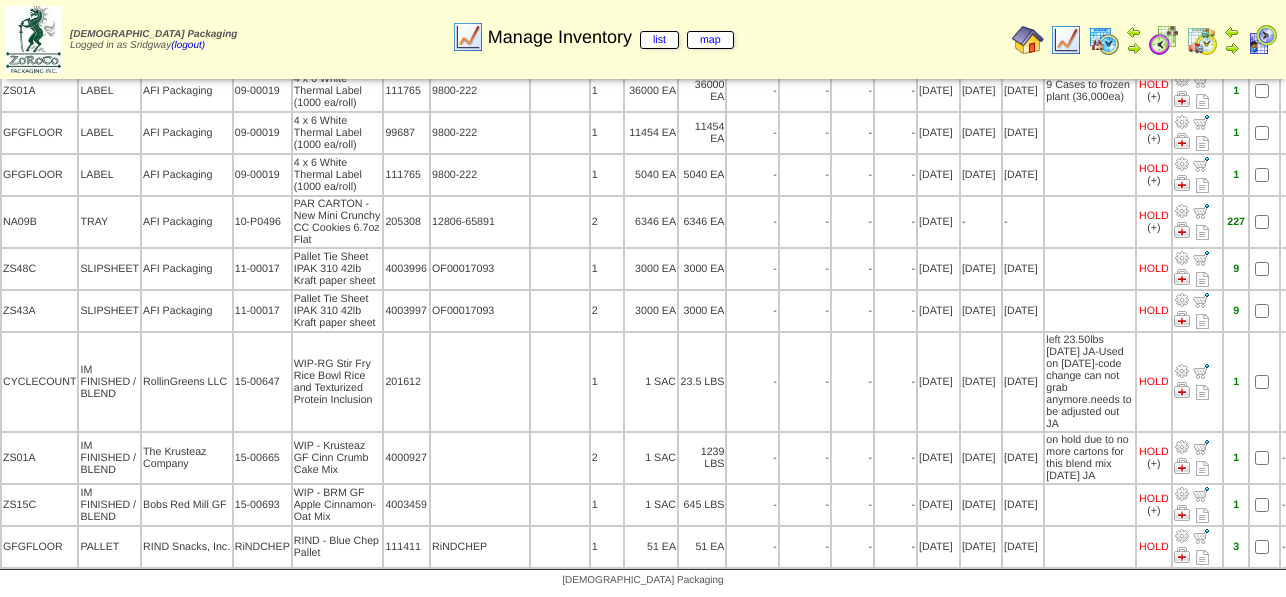 drag, startPoint x: 1049, startPoint y: 394, endPoint x: 1005, endPoint y: 290, distance: 112.92475 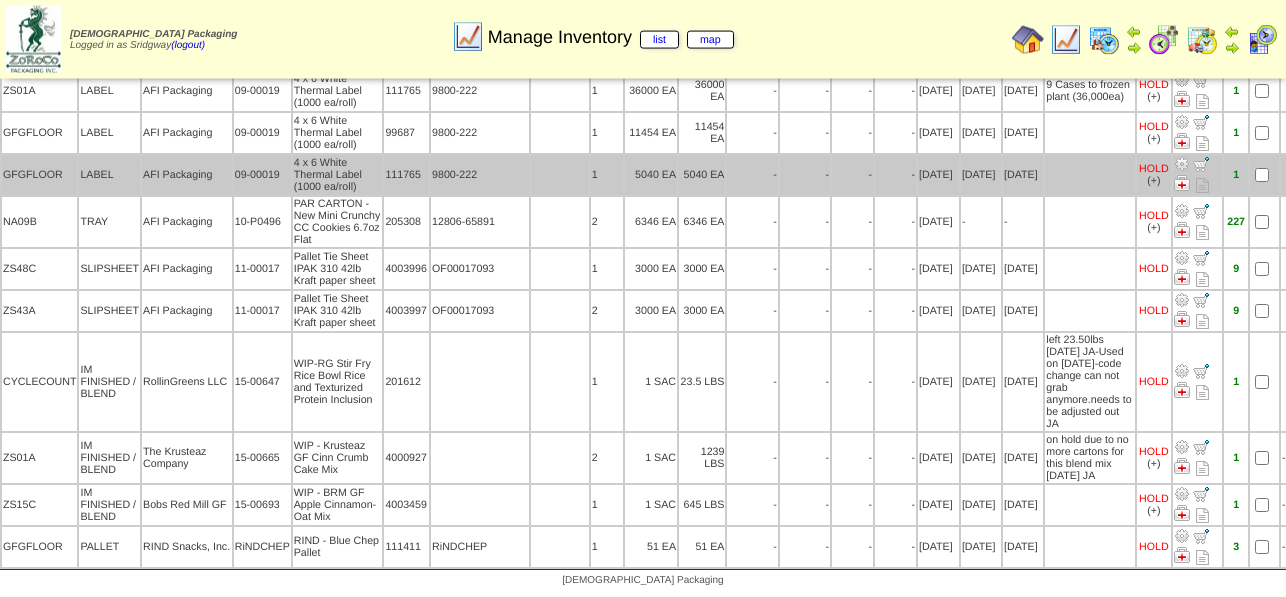 scroll, scrollTop: 13588, scrollLeft: 0, axis: vertical 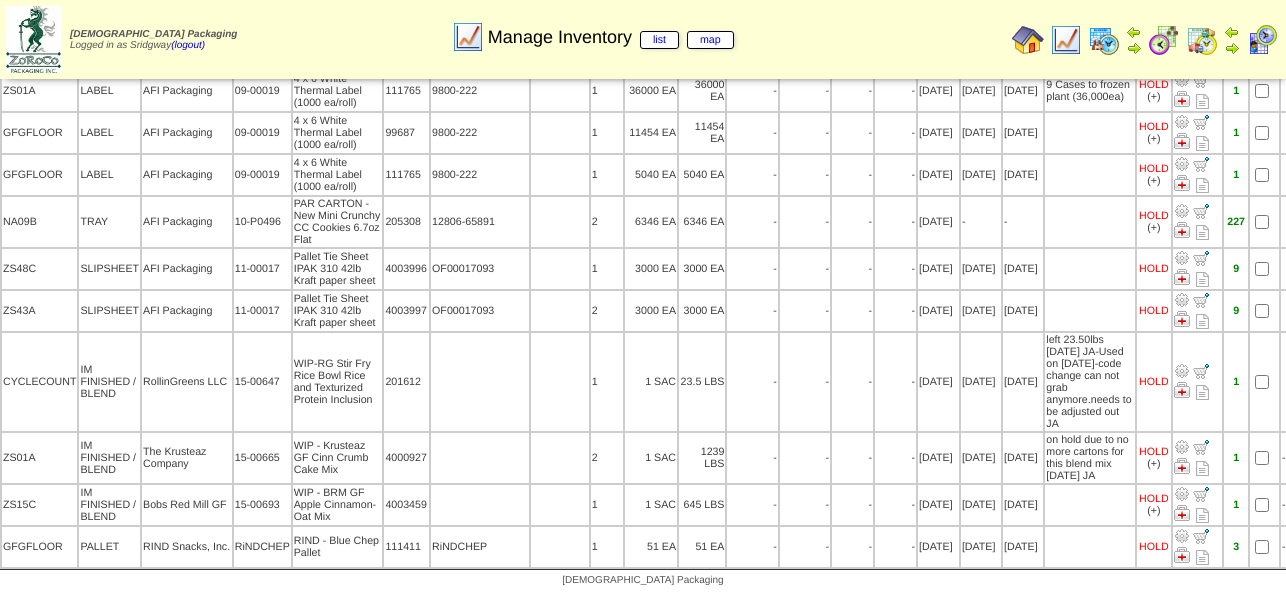 click on "GONE" at bounding box center [1090, 49] 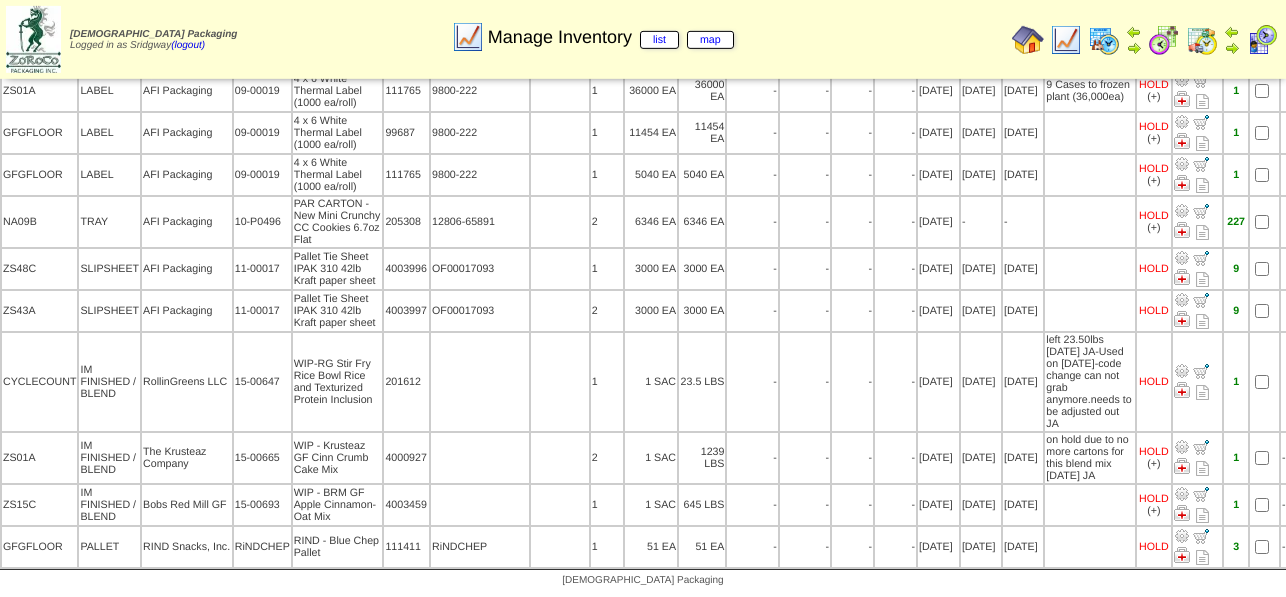 scroll, scrollTop: 13486, scrollLeft: 0, axis: vertical 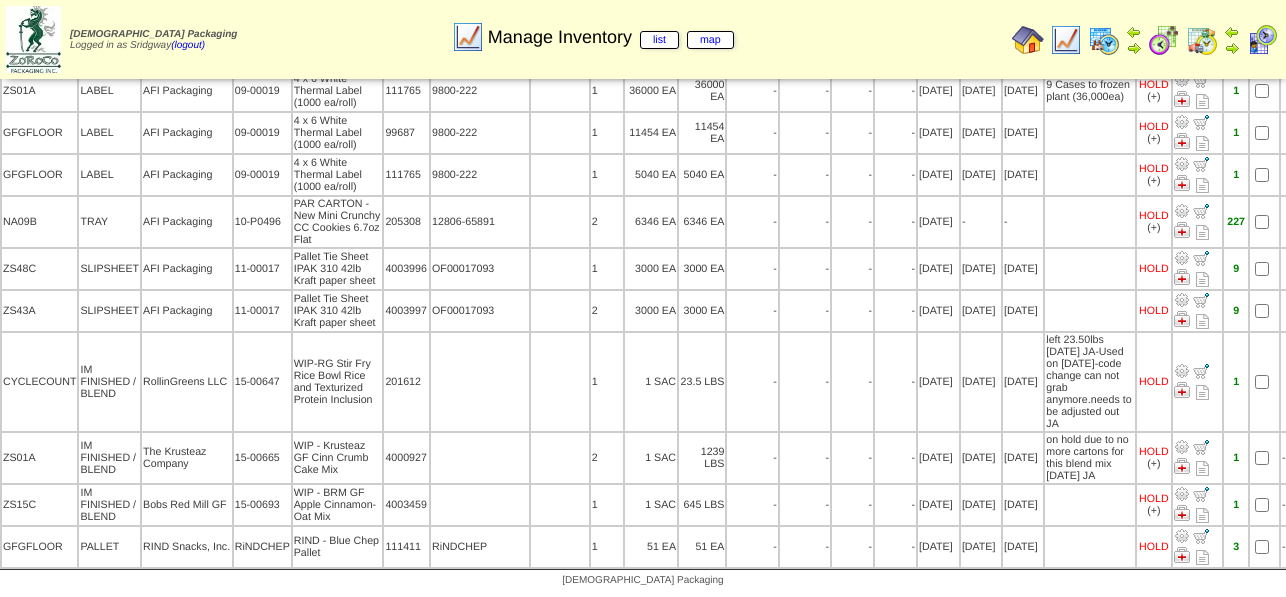 click on "FF doesn't use on LL" at bounding box center (1090, -446) 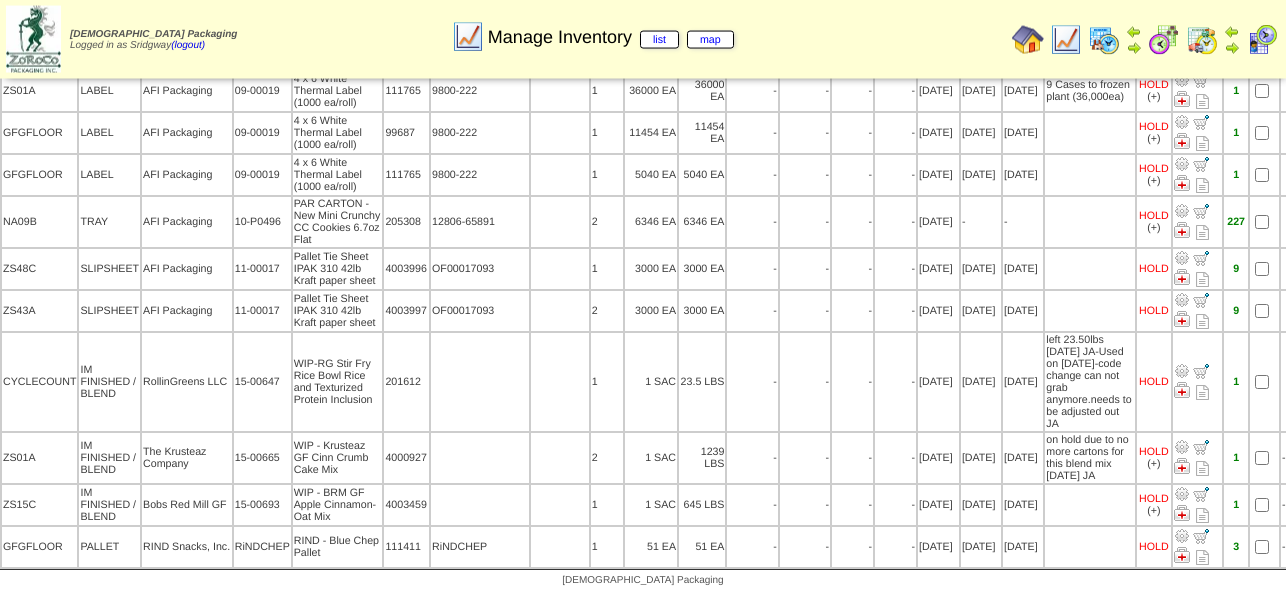 scroll, scrollTop: 12466, scrollLeft: 0, axis: vertical 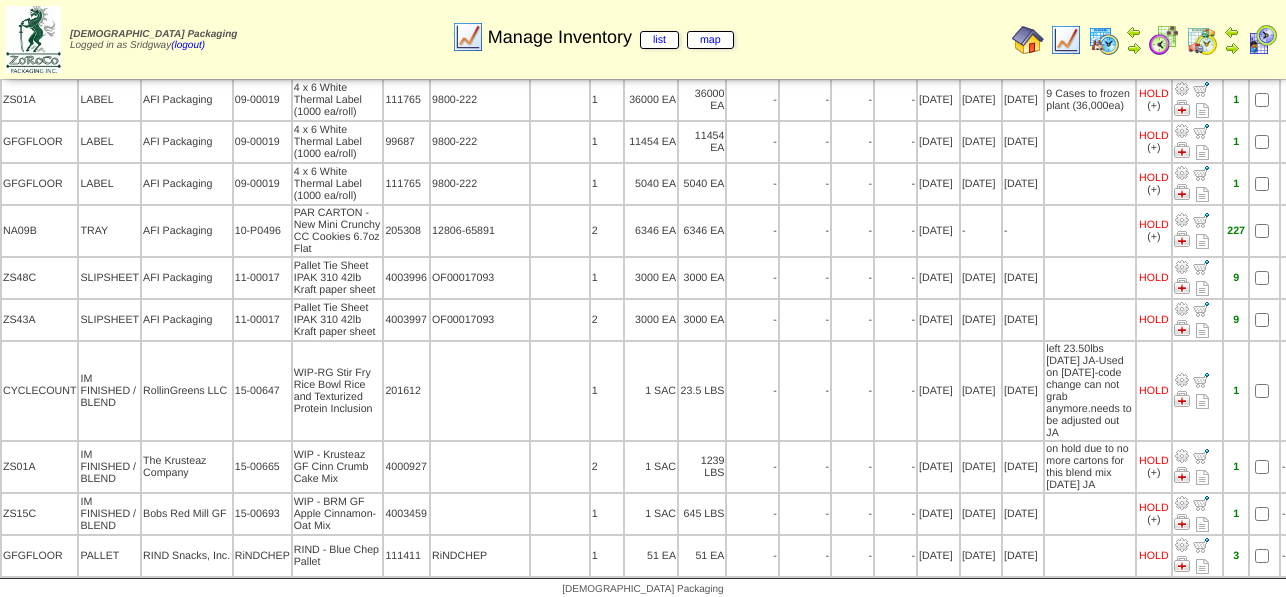 drag, startPoint x: 1066, startPoint y: 229, endPoint x: 1006, endPoint y: 188, distance: 72.67049 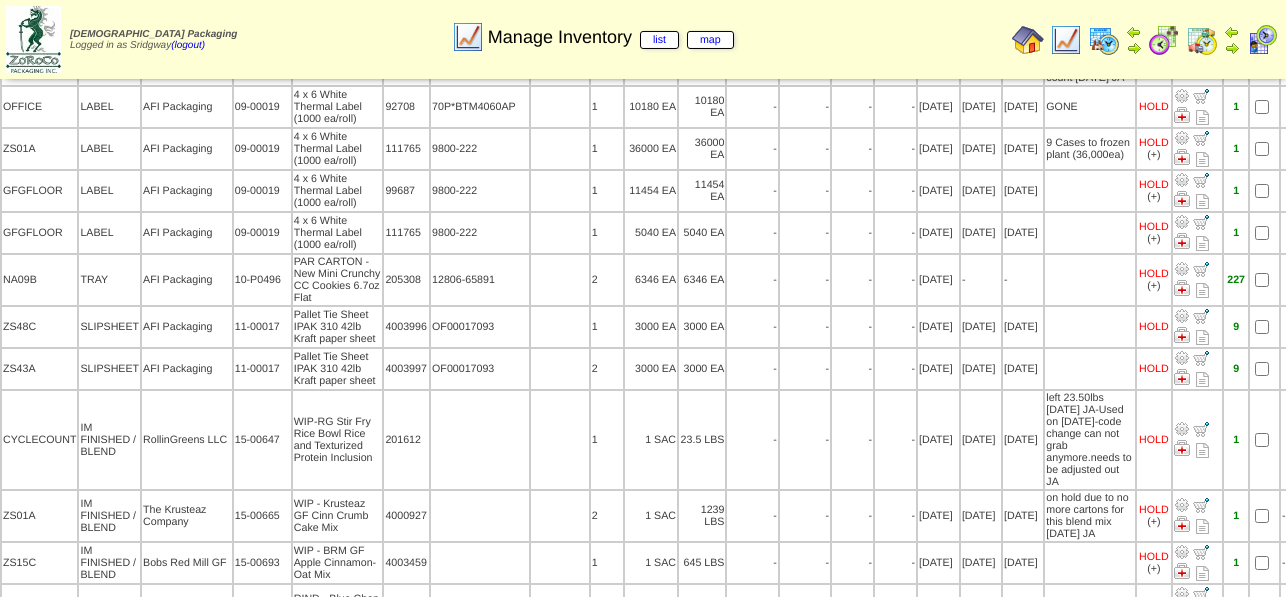 scroll, scrollTop: 12364, scrollLeft: 0, axis: vertical 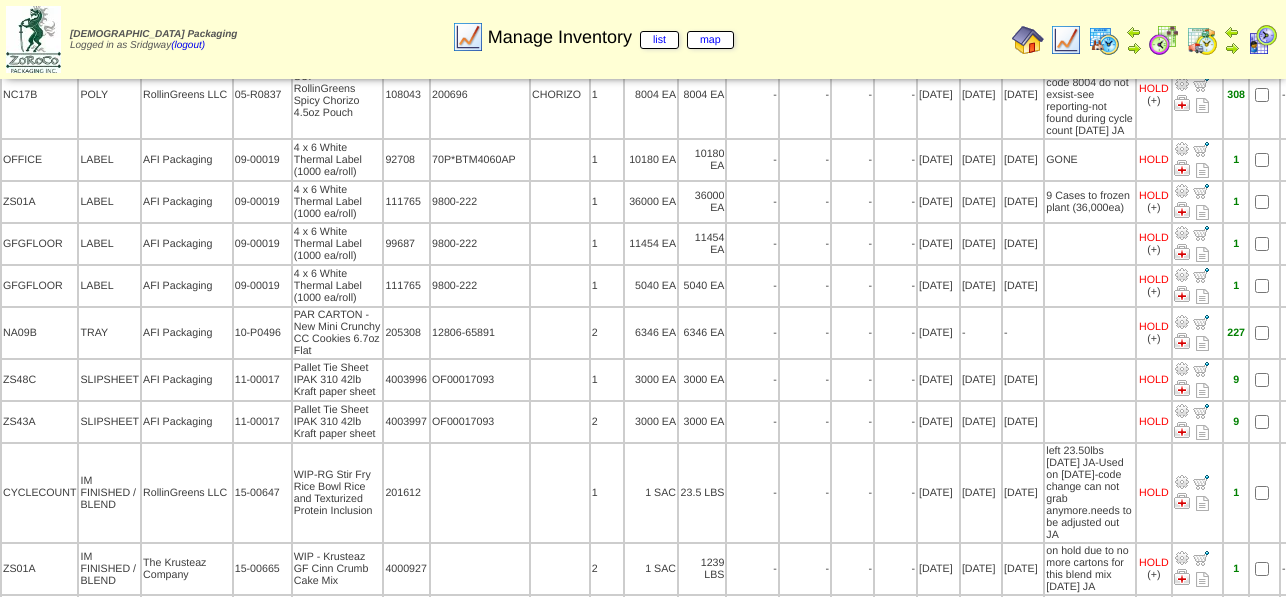 drag, startPoint x: 1054, startPoint y: 129, endPoint x: 1009, endPoint y: 110, distance: 48.8467 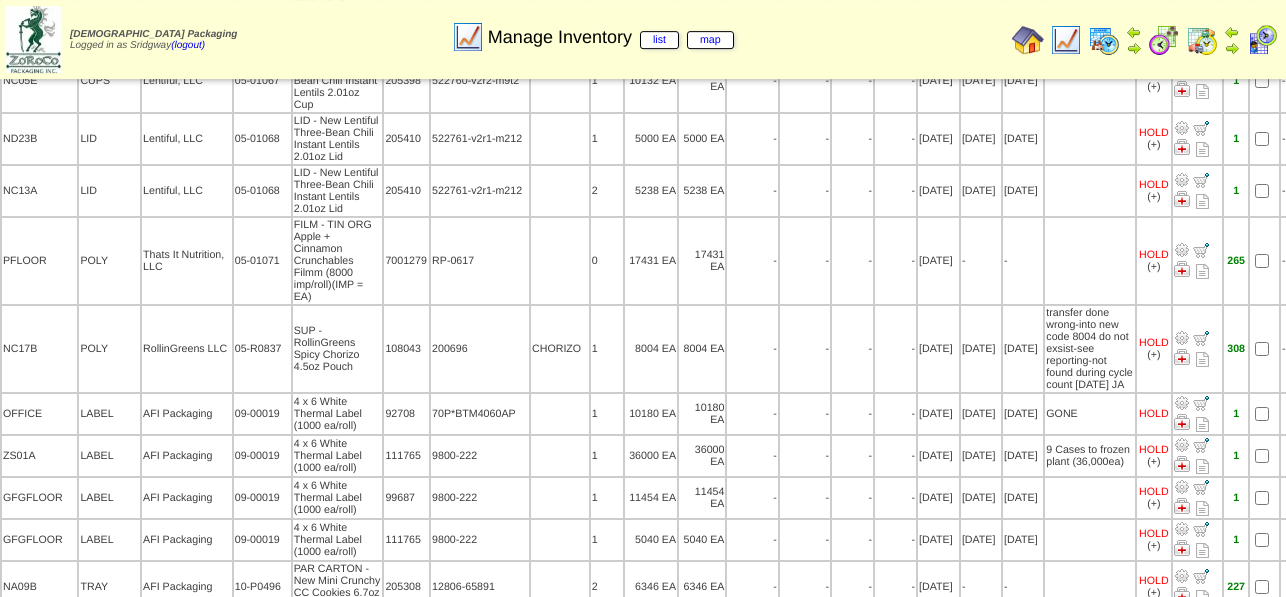 scroll, scrollTop: 12058, scrollLeft: 0, axis: vertical 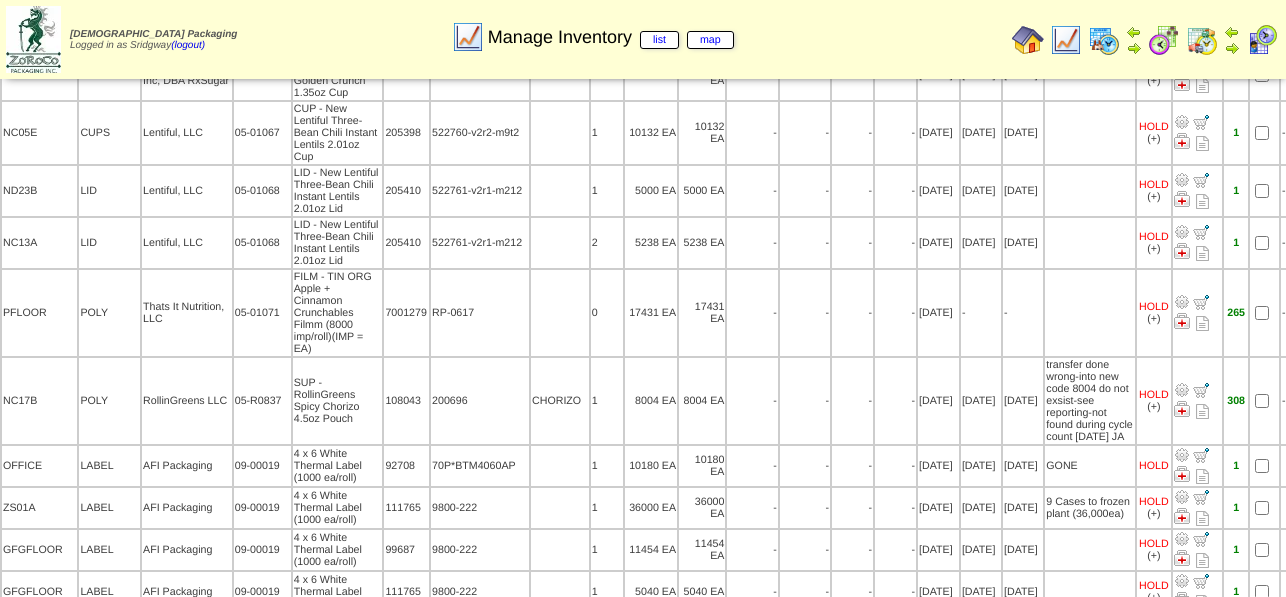 drag, startPoint x: 1040, startPoint y: 211, endPoint x: 1008, endPoint y: 196, distance: 35.341194 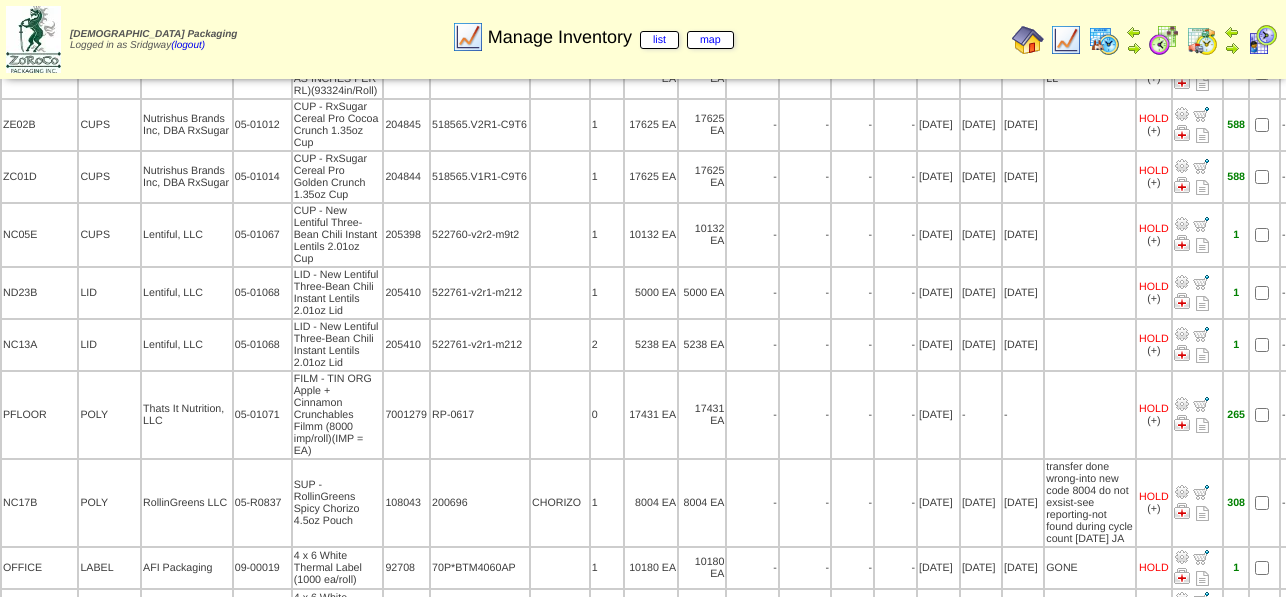 drag, startPoint x: 1045, startPoint y: 128, endPoint x: 1009, endPoint y: 132, distance: 36.221542 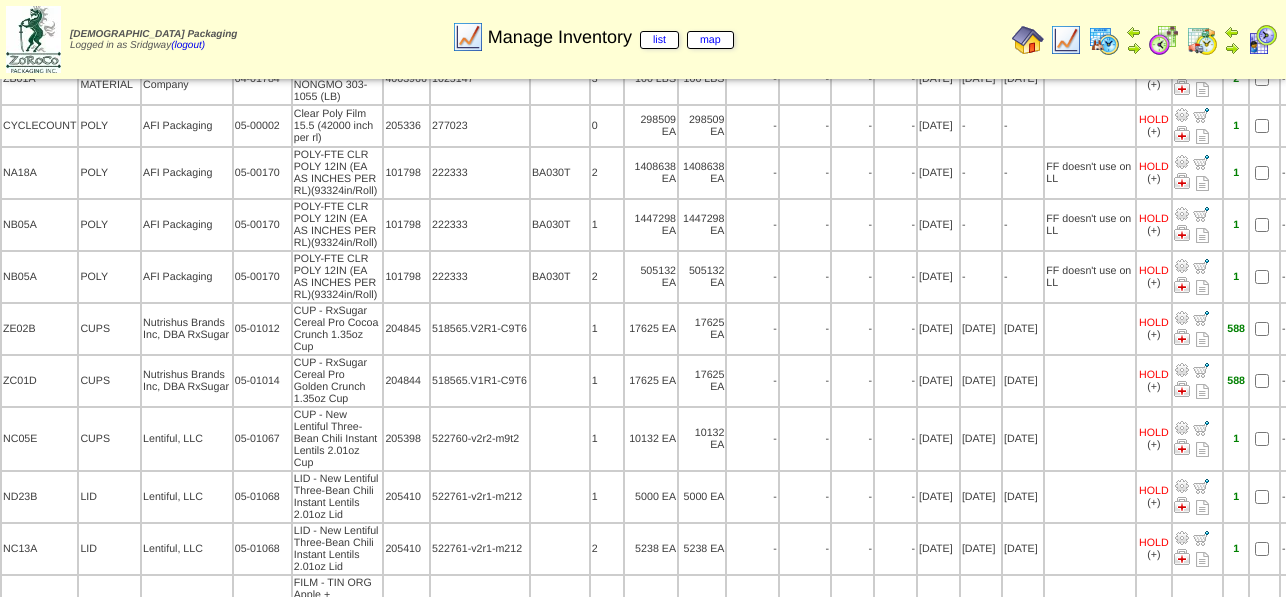scroll, scrollTop: 11650, scrollLeft: 0, axis: vertical 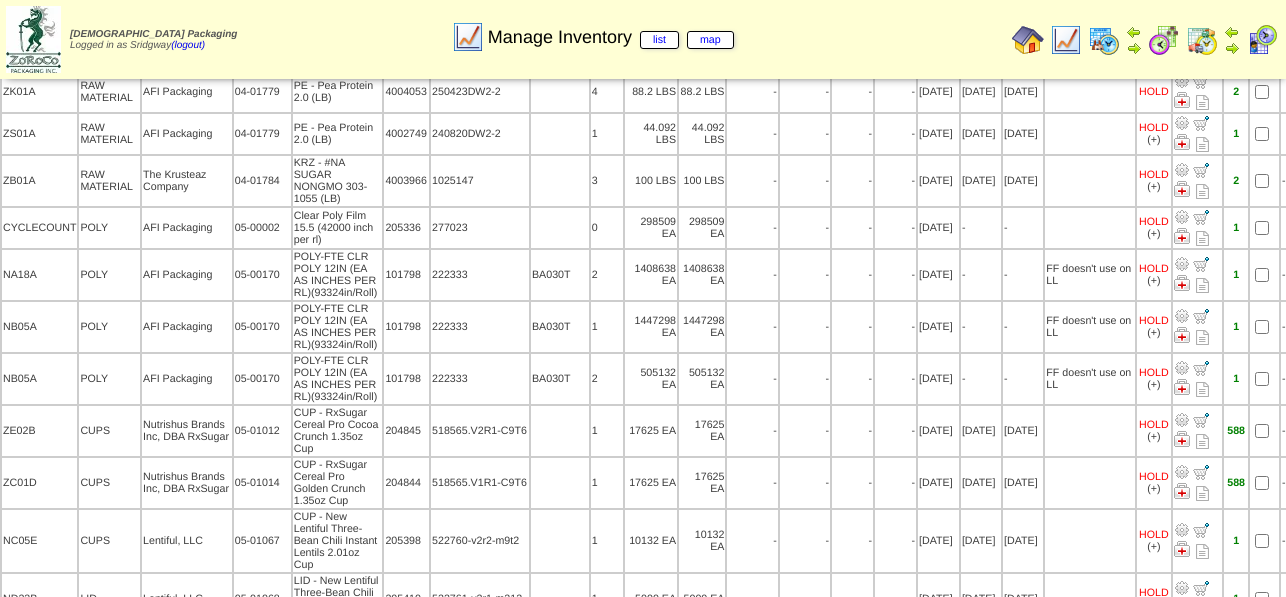 drag, startPoint x: 1075, startPoint y: 270, endPoint x: 1008, endPoint y: 251, distance: 69.641945 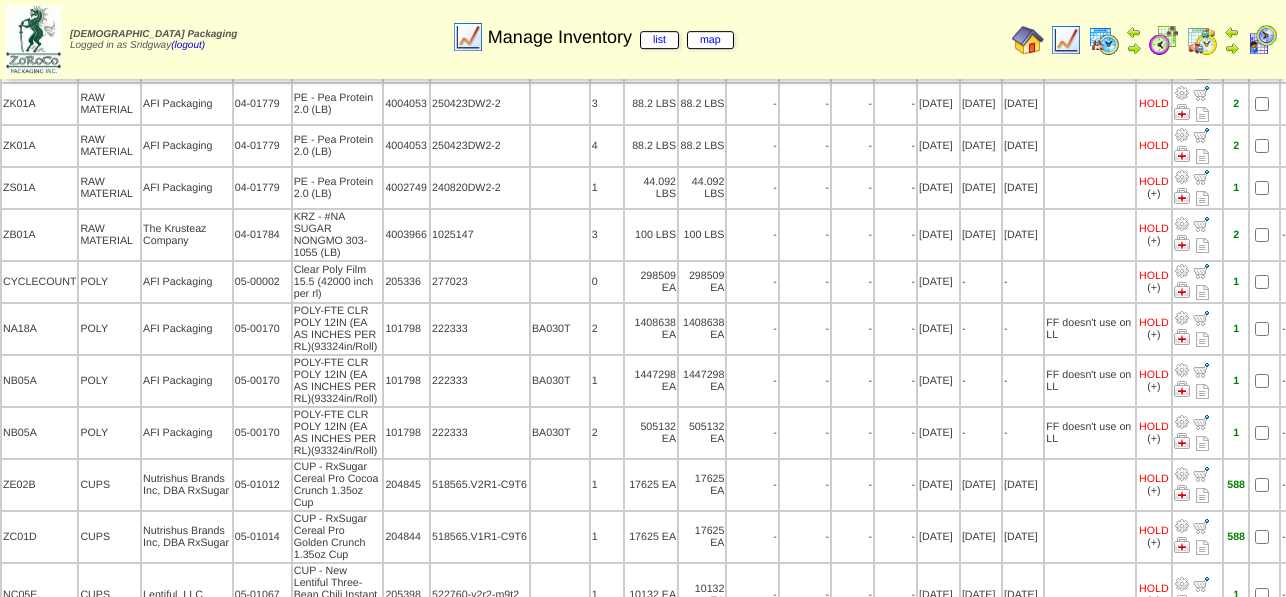 scroll, scrollTop: 11548, scrollLeft: 0, axis: vertical 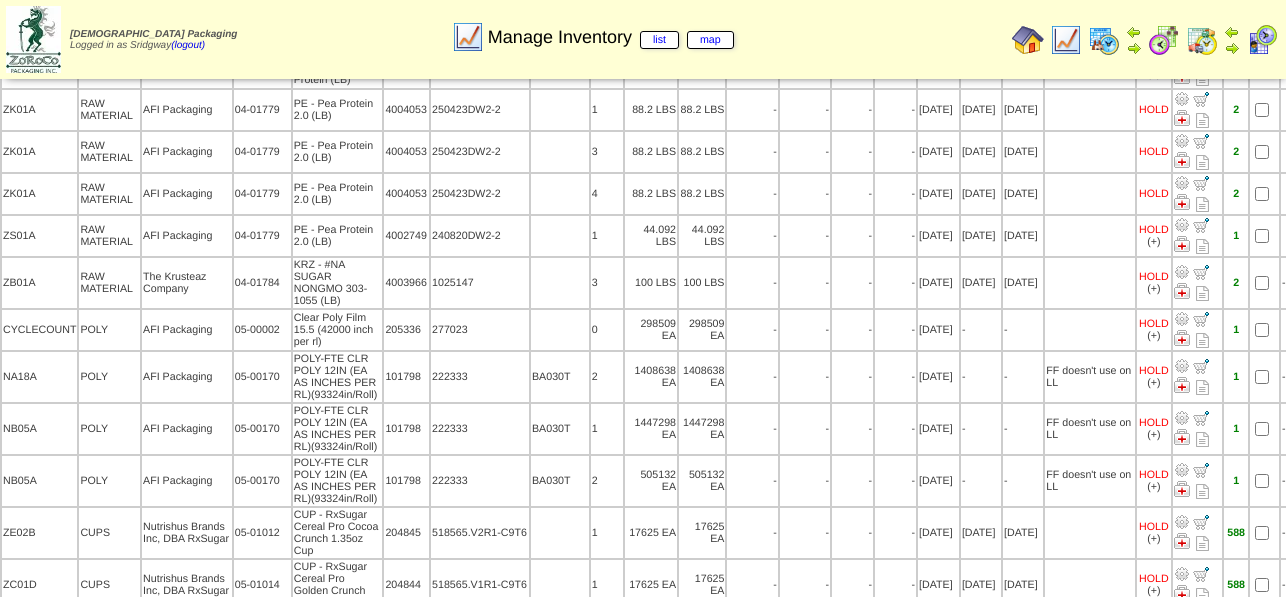 drag, startPoint x: 1039, startPoint y: 151, endPoint x: 1007, endPoint y: 123, distance: 42.520584 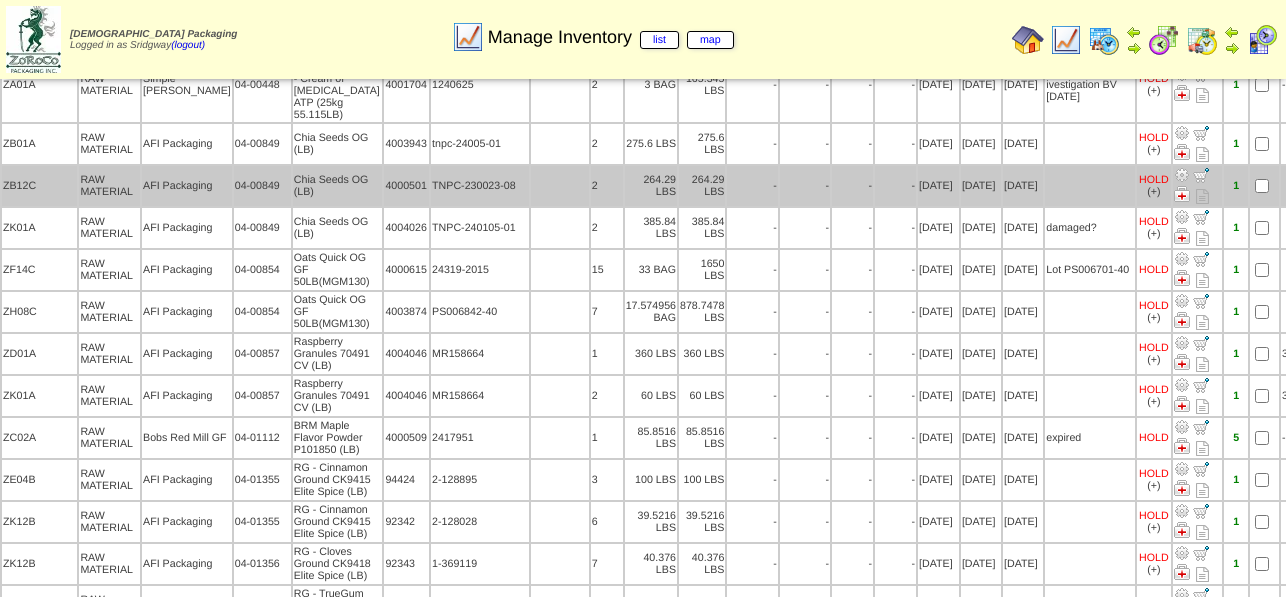 scroll, scrollTop: 10426, scrollLeft: 0, axis: vertical 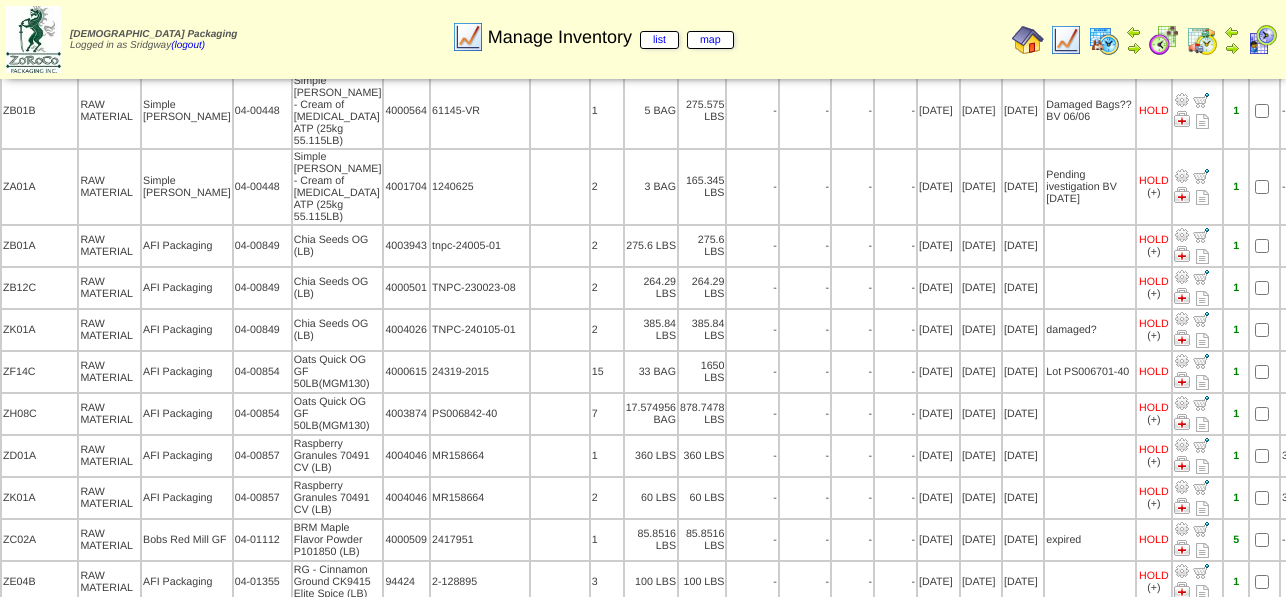 drag, startPoint x: 1032, startPoint y: 261, endPoint x: 1009, endPoint y: 241, distance: 30.479502 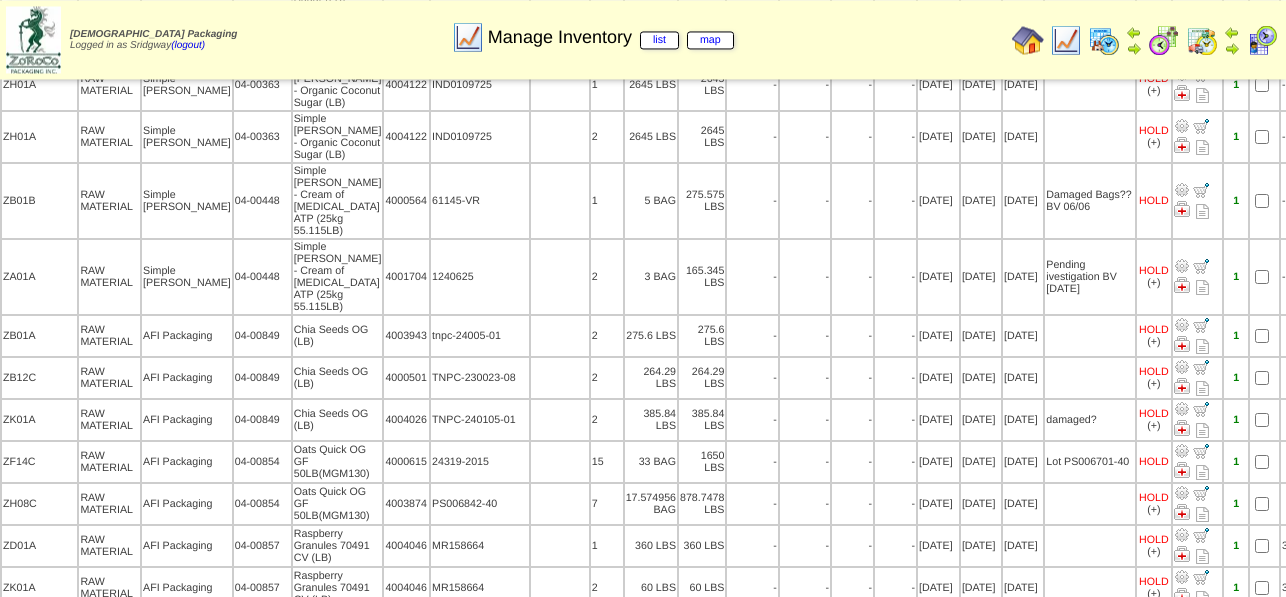 scroll, scrollTop: 10324, scrollLeft: 0, axis: vertical 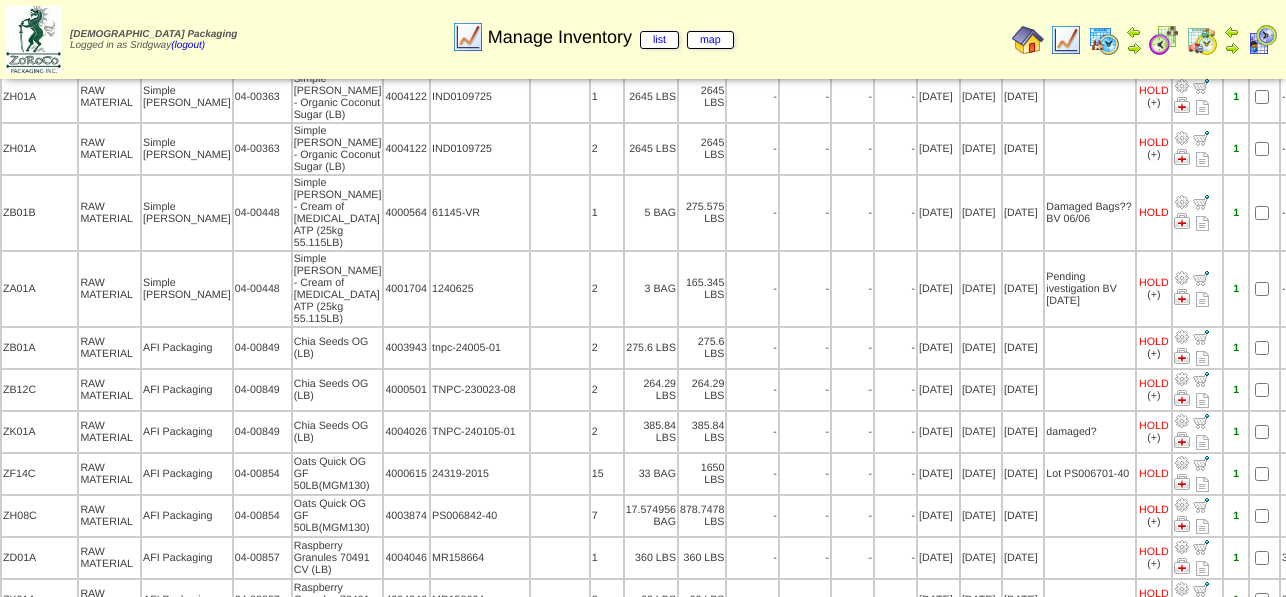 click on "NOT FOUND" at bounding box center [1090, -1021] 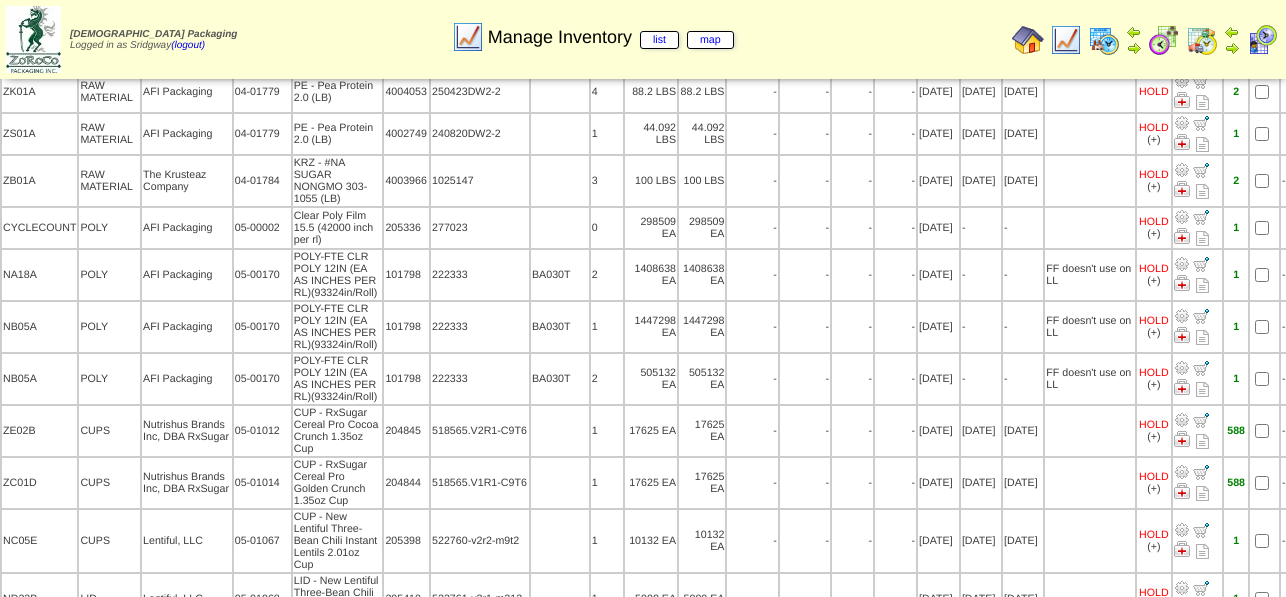 scroll, scrollTop: 12262, scrollLeft: 0, axis: vertical 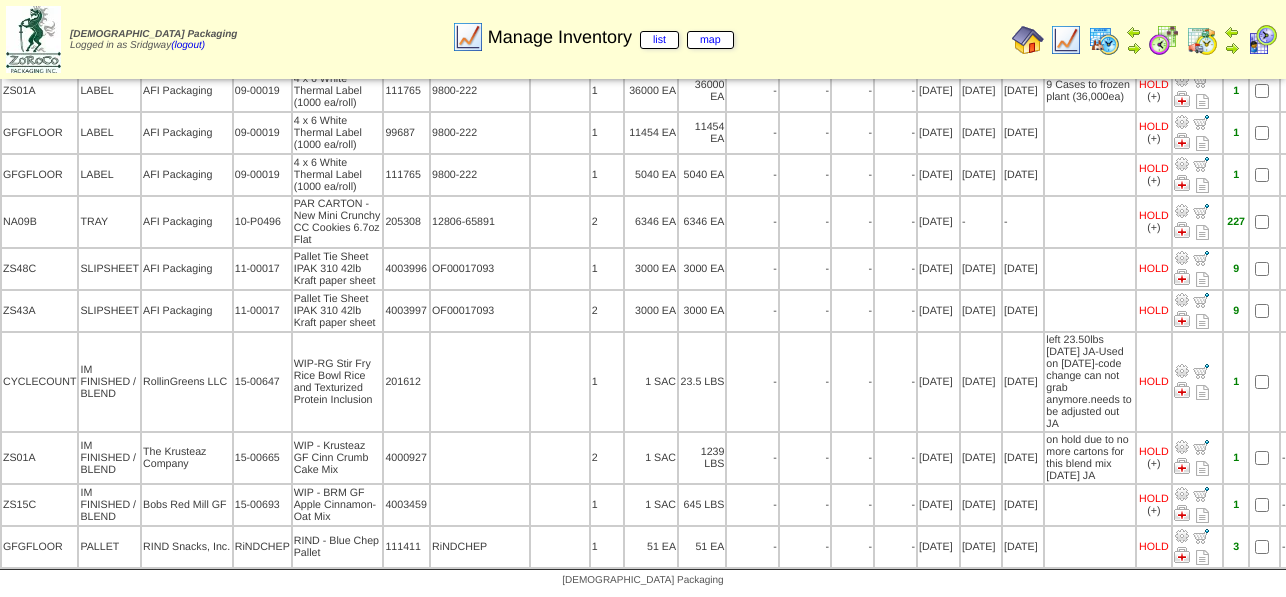 click on "Print All" at bounding box center (669, 39) 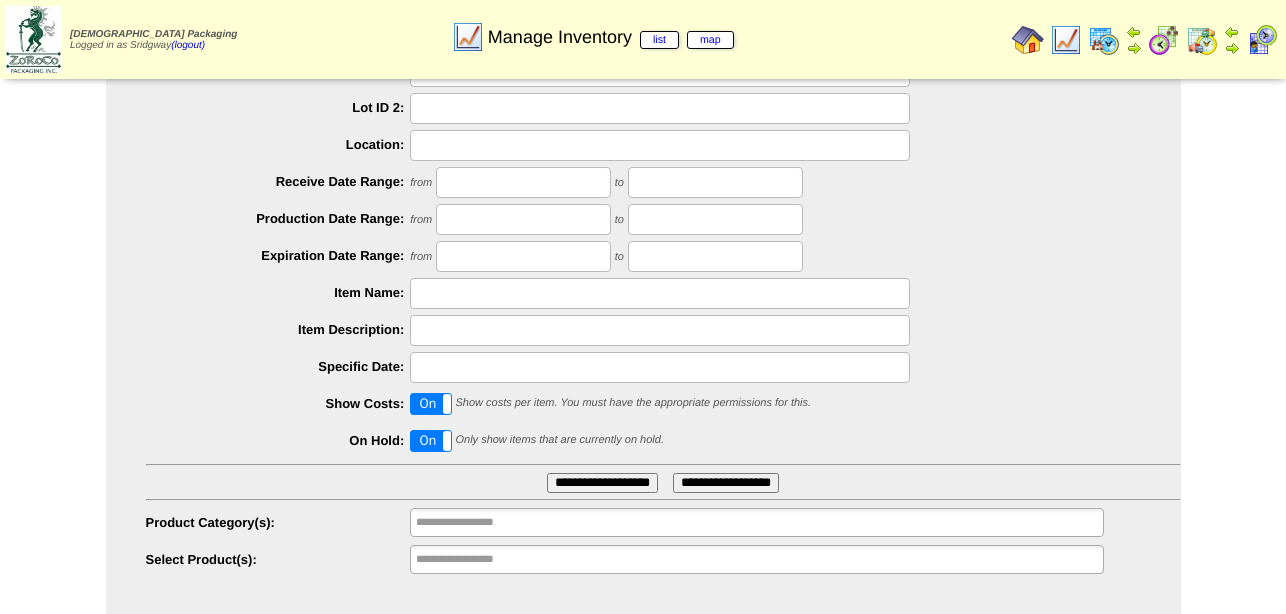 scroll, scrollTop: 204, scrollLeft: 0, axis: vertical 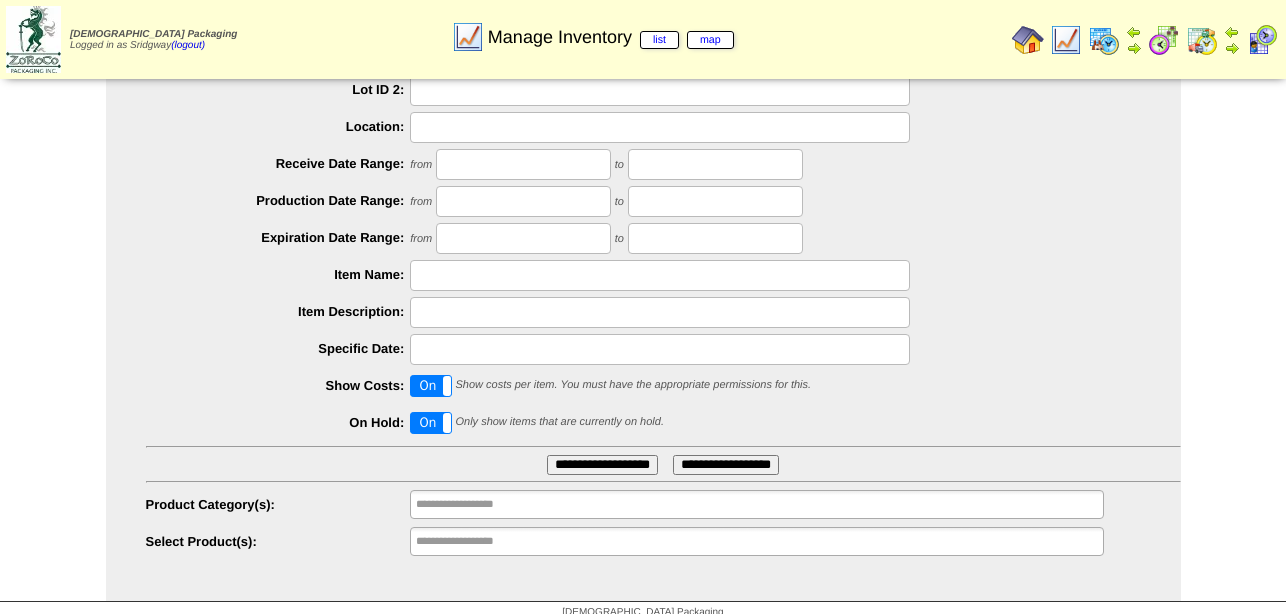 click at bounding box center [660, 127] 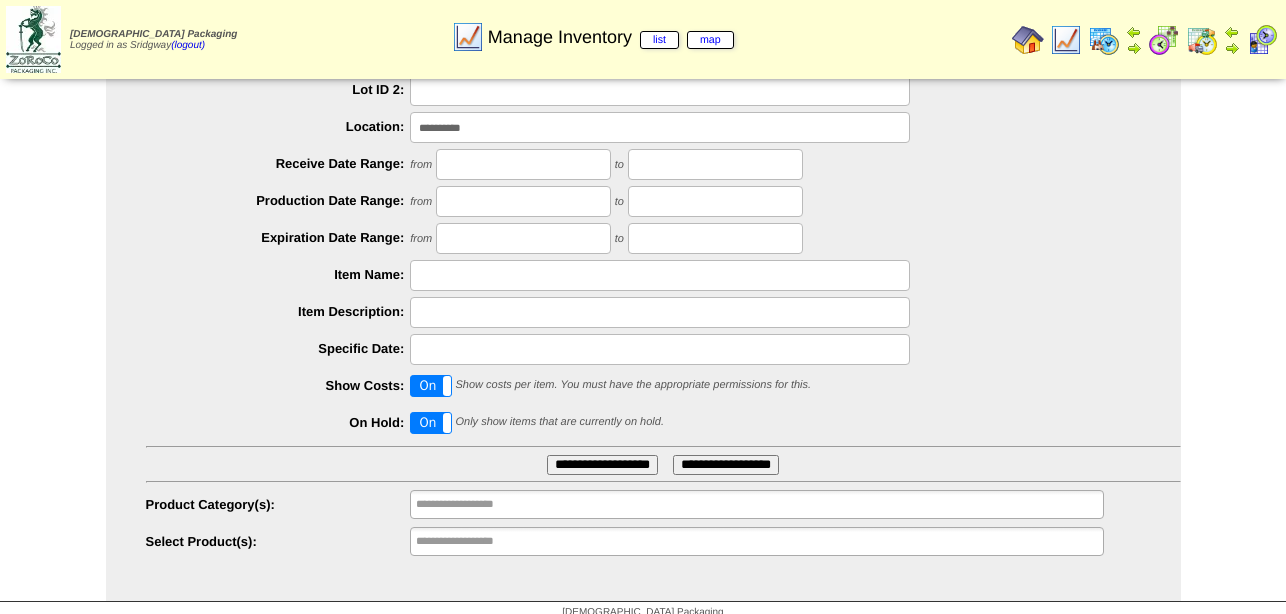 type on "**********" 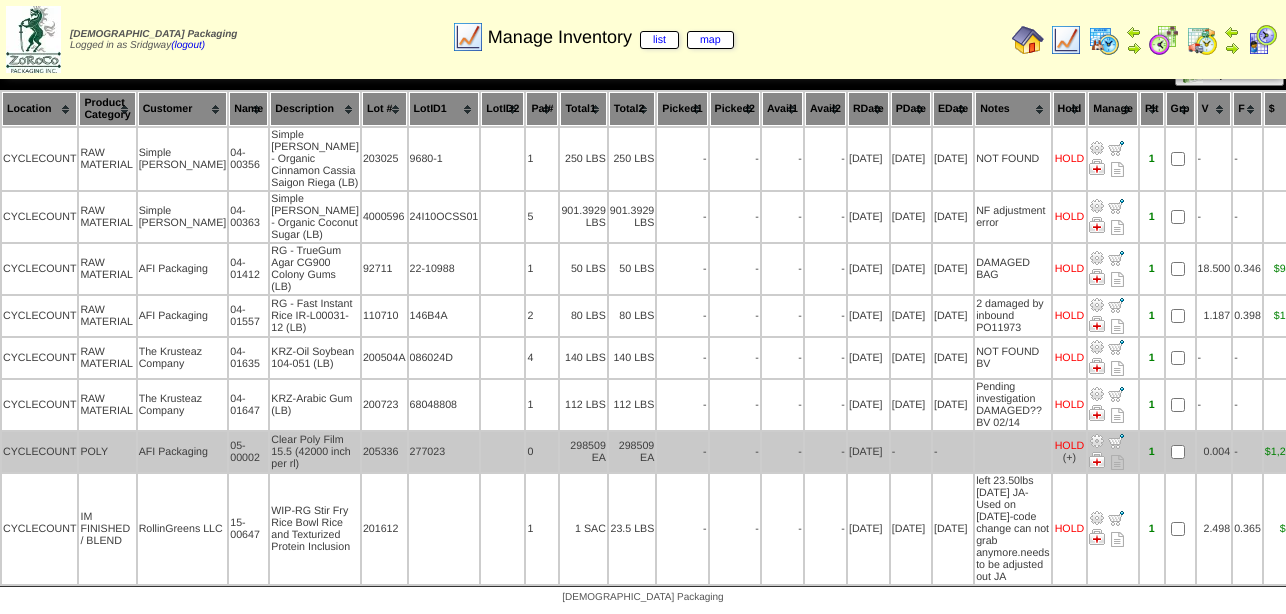 scroll, scrollTop: 0, scrollLeft: 0, axis: both 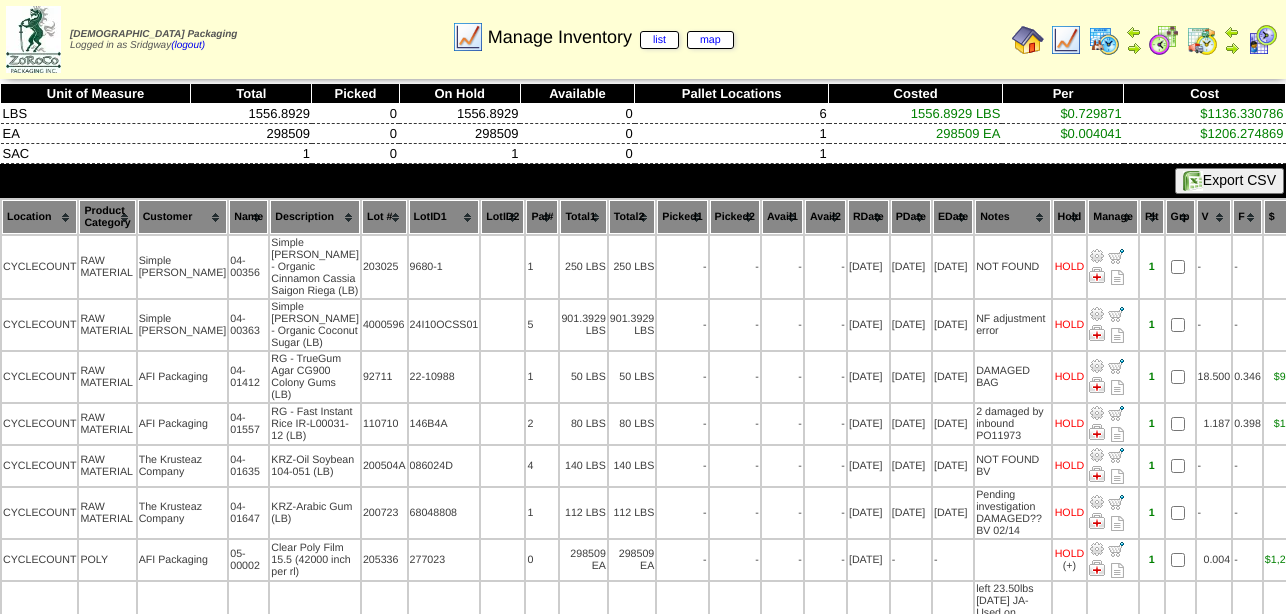 click at bounding box center (1028, 40) 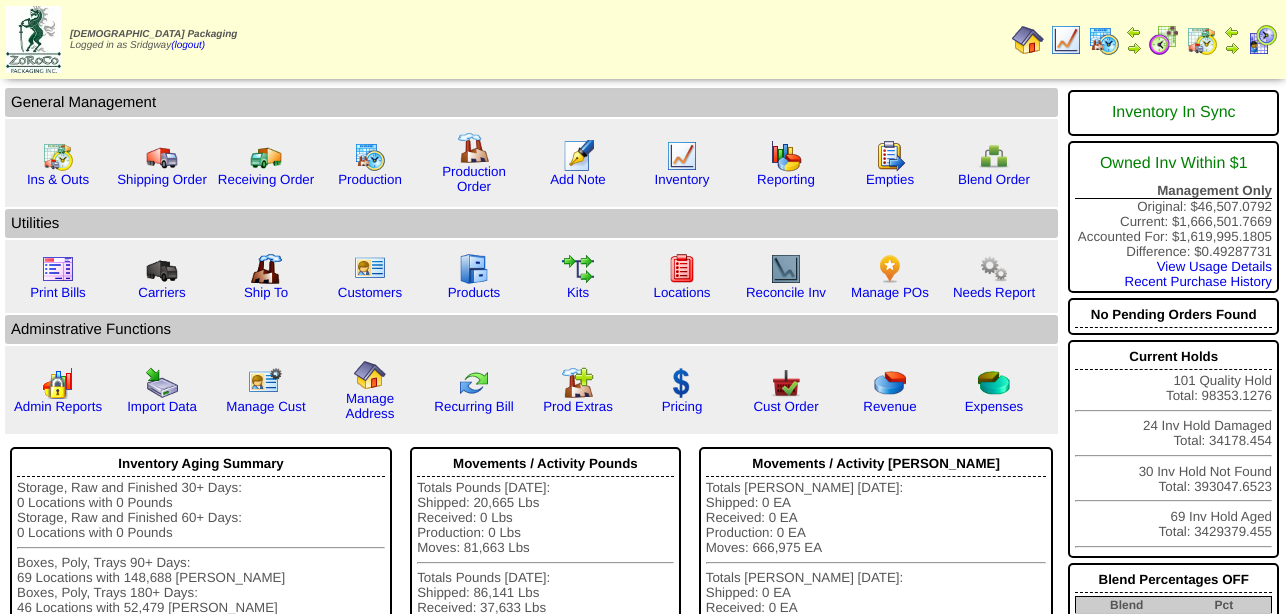 scroll, scrollTop: 0, scrollLeft: 0, axis: both 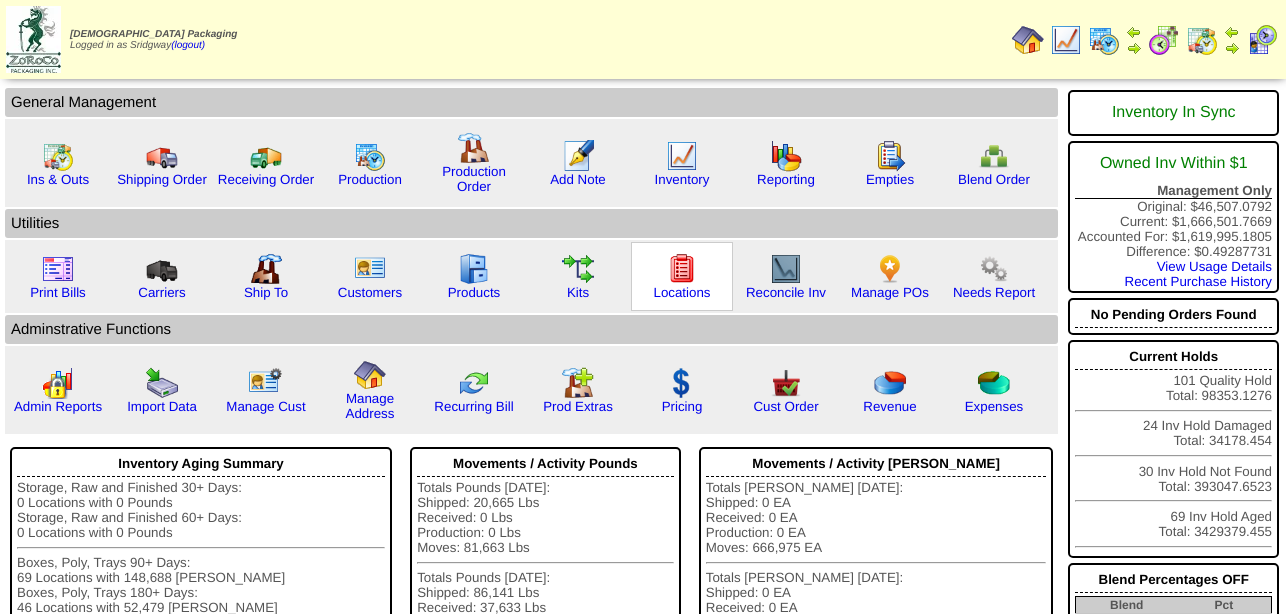 click at bounding box center [682, 269] 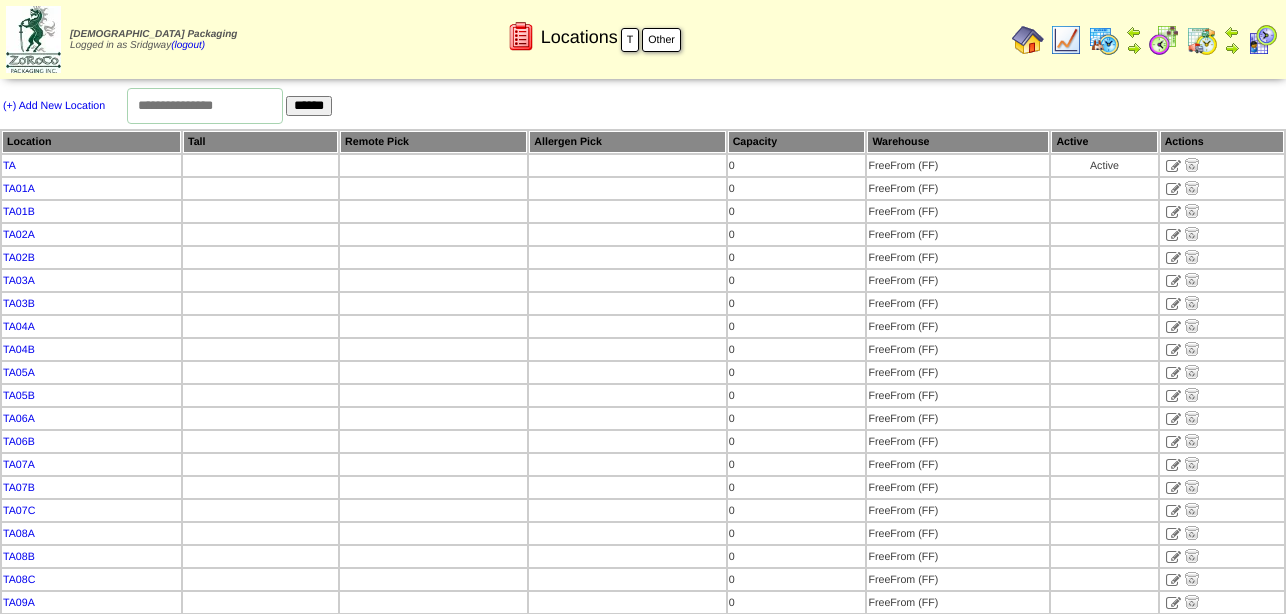 scroll, scrollTop: 0, scrollLeft: 0, axis: both 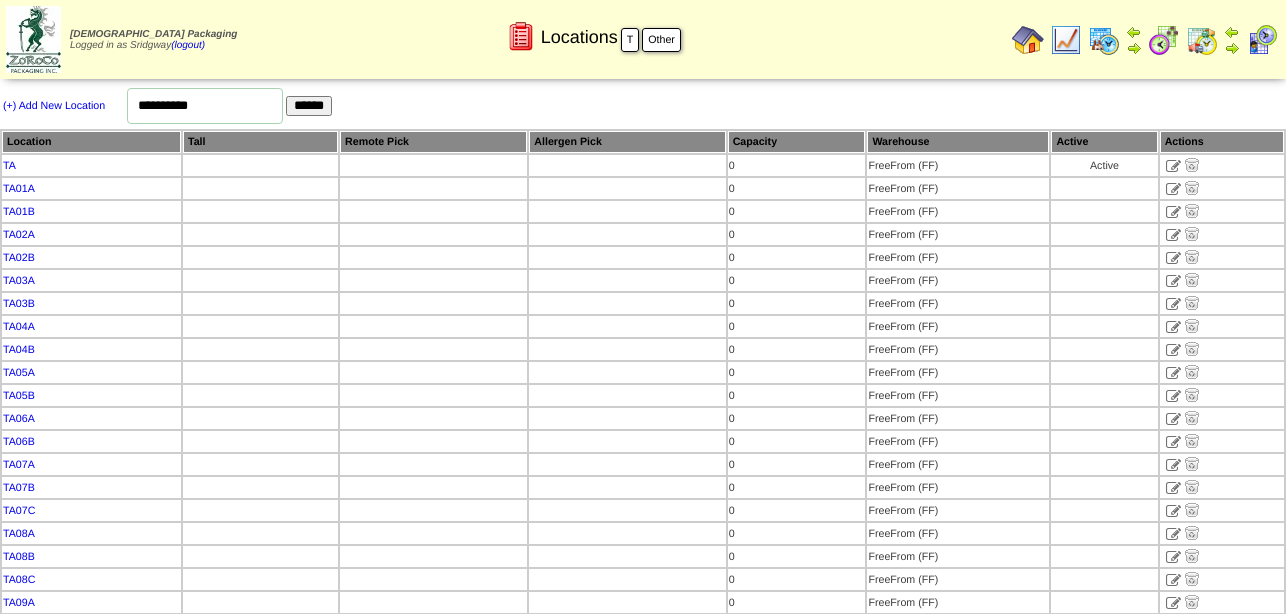 type on "**********" 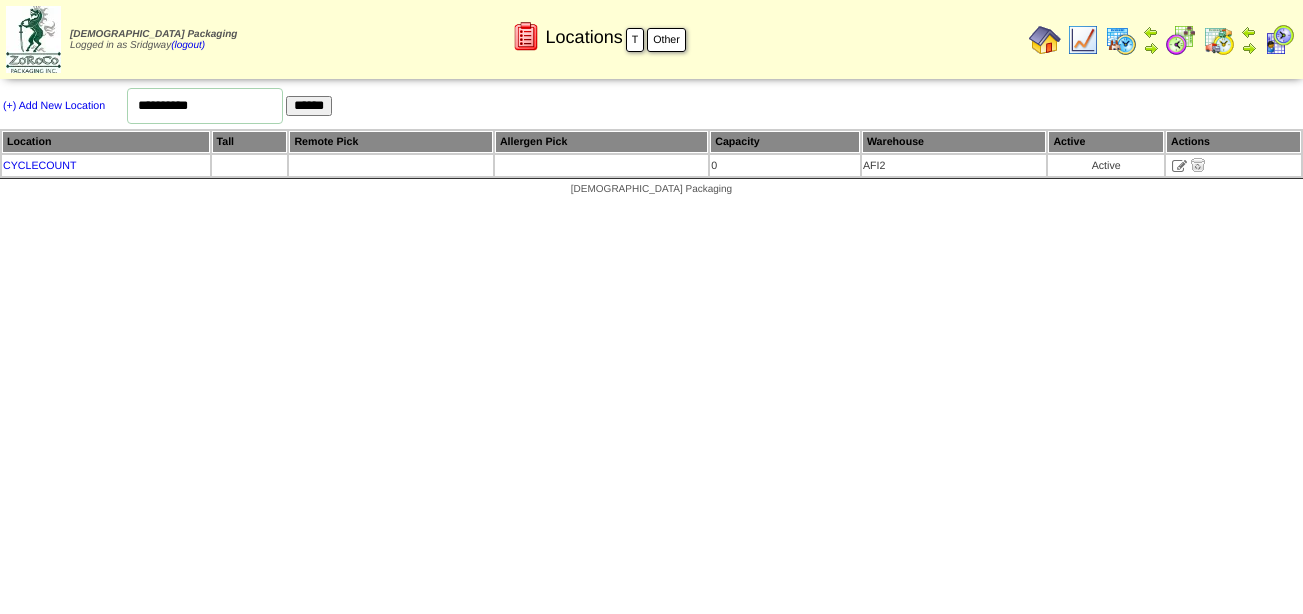 scroll, scrollTop: 0, scrollLeft: 0, axis: both 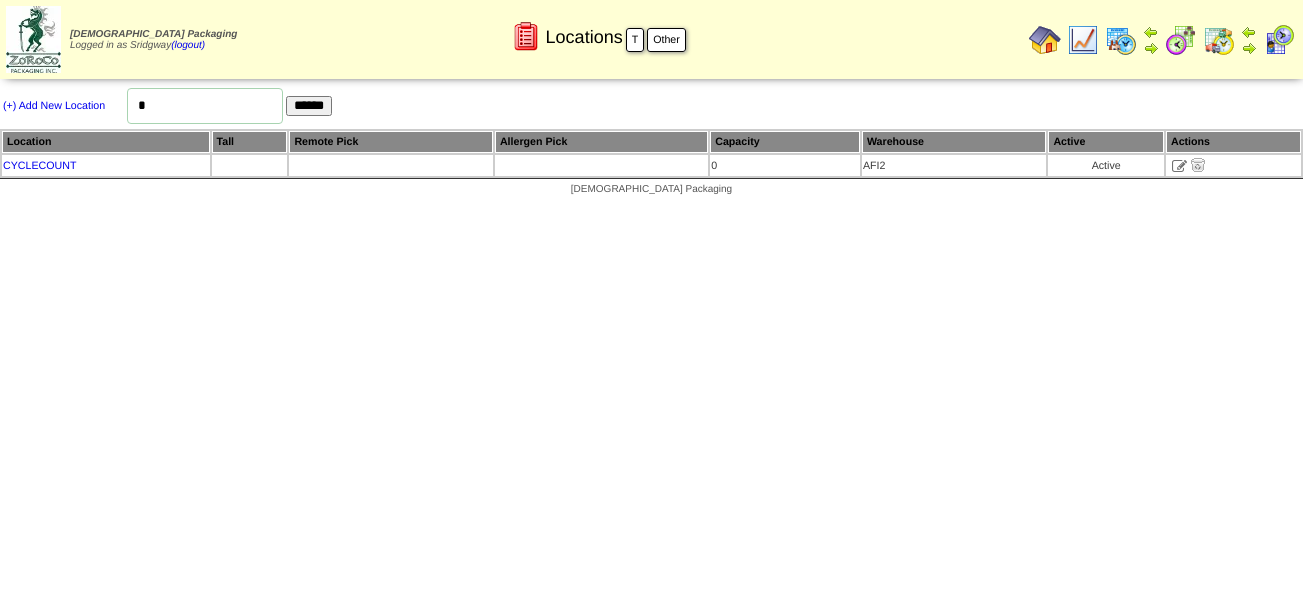 type on "*" 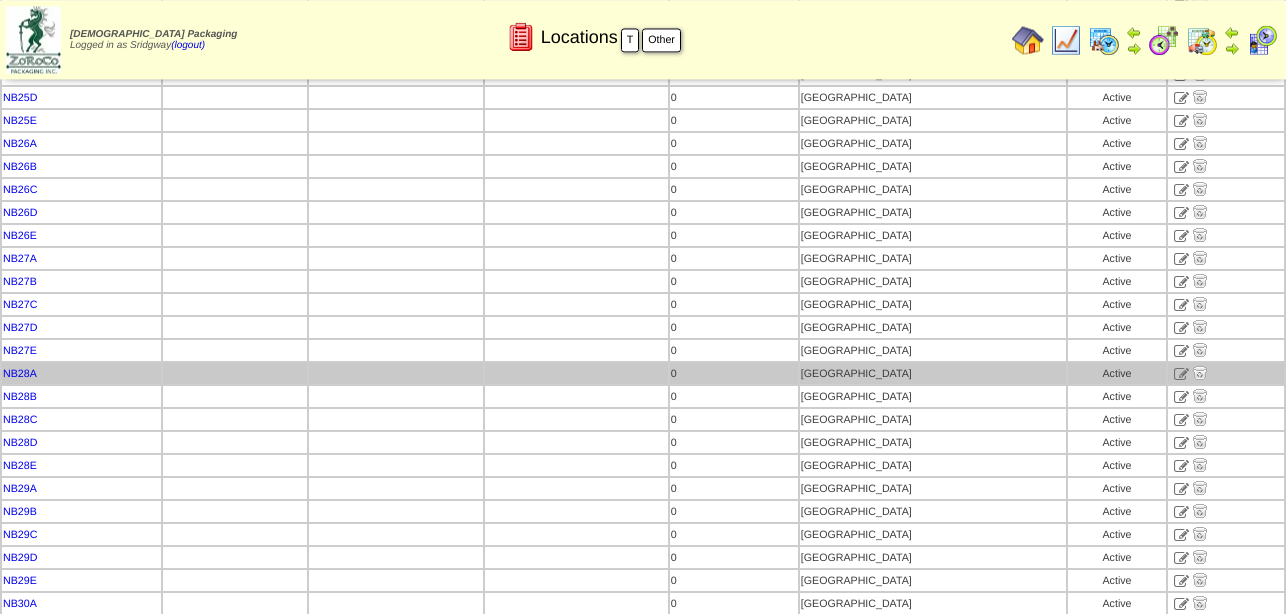 scroll, scrollTop: 6630, scrollLeft: 0, axis: vertical 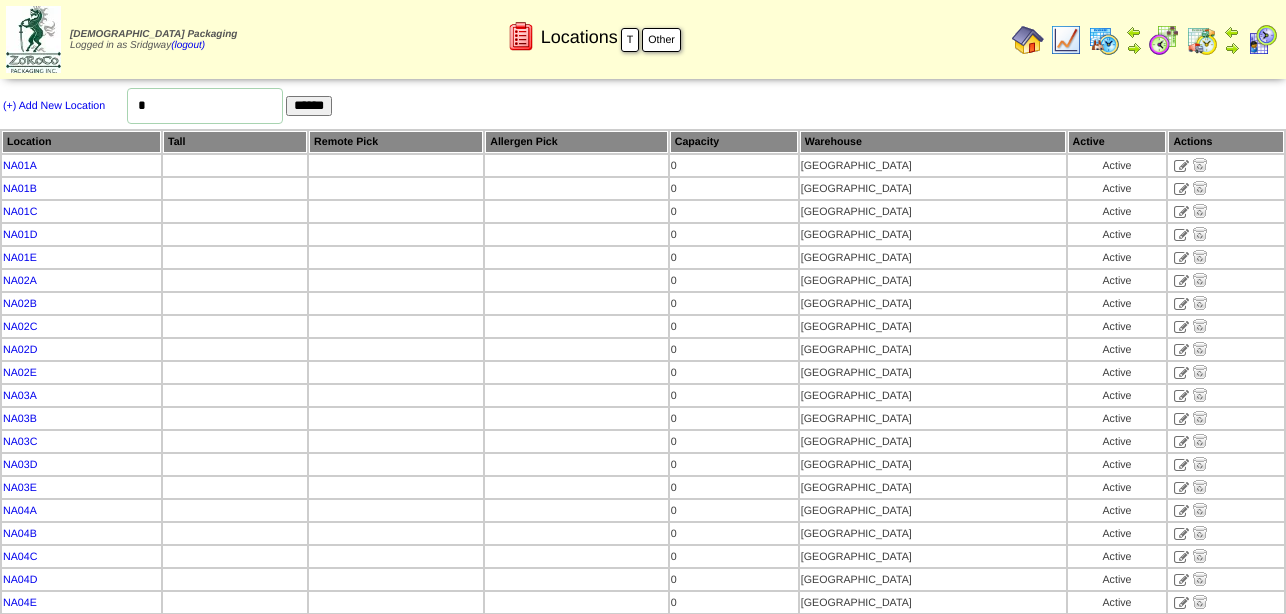 drag, startPoint x: 153, startPoint y: 107, endPoint x: 117, endPoint y: 104, distance: 36.124783 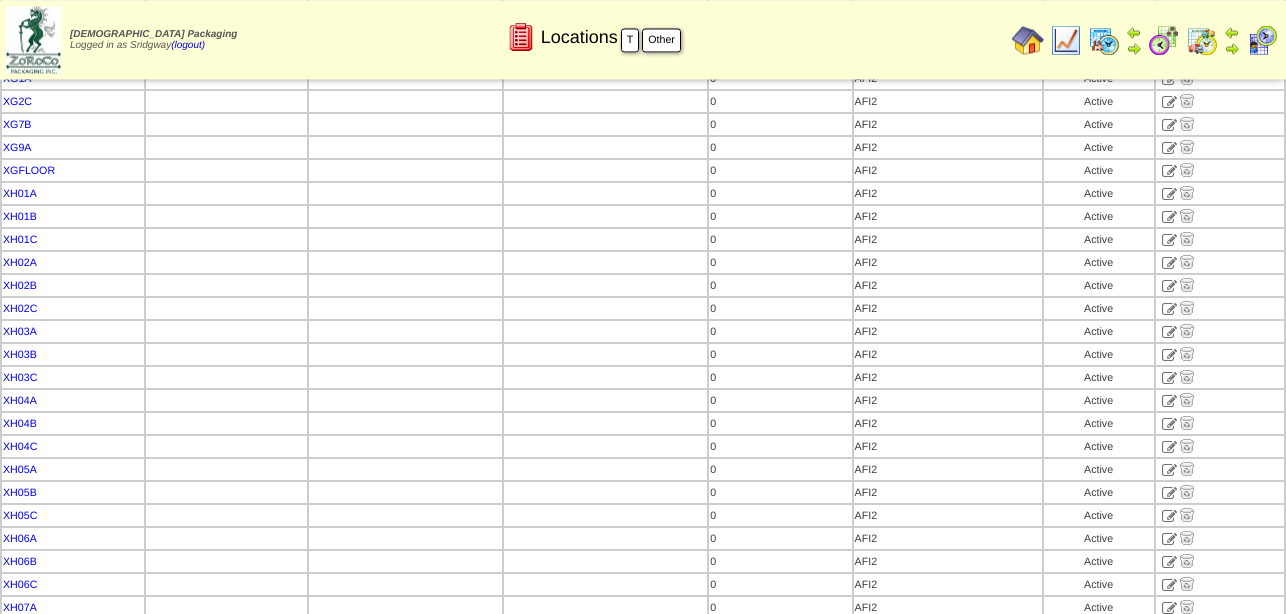 scroll, scrollTop: 10812, scrollLeft: 0, axis: vertical 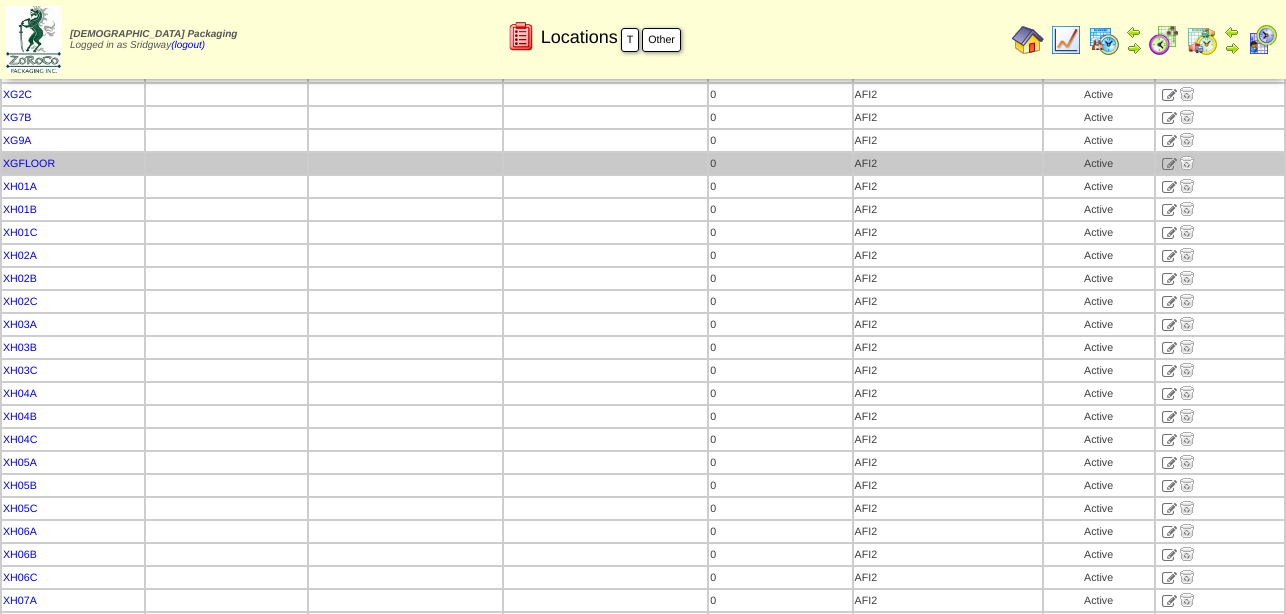 click at bounding box center [406, 163] 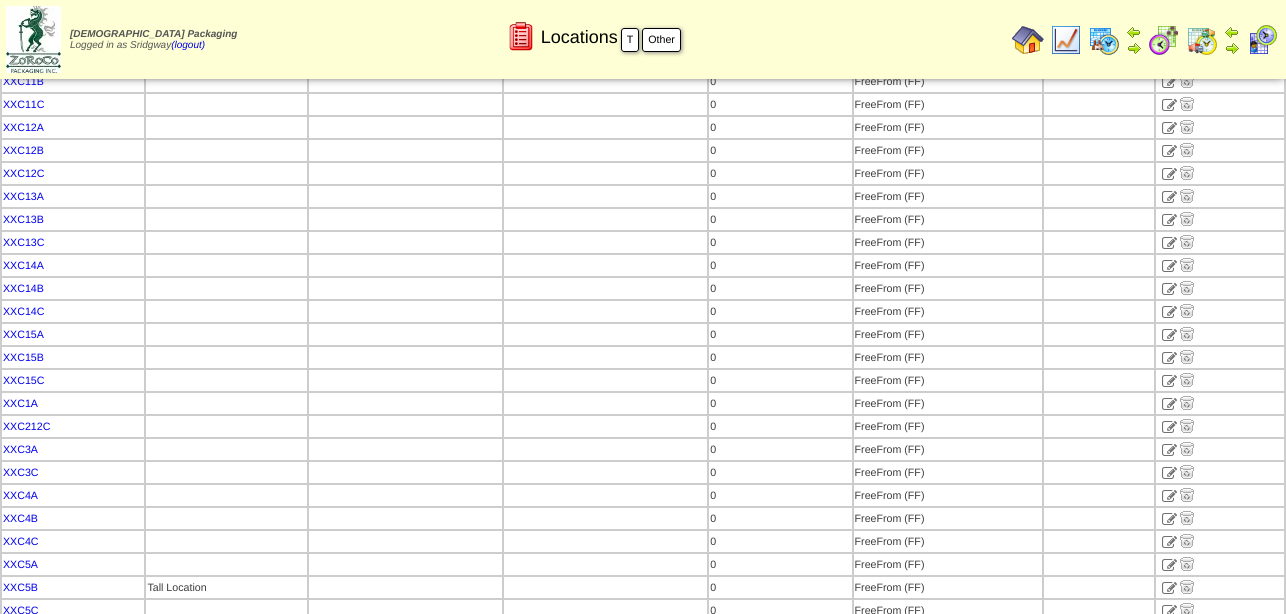 scroll, scrollTop: 24332, scrollLeft: 0, axis: vertical 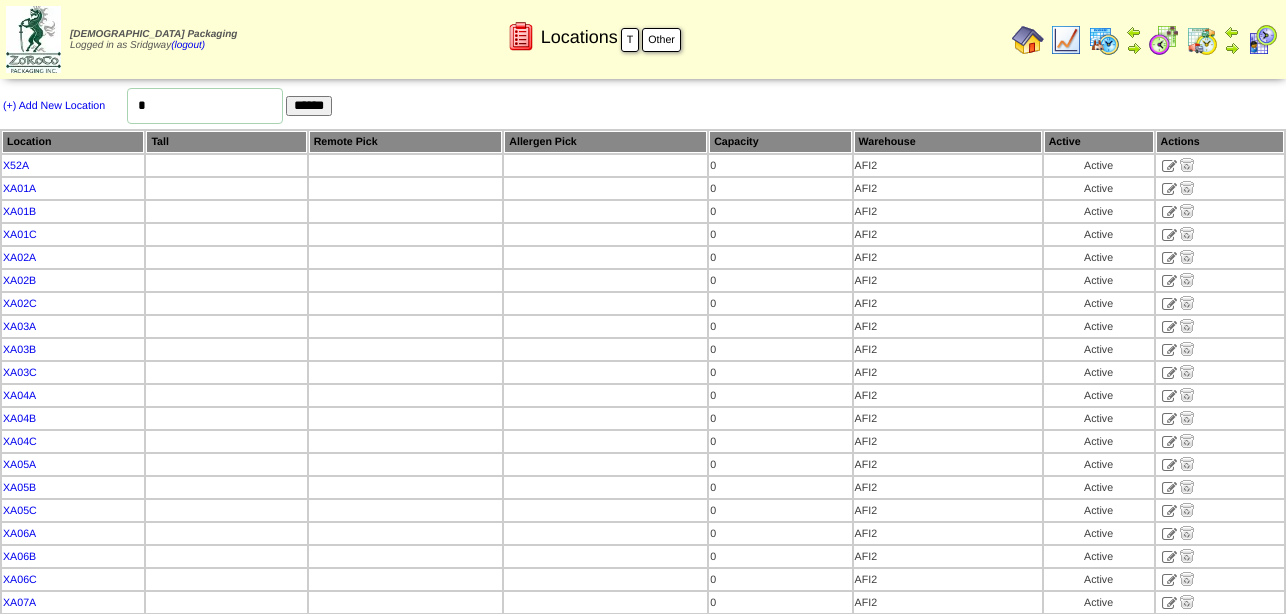 drag, startPoint x: 152, startPoint y: 104, endPoint x: 132, endPoint y: 104, distance: 20 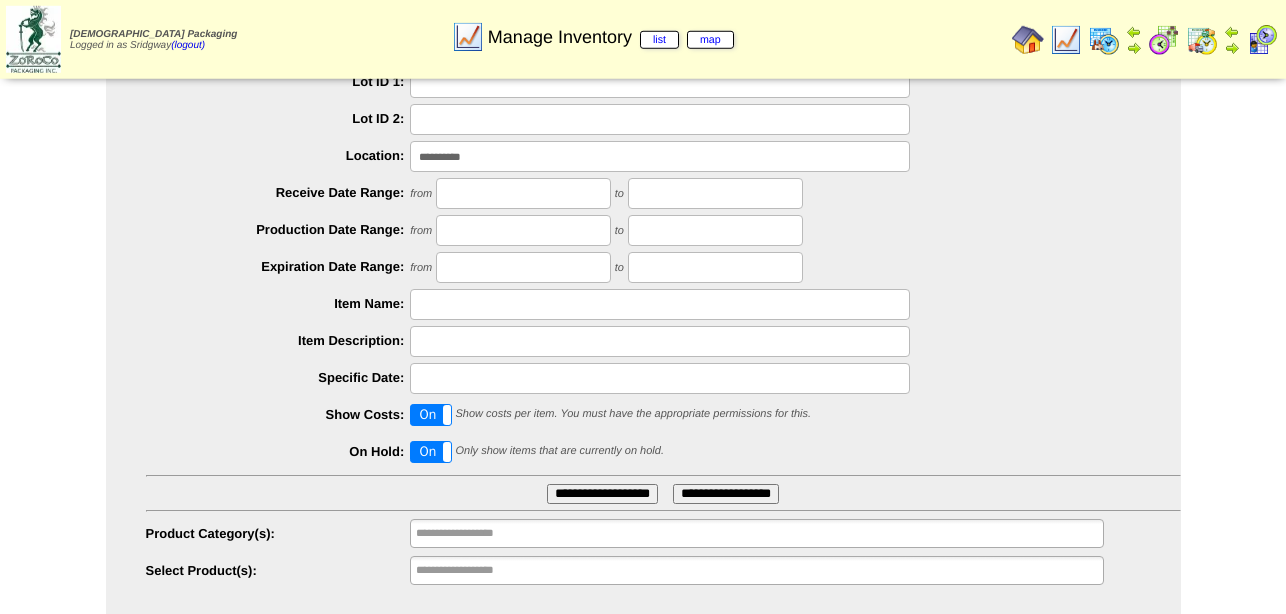 scroll, scrollTop: 223, scrollLeft: 0, axis: vertical 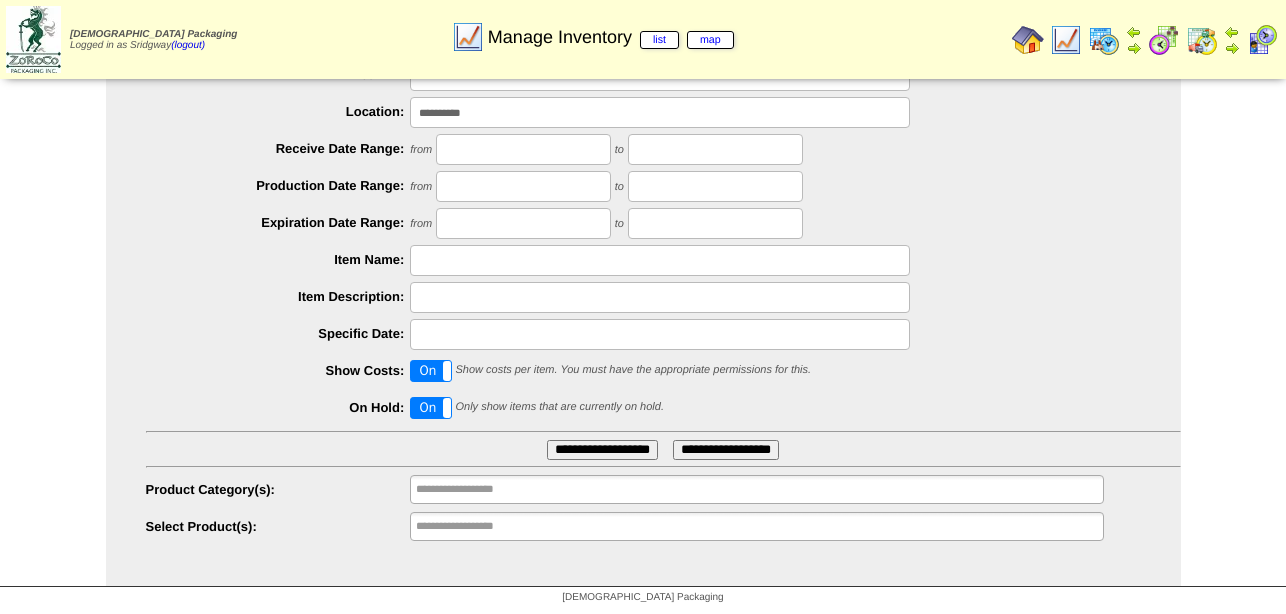 click on "**********" at bounding box center (602, 450) 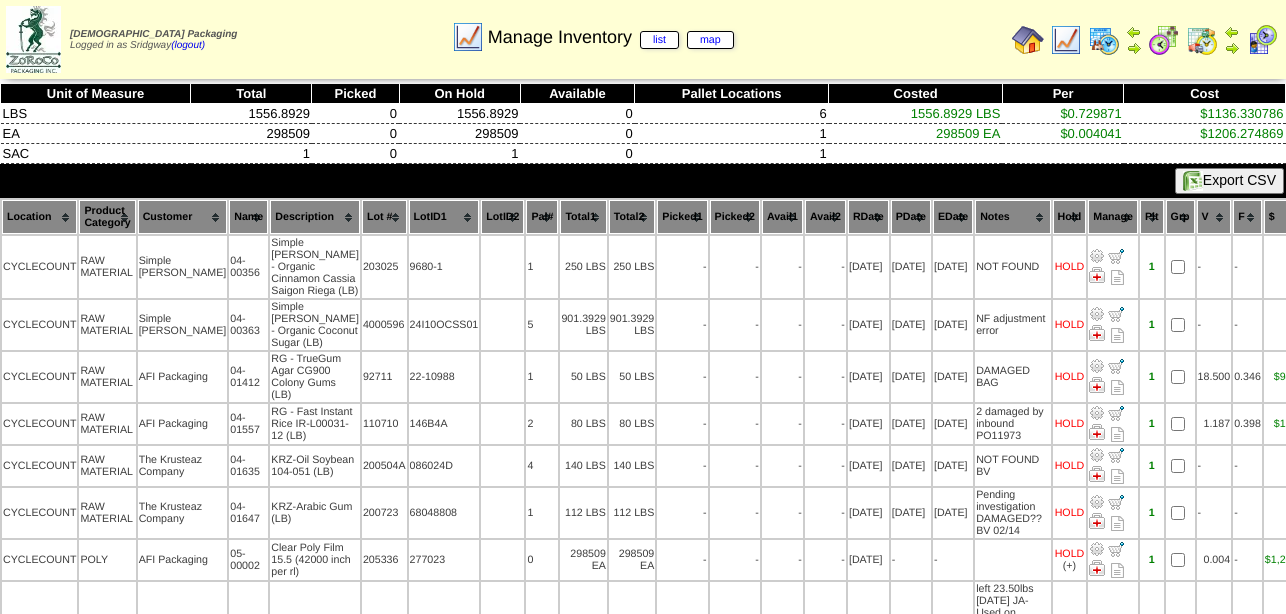 scroll, scrollTop: 0, scrollLeft: 0, axis: both 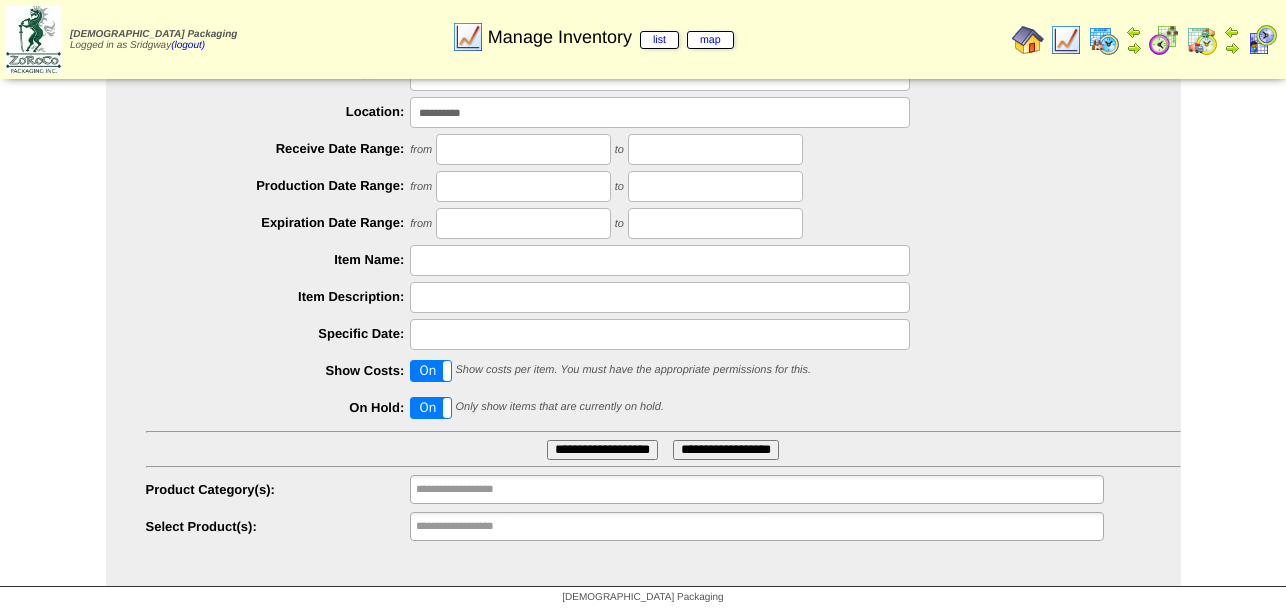 click on "On" at bounding box center (431, 408) 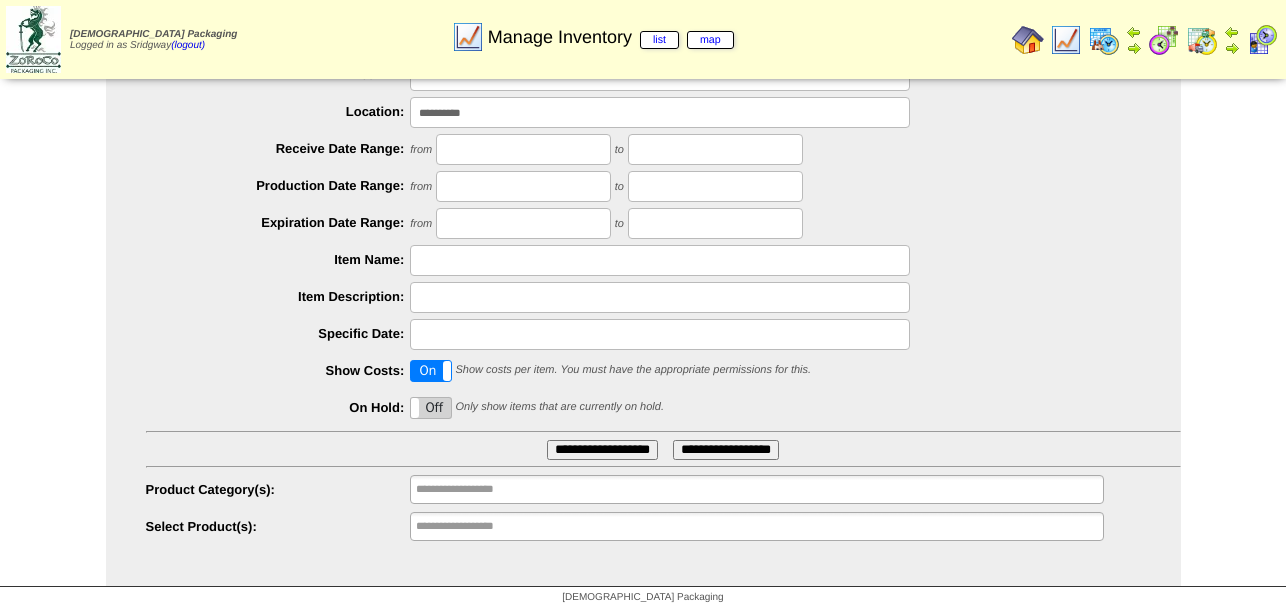 click on "**********" at bounding box center (602, 450) 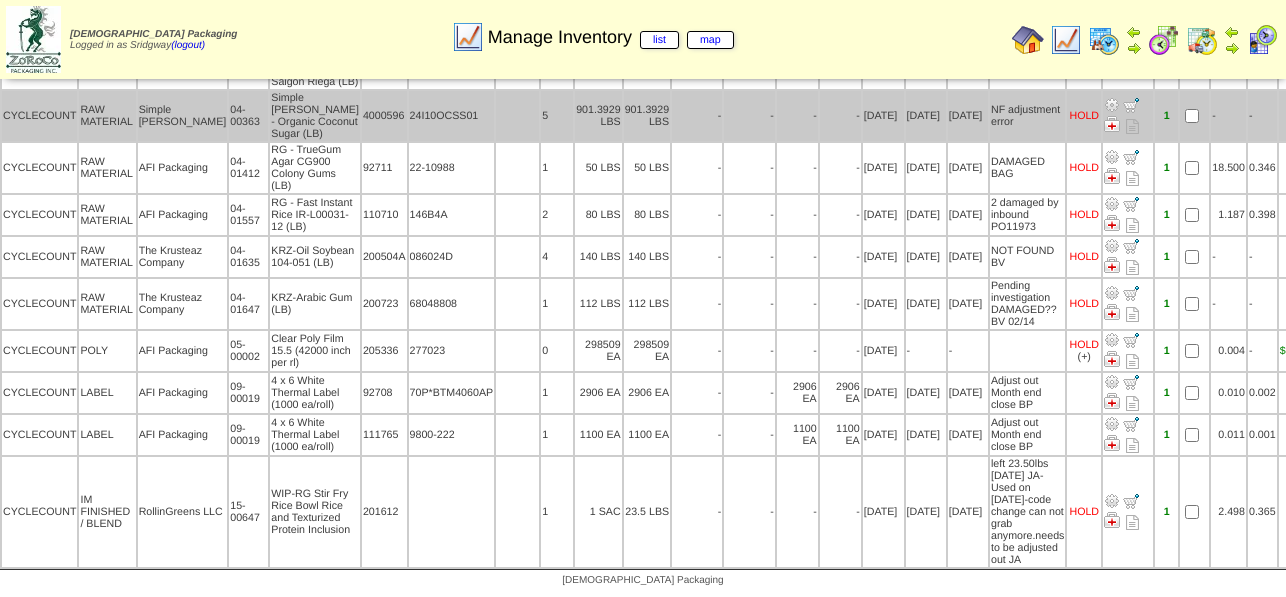 scroll, scrollTop: 0, scrollLeft: 0, axis: both 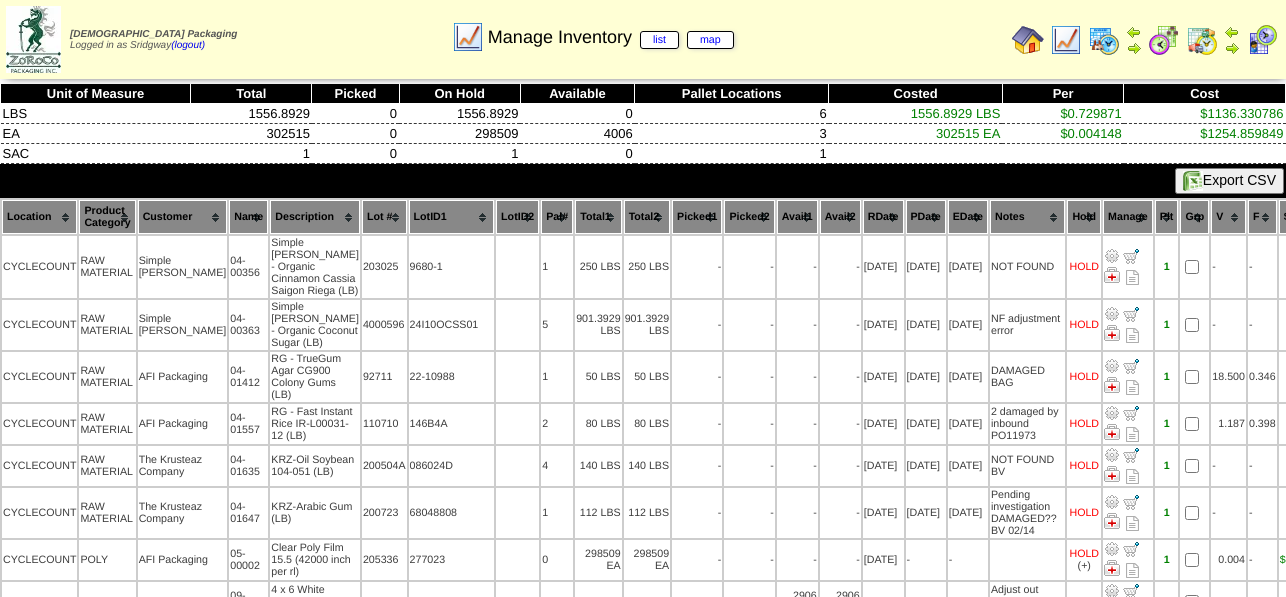 click on "Export CSV" at bounding box center (1229, 181) 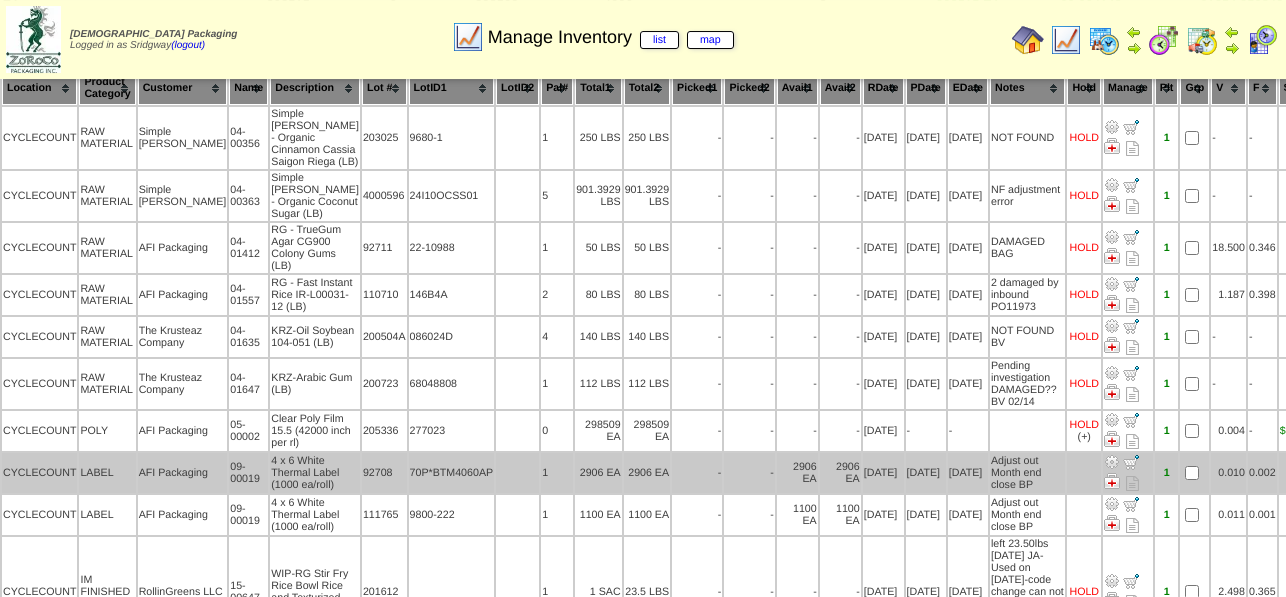 scroll, scrollTop: 326, scrollLeft: 0, axis: vertical 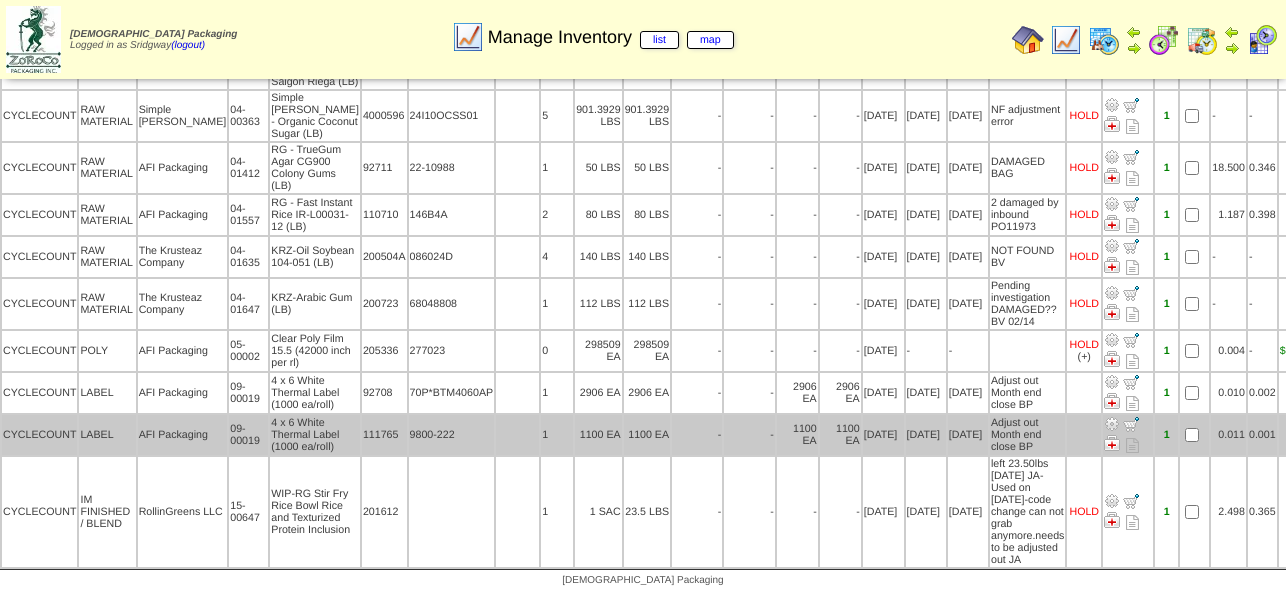 drag, startPoint x: 1009, startPoint y: 432, endPoint x: 963, endPoint y: 410, distance: 50.990196 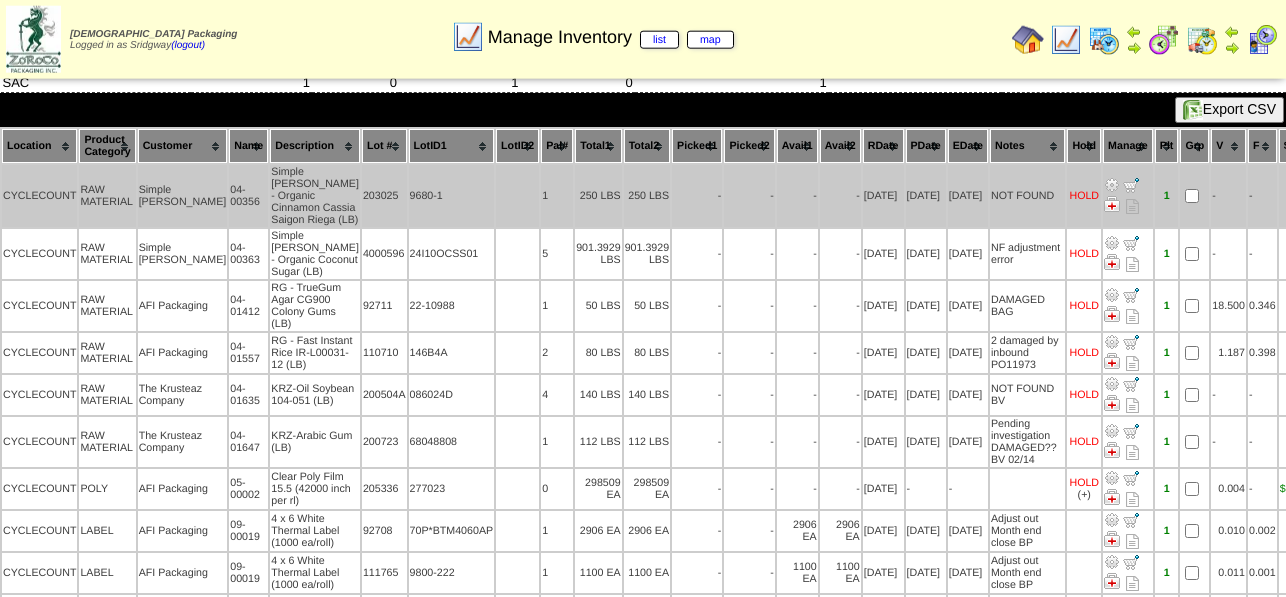 scroll, scrollTop: 0, scrollLeft: 0, axis: both 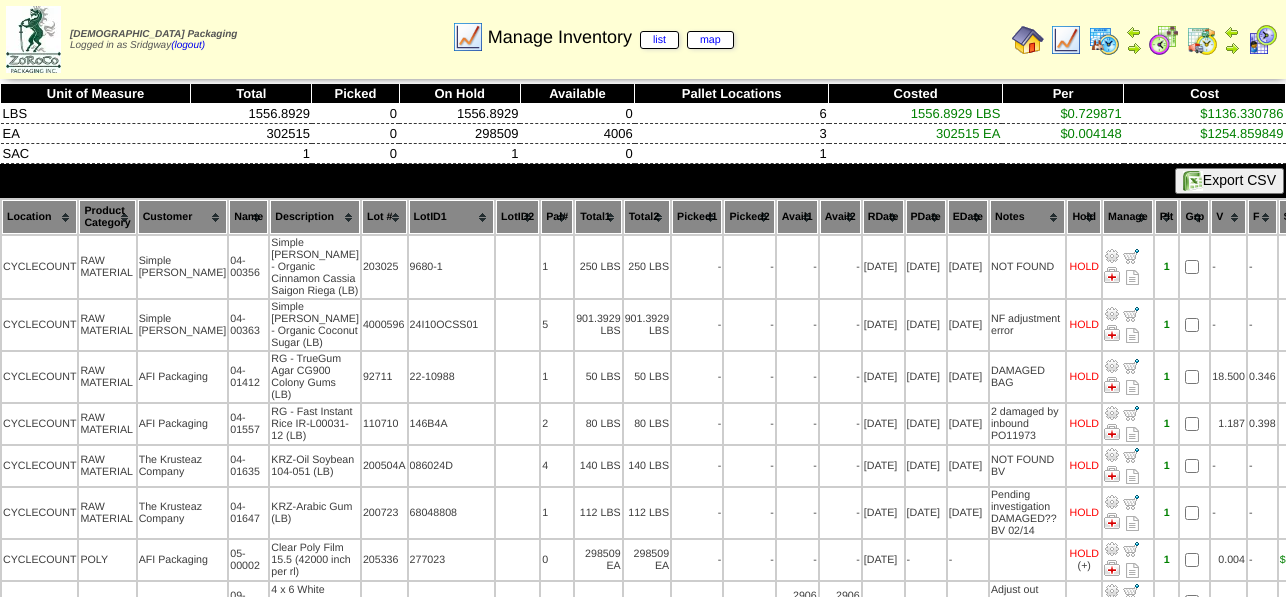click at bounding box center (1066, 40) 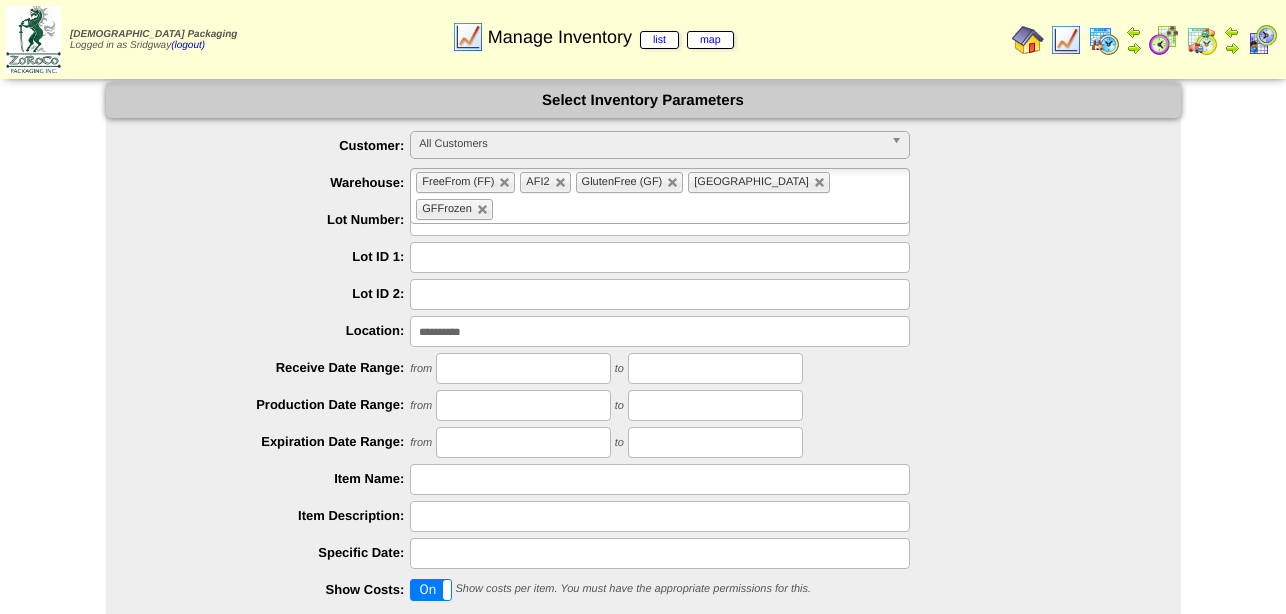 scroll, scrollTop: 0, scrollLeft: 0, axis: both 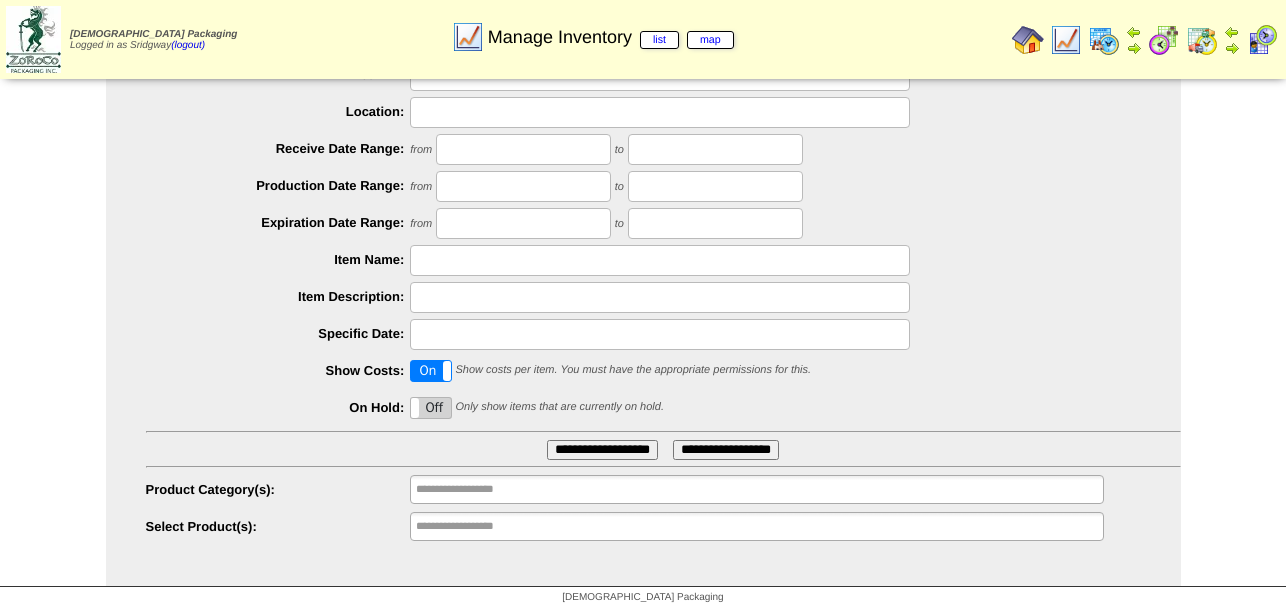type 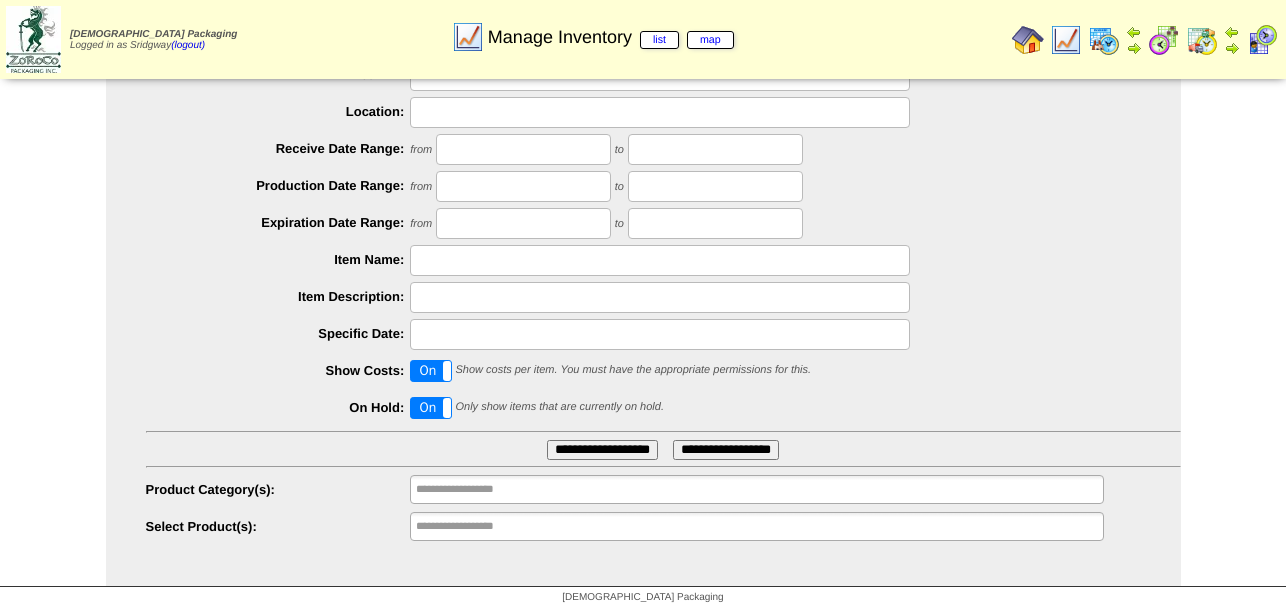 drag, startPoint x: 604, startPoint y: 444, endPoint x: 678, endPoint y: 416, distance: 79.12016 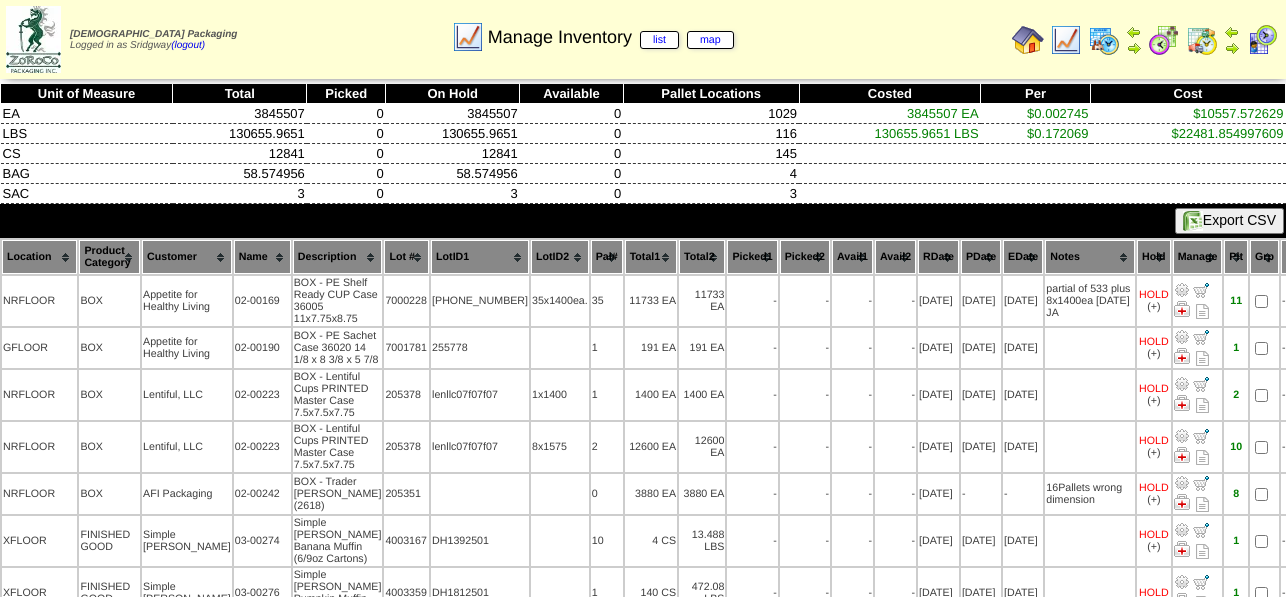 scroll, scrollTop: 0, scrollLeft: 0, axis: both 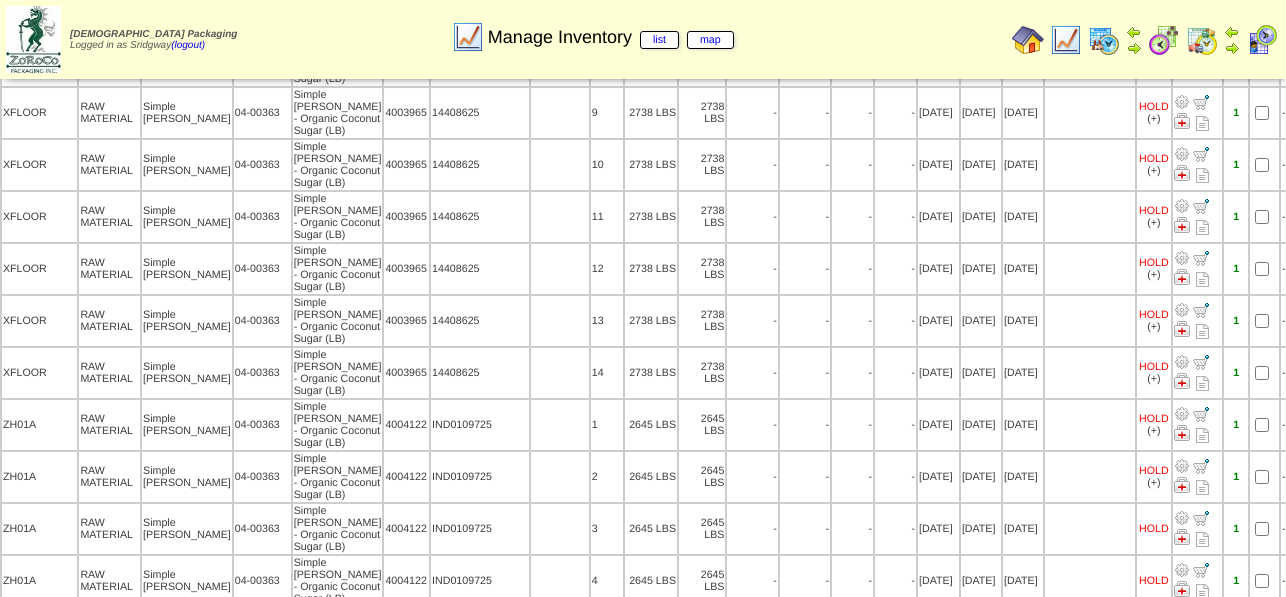 drag, startPoint x: 1073, startPoint y: 447, endPoint x: 1007, endPoint y: 456, distance: 66.61081 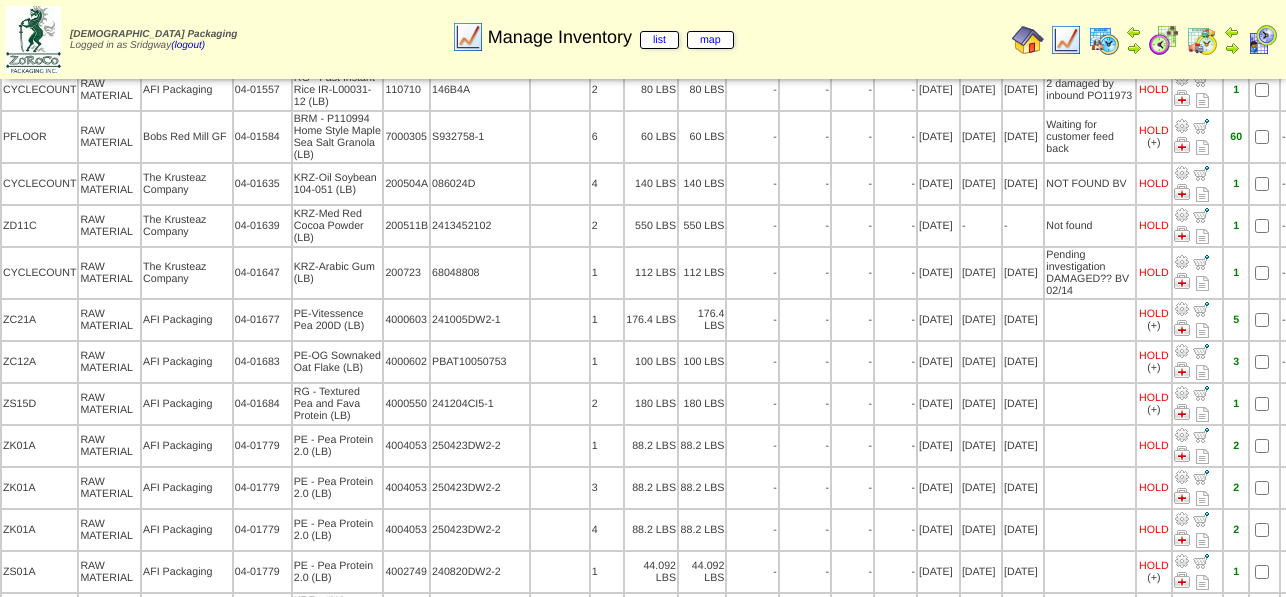 scroll, scrollTop: 11118, scrollLeft: 0, axis: vertical 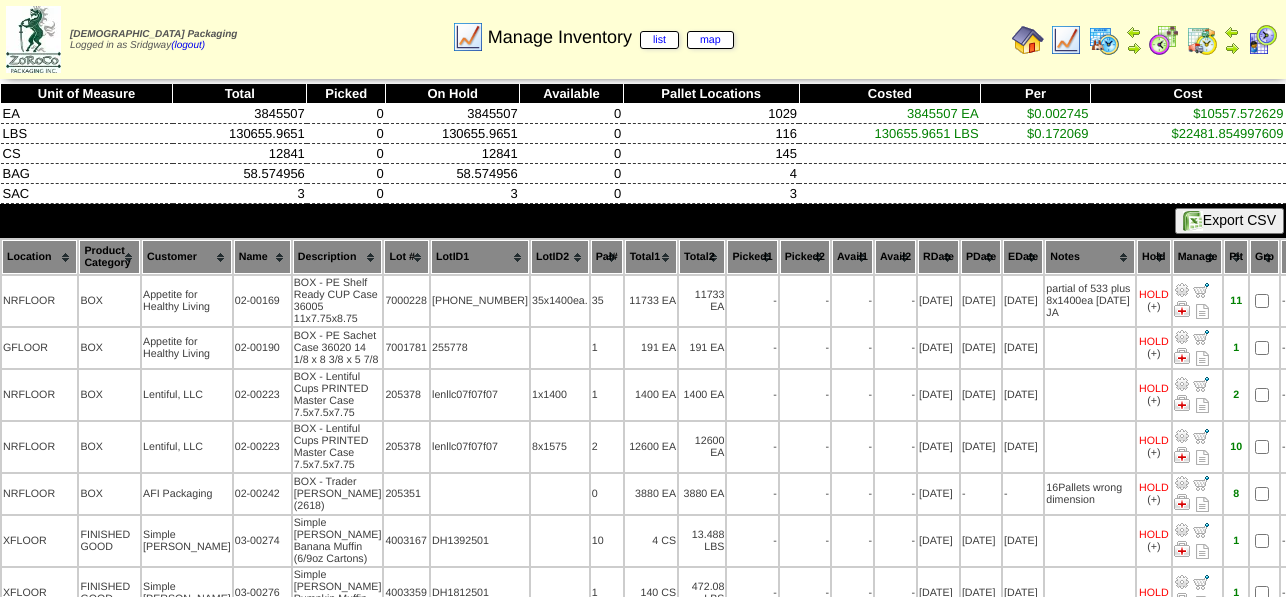 click on "Customer" at bounding box center (187, 257) 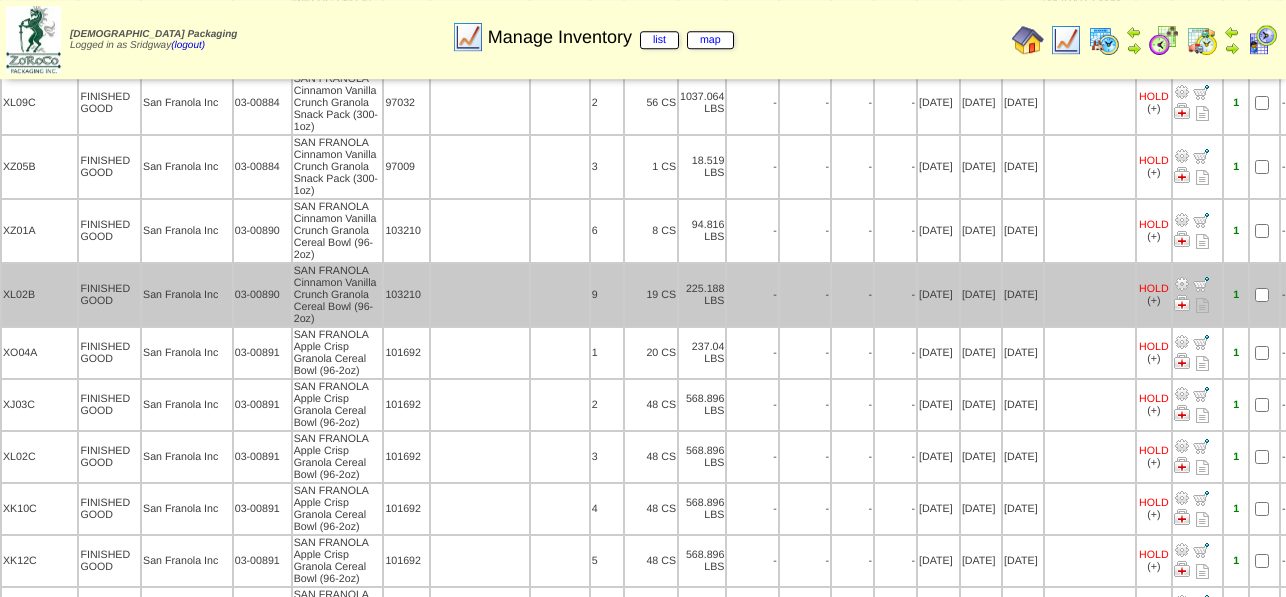 scroll, scrollTop: 3366, scrollLeft: 0, axis: vertical 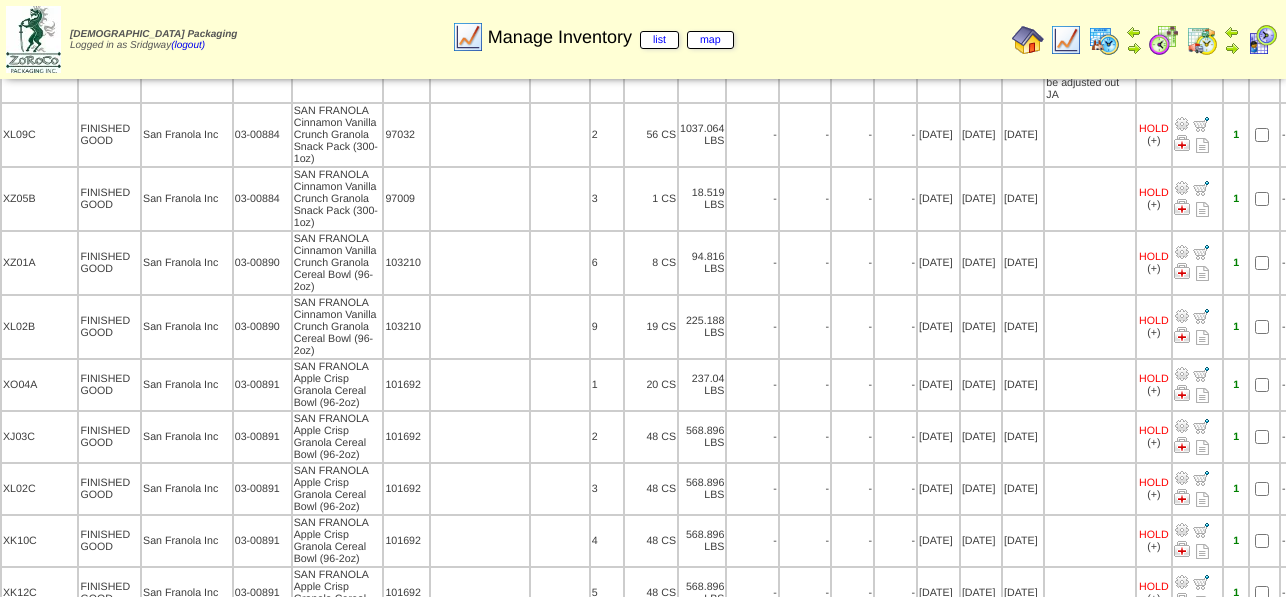 drag, startPoint x: 1062, startPoint y: 280, endPoint x: 1010, endPoint y: 265, distance: 54.120235 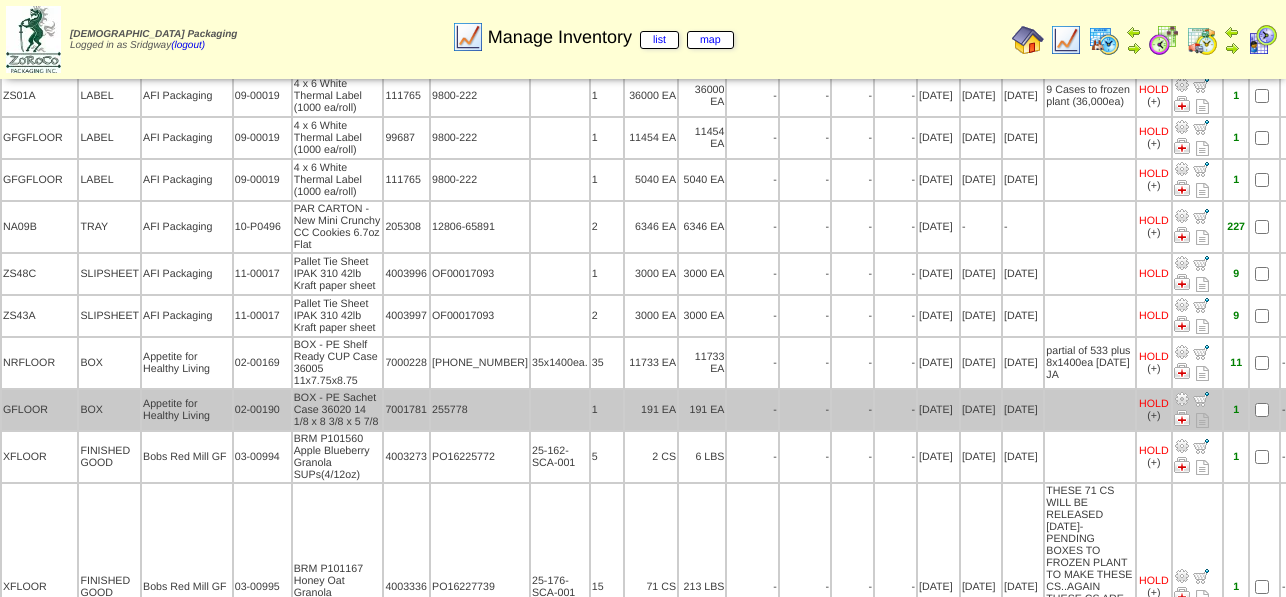 scroll, scrollTop: 1530, scrollLeft: 0, axis: vertical 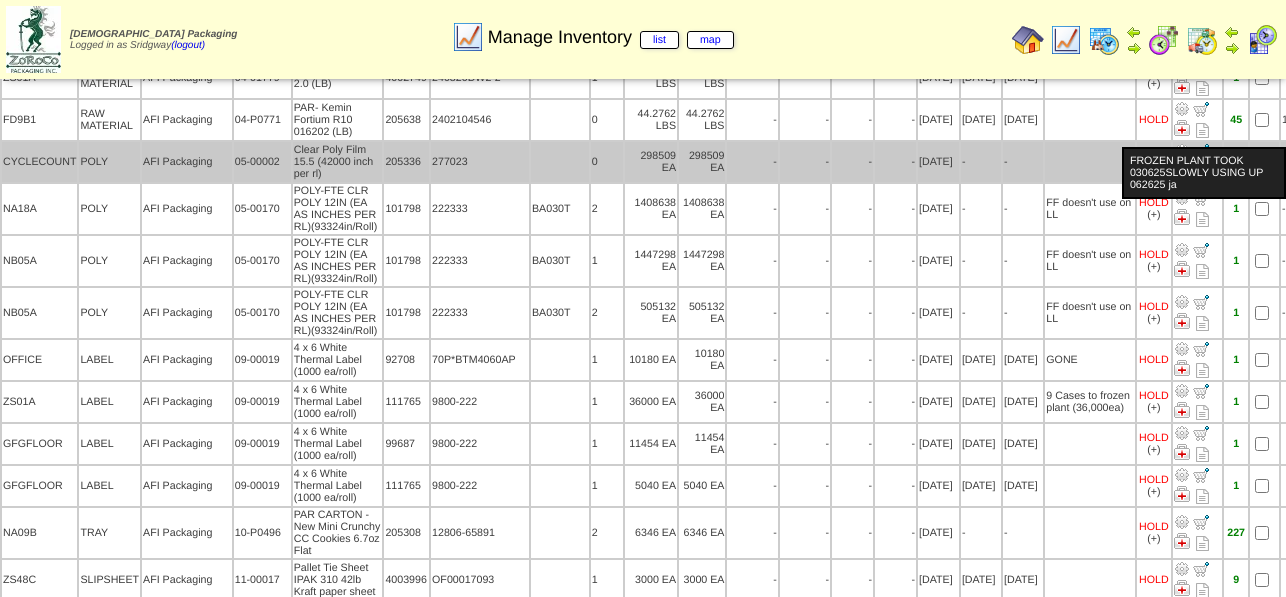 drag, startPoint x: 1185, startPoint y: 223, endPoint x: 1078, endPoint y: 209, distance: 107.912 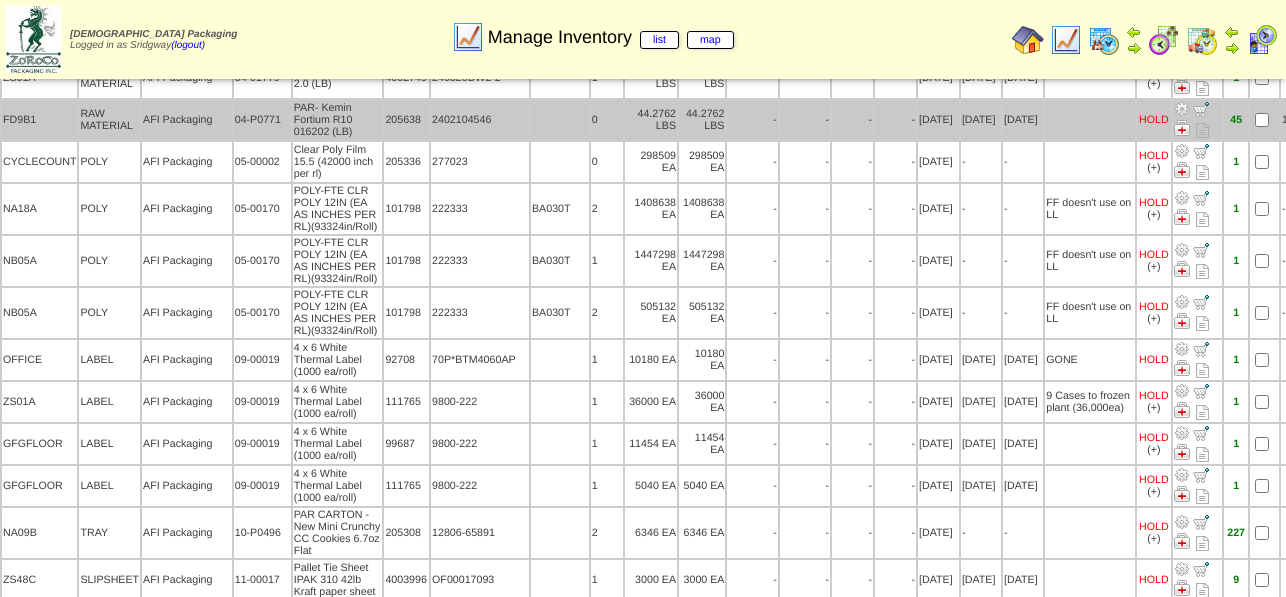 click at bounding box center (1090, 120) 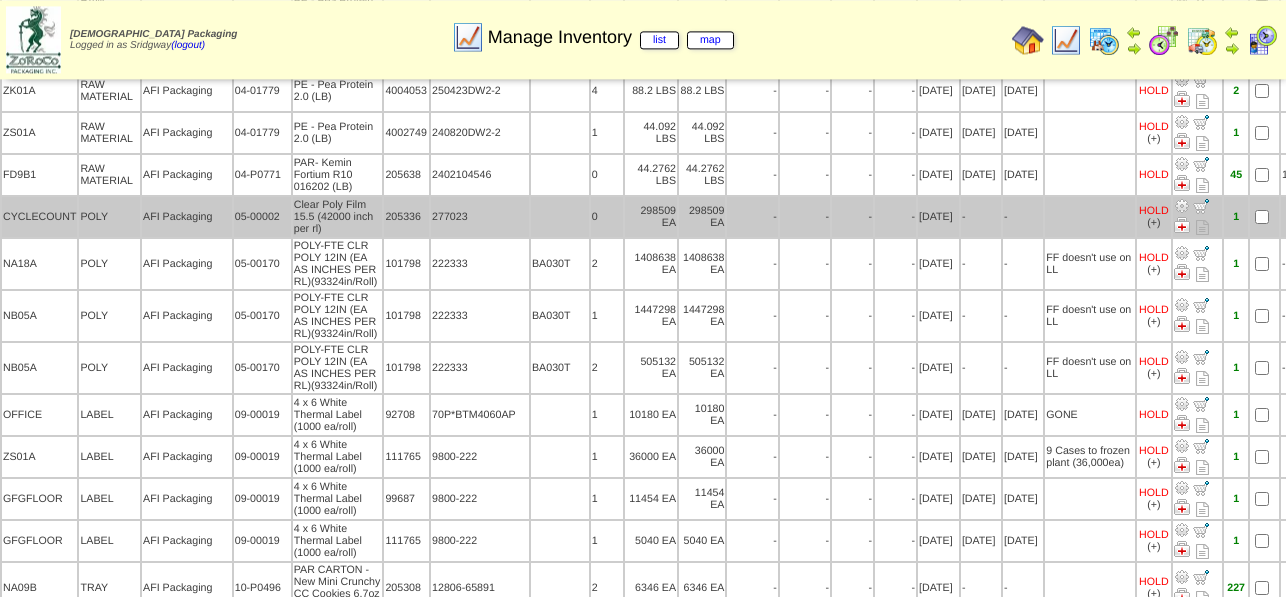 scroll, scrollTop: 1020, scrollLeft: 0, axis: vertical 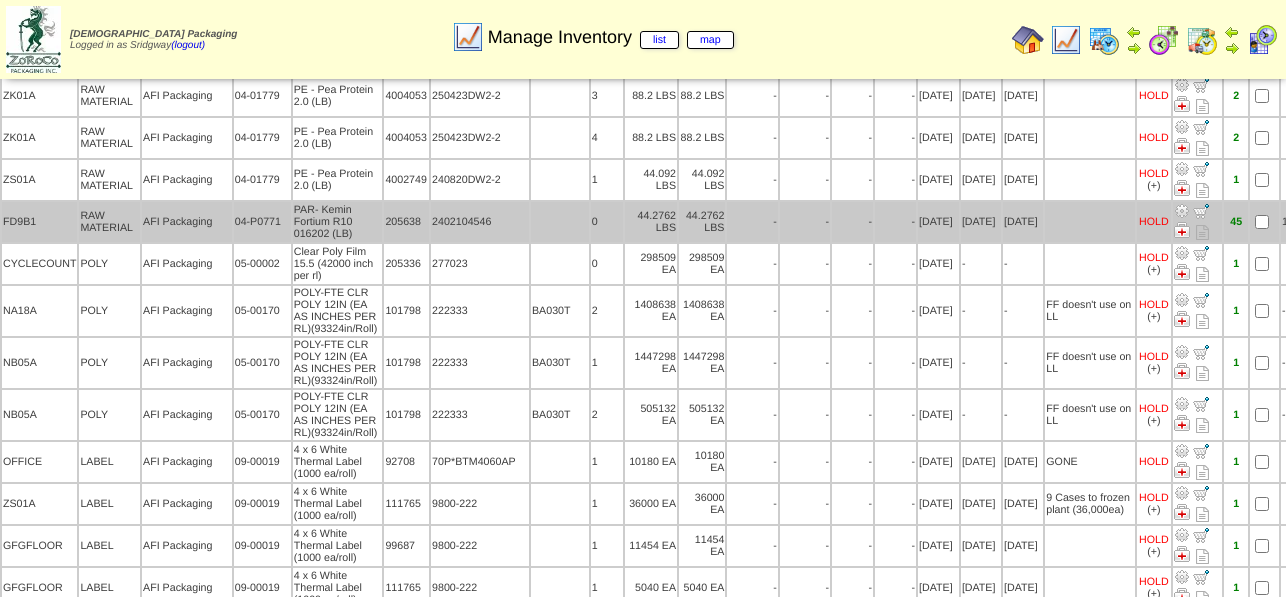 click on "04-P0771" at bounding box center (262, 222) 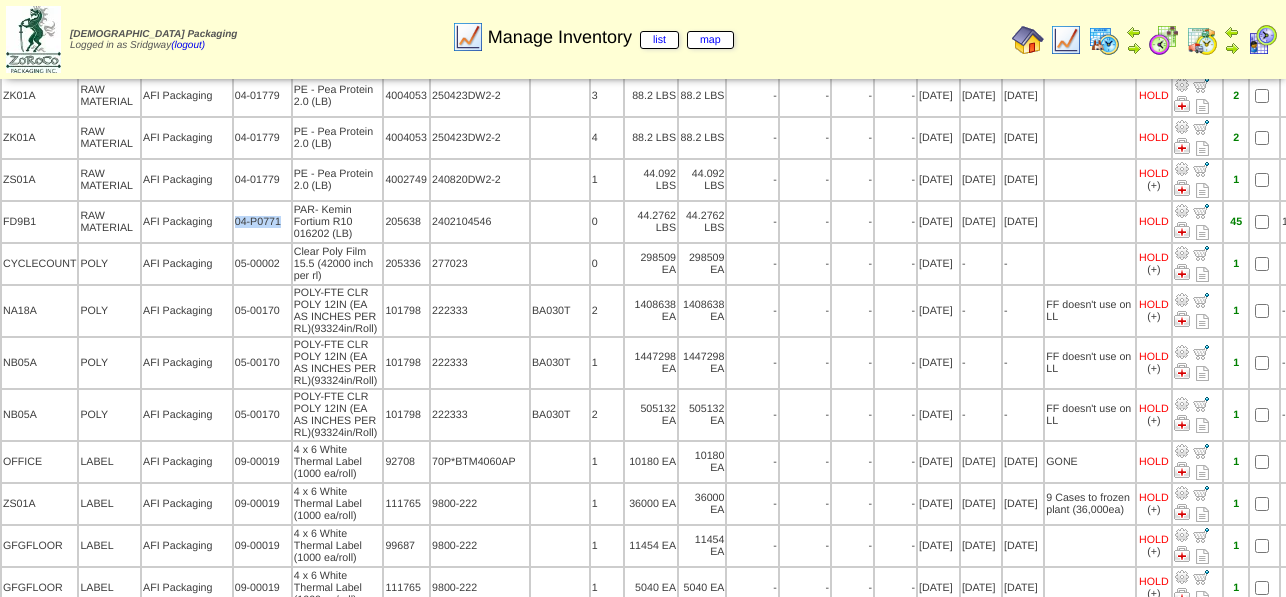 drag, startPoint x: 256, startPoint y: 264, endPoint x: 207, endPoint y: 268, distance: 49.162994 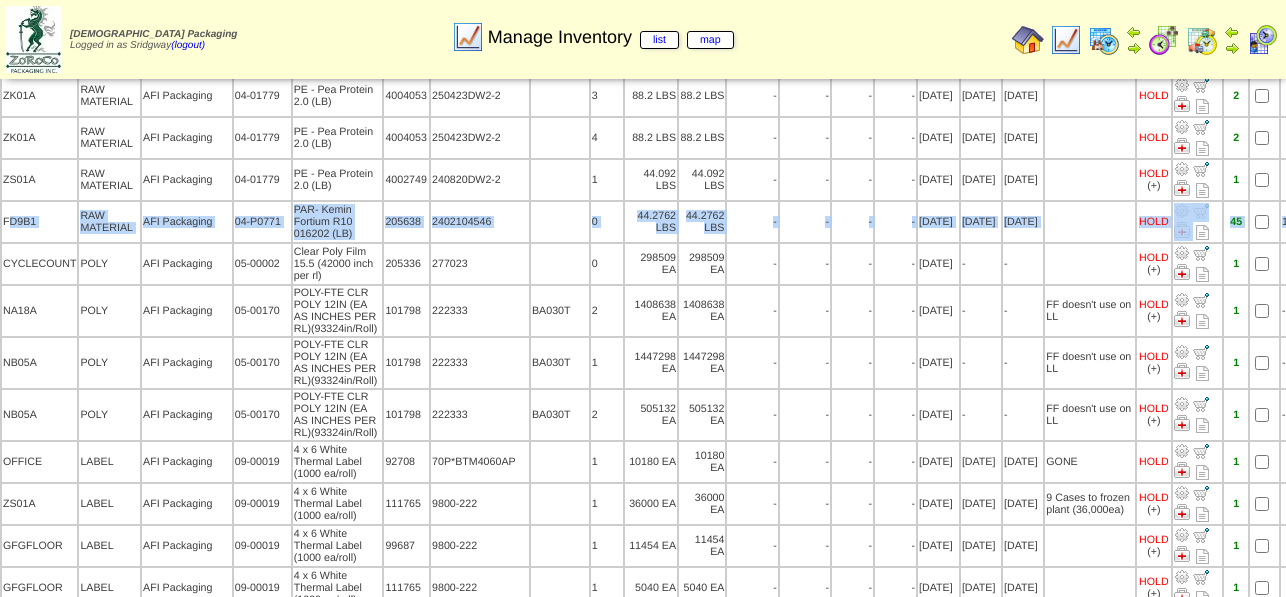 drag, startPoint x: 7, startPoint y: 252, endPoint x: 1302, endPoint y: 267, distance: 1295.0869 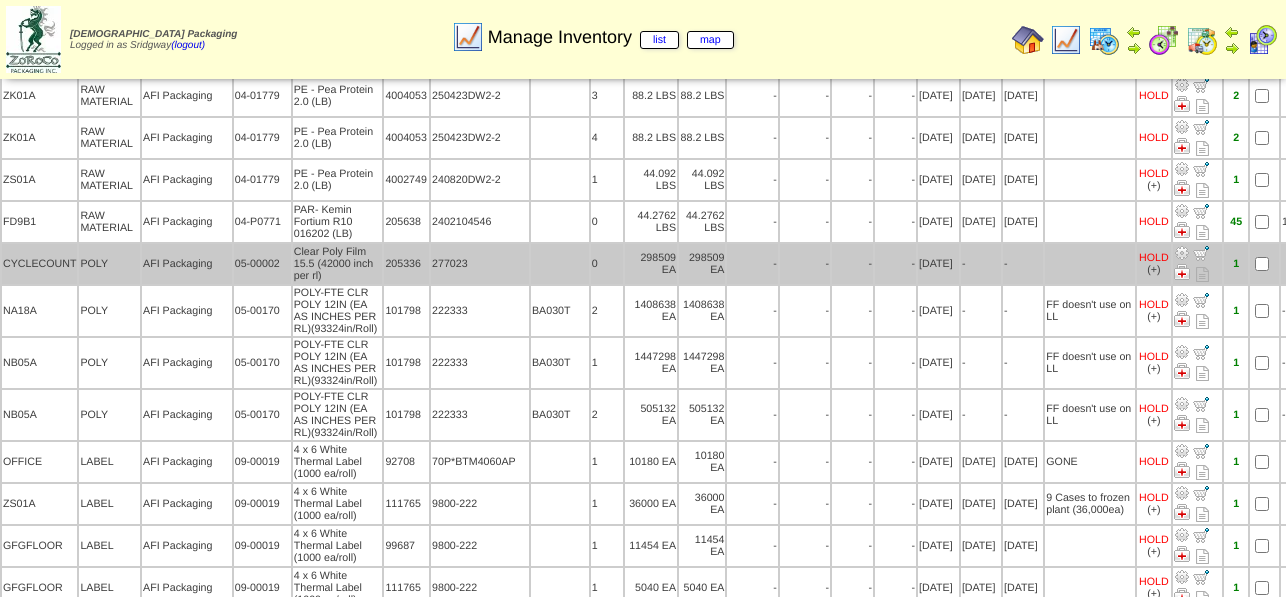 click on "-" at bounding box center [981, 264] 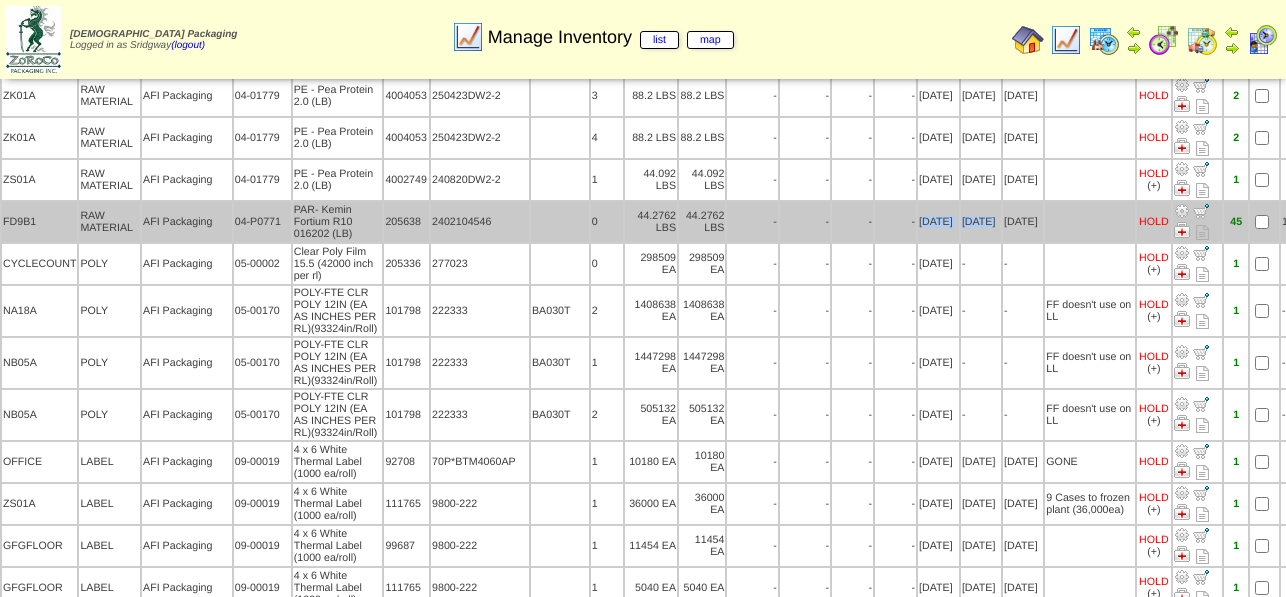 drag, startPoint x: 875, startPoint y: 266, endPoint x: 945, endPoint y: 269, distance: 70.064255 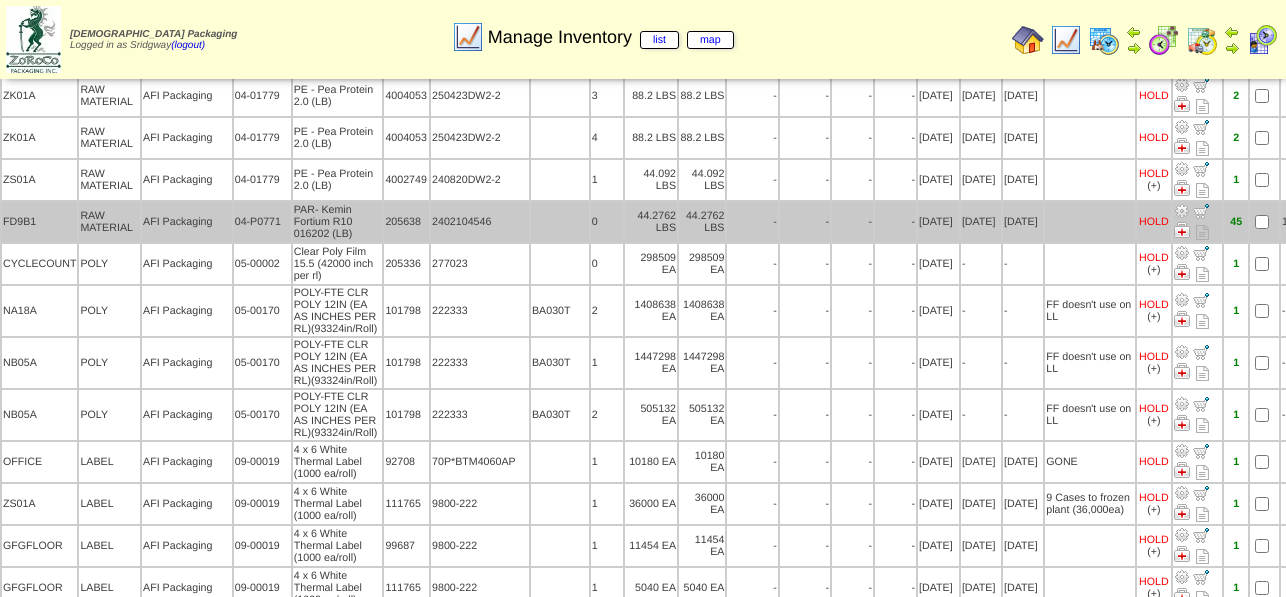 drag, startPoint x: 958, startPoint y: 278, endPoint x: 992, endPoint y: 270, distance: 34.928497 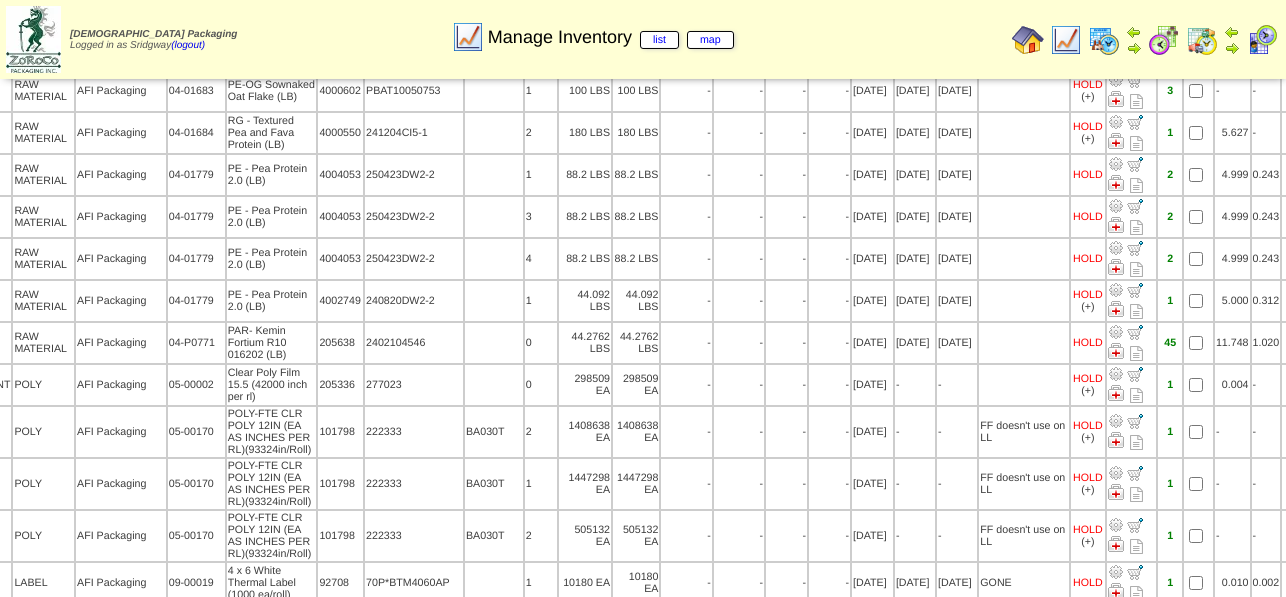 scroll, scrollTop: 918, scrollLeft: 66, axis: both 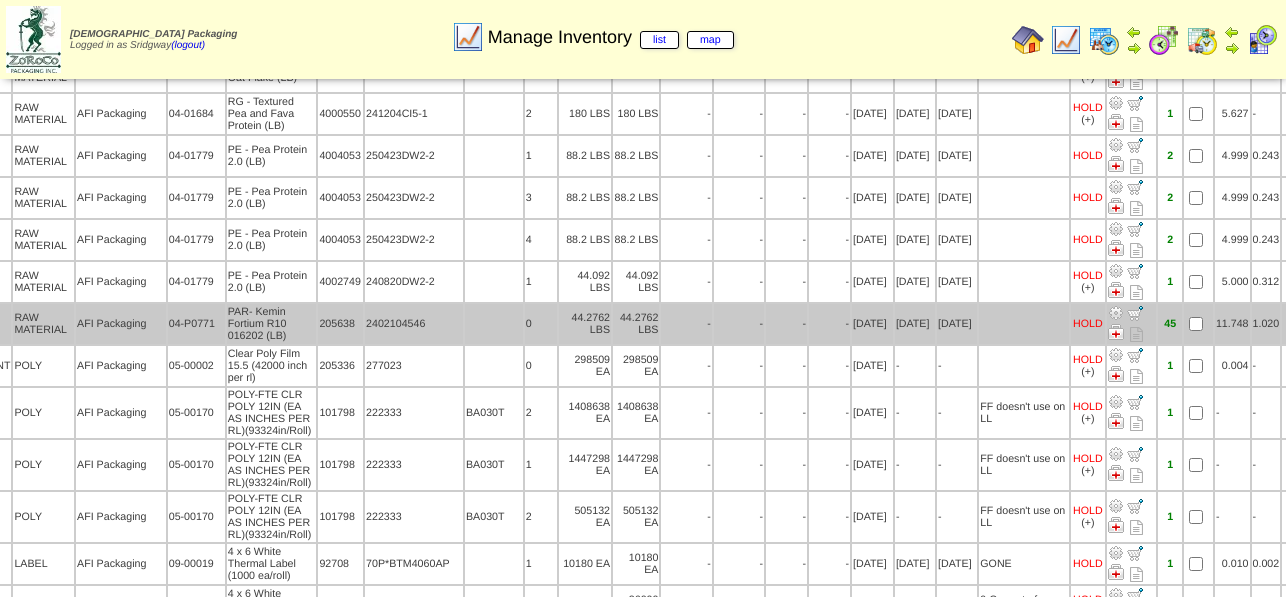 click on "$565.31" at bounding box center [1309, 324] 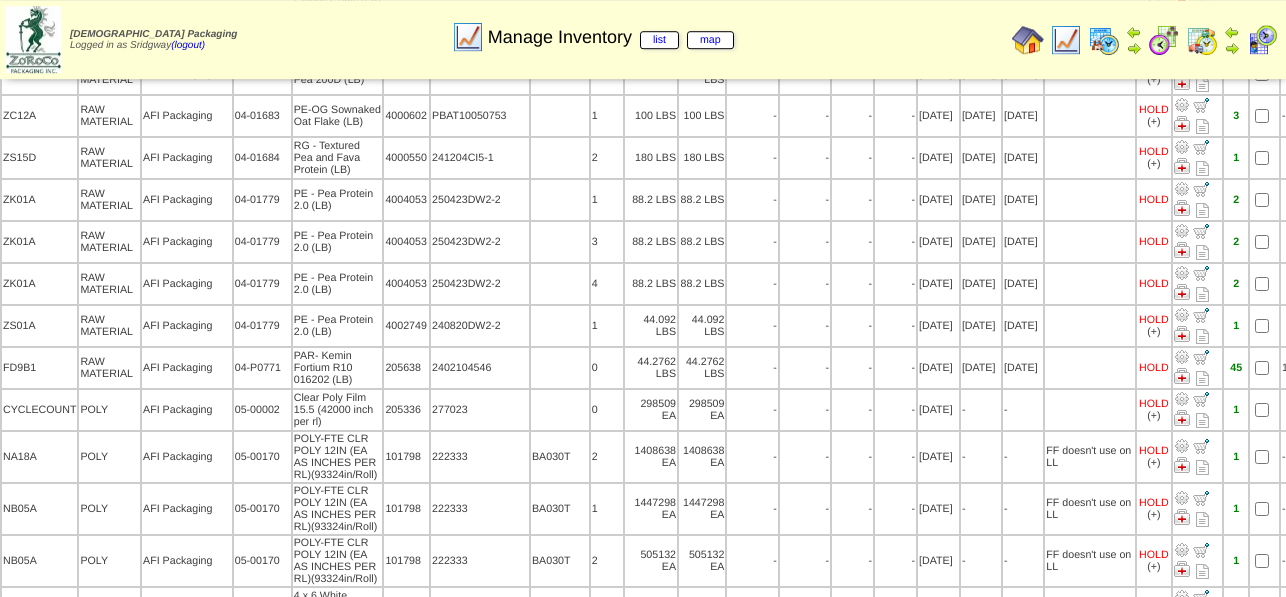 scroll, scrollTop: 918, scrollLeft: 0, axis: vertical 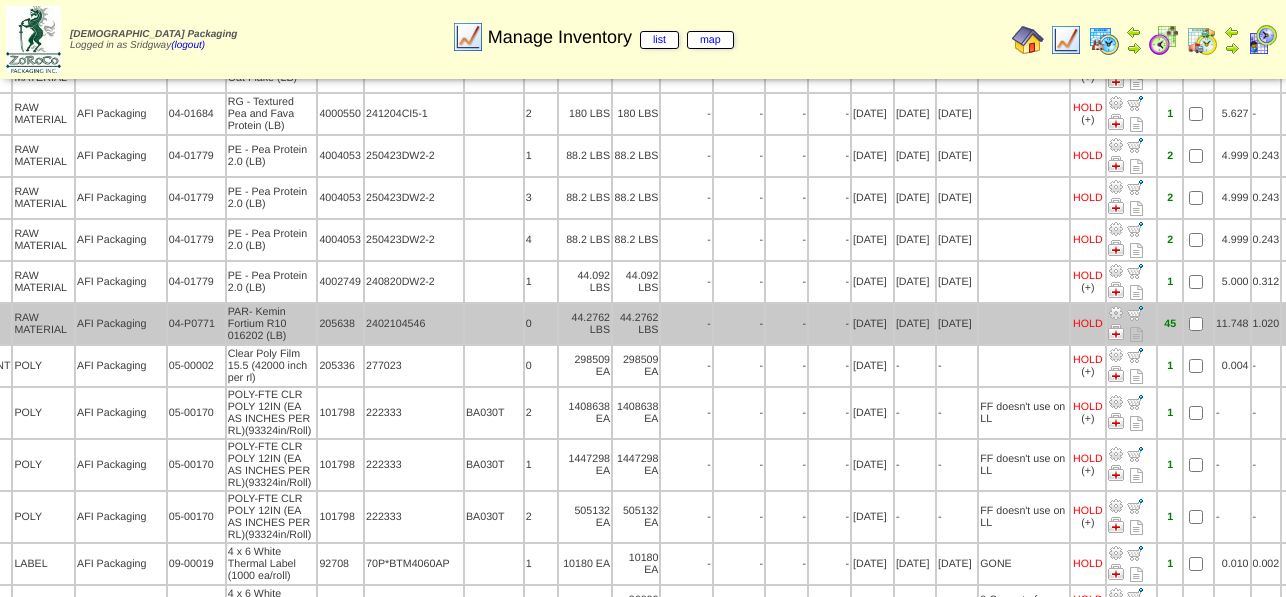 click on "$565.31" at bounding box center [1309, 324] 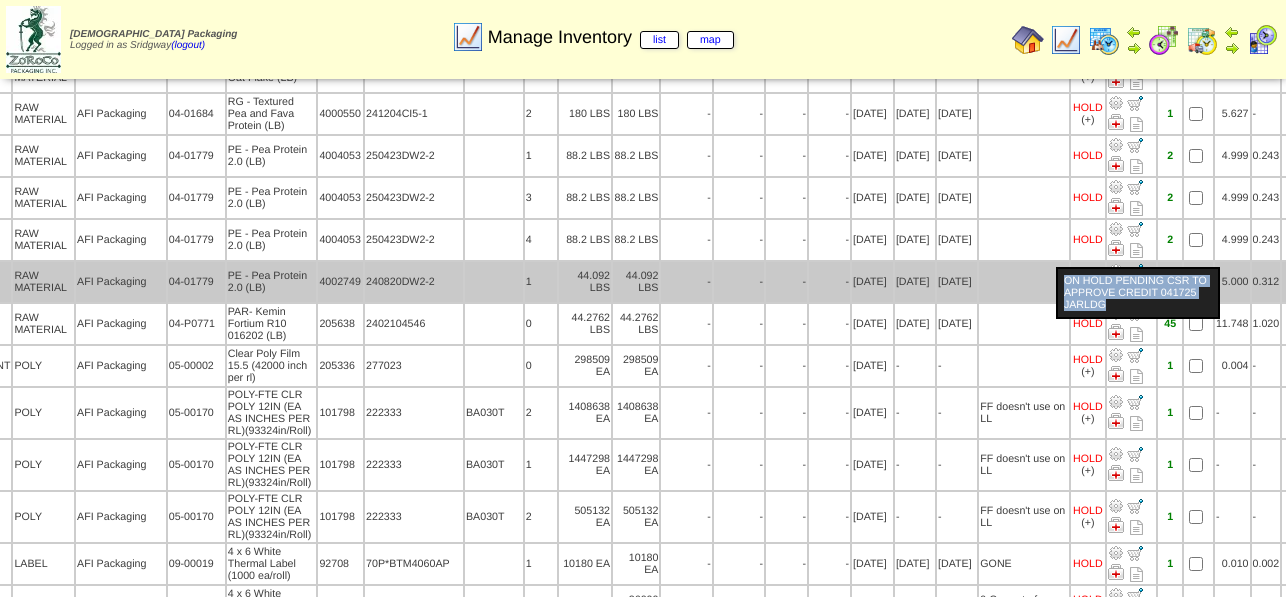 drag, startPoint x: 1142, startPoint y: 337, endPoint x: 1010, endPoint y: 324, distance: 132.63861 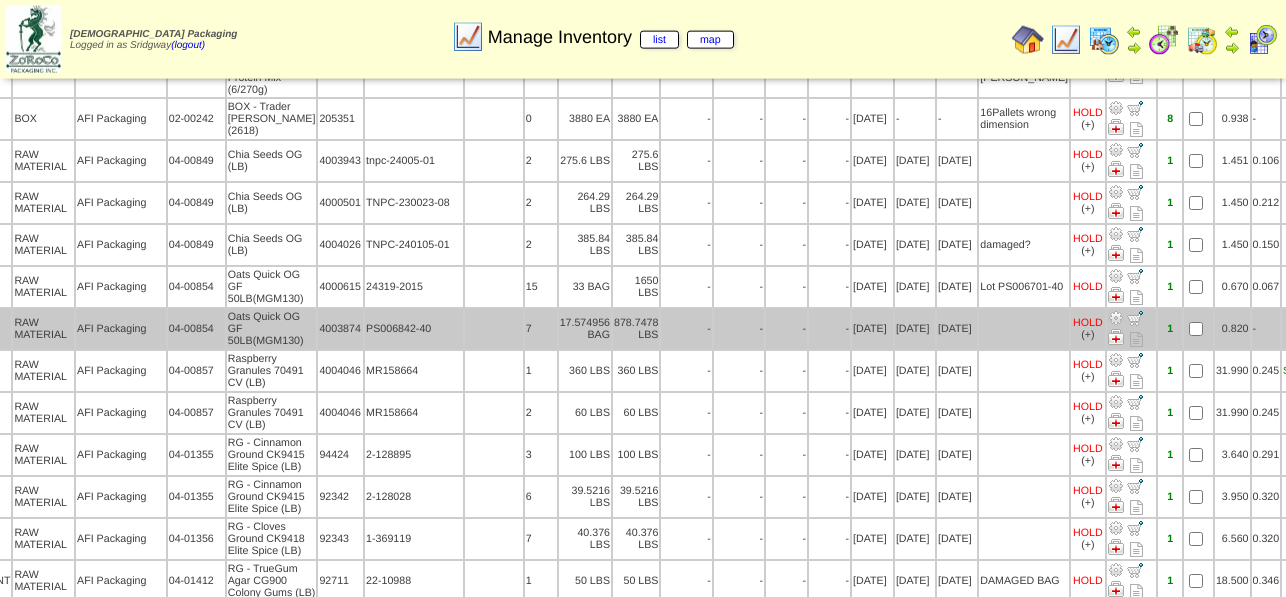 scroll, scrollTop: 204, scrollLeft: 66, axis: both 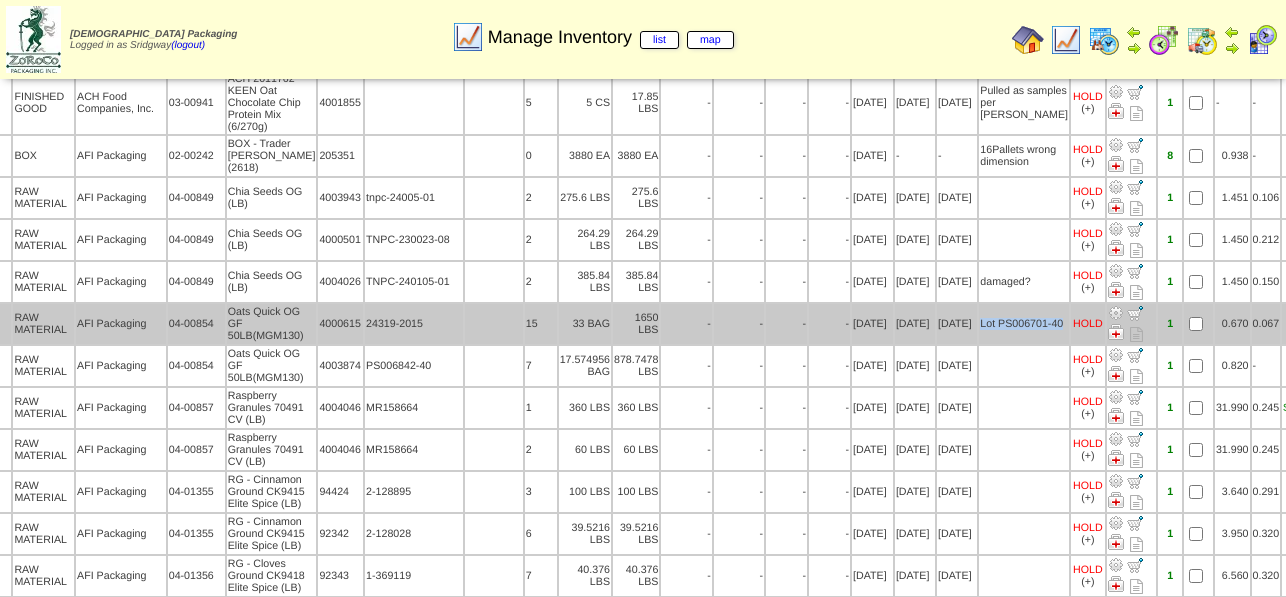 drag, startPoint x: 1010, startPoint y: 339, endPoint x: 942, endPoint y: 324, distance: 69.63476 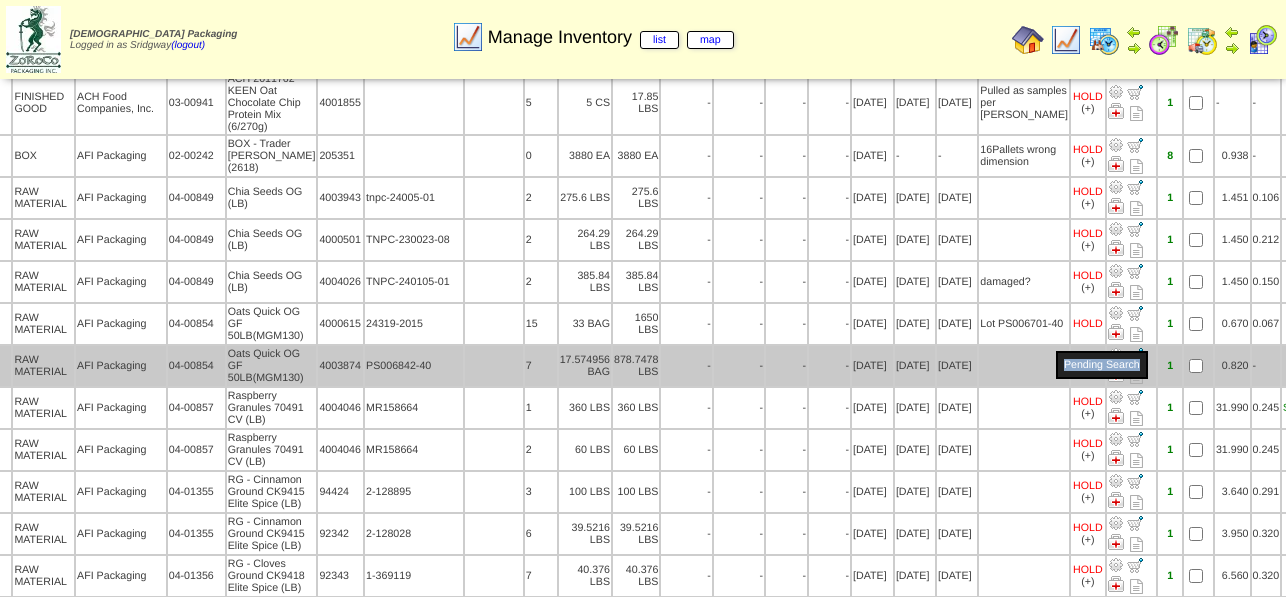 drag, startPoint x: 1011, startPoint y: 378, endPoint x: 1085, endPoint y: 379, distance: 74.00676 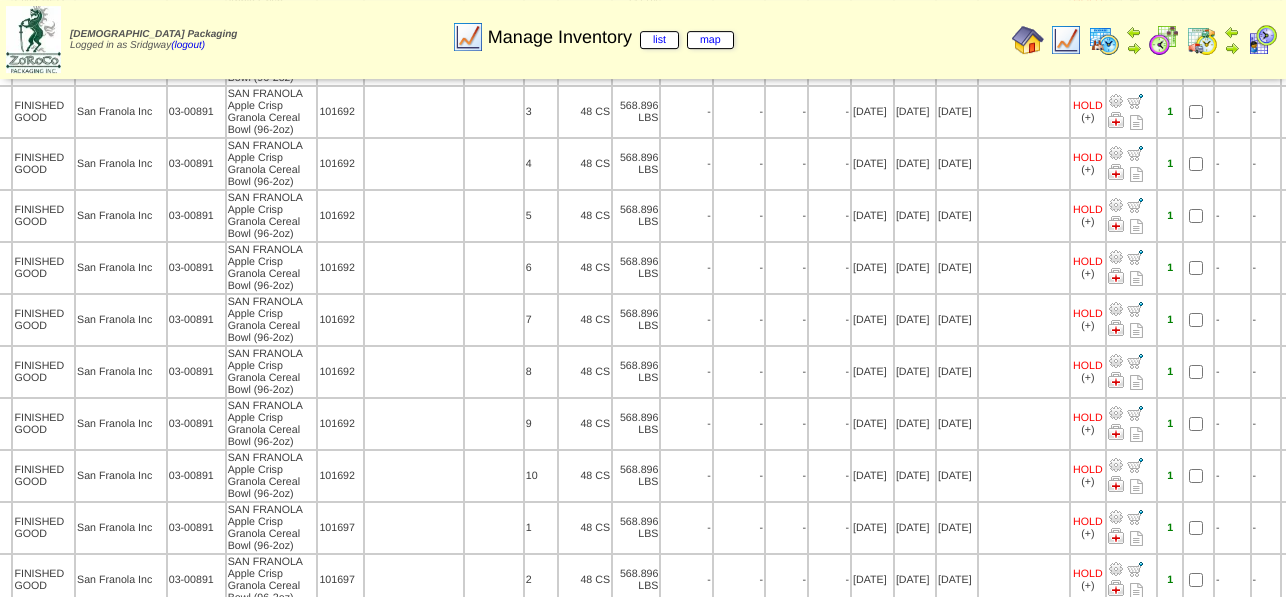 scroll, scrollTop: 3774, scrollLeft: 66, axis: both 